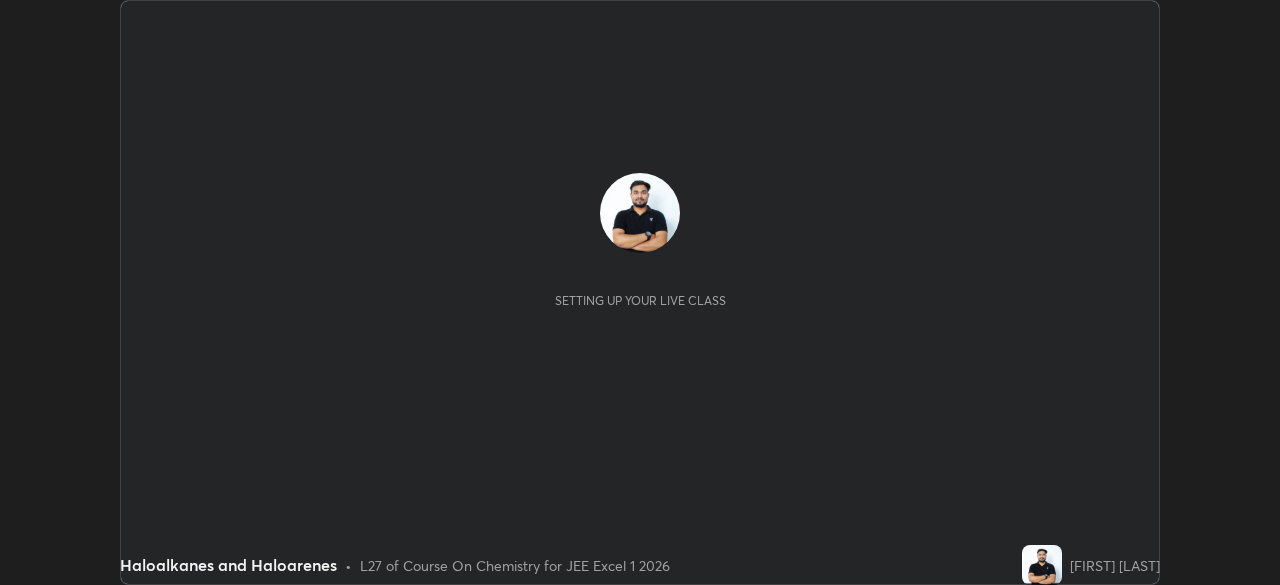 scroll, scrollTop: 0, scrollLeft: 0, axis: both 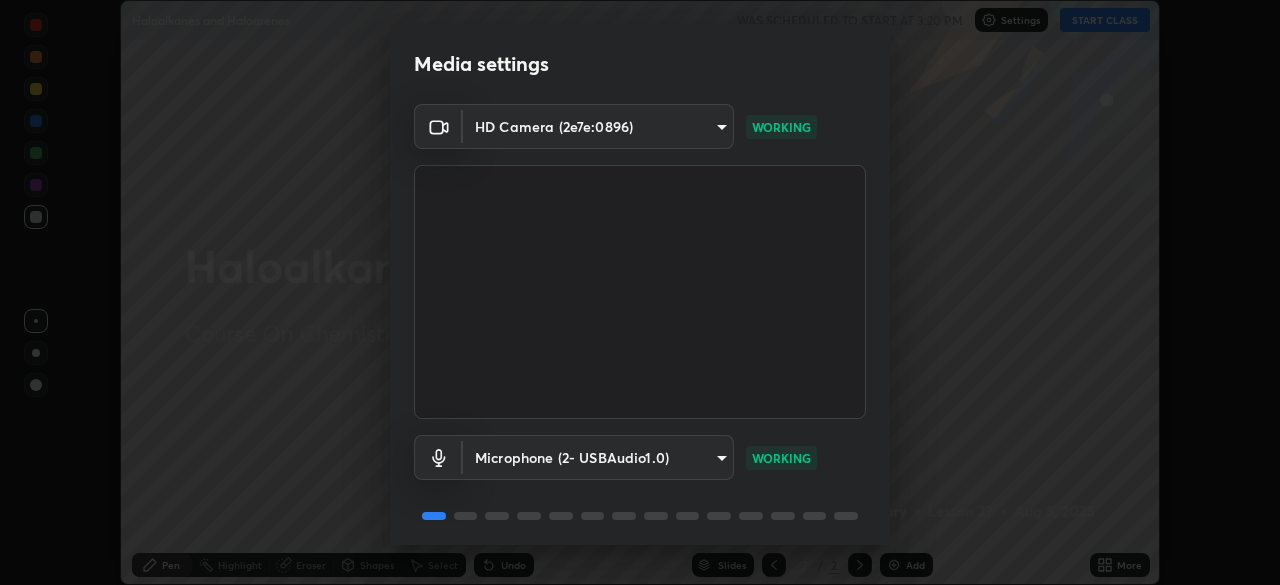 drag, startPoint x: 843, startPoint y: 366, endPoint x: 869, endPoint y: 191, distance: 176.92088 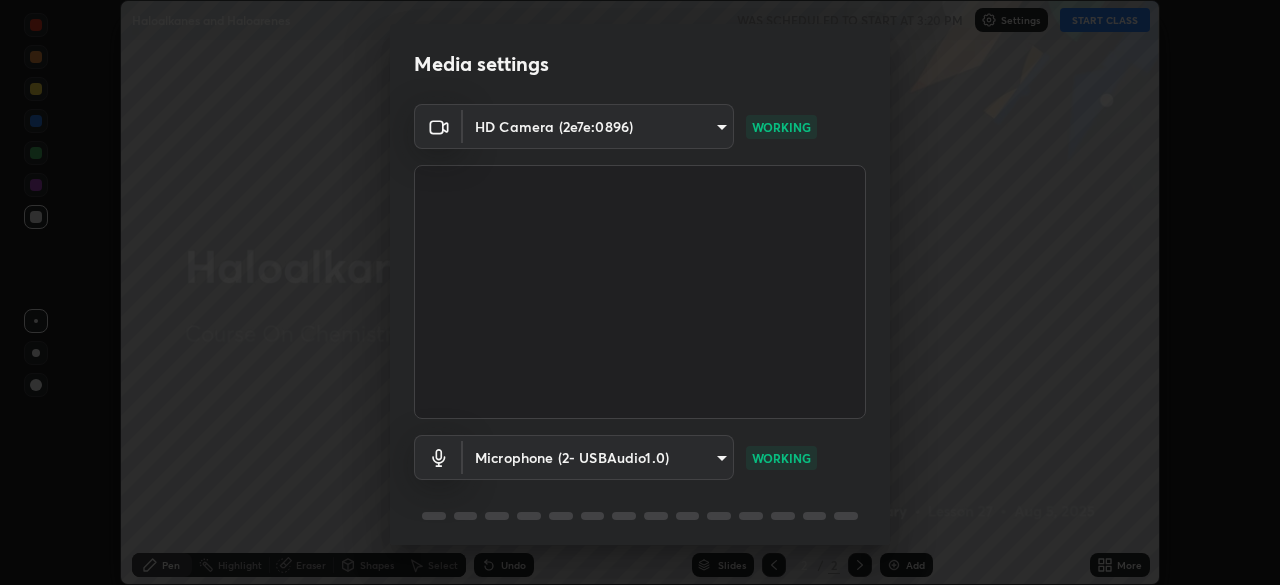 scroll, scrollTop: 71, scrollLeft: 0, axis: vertical 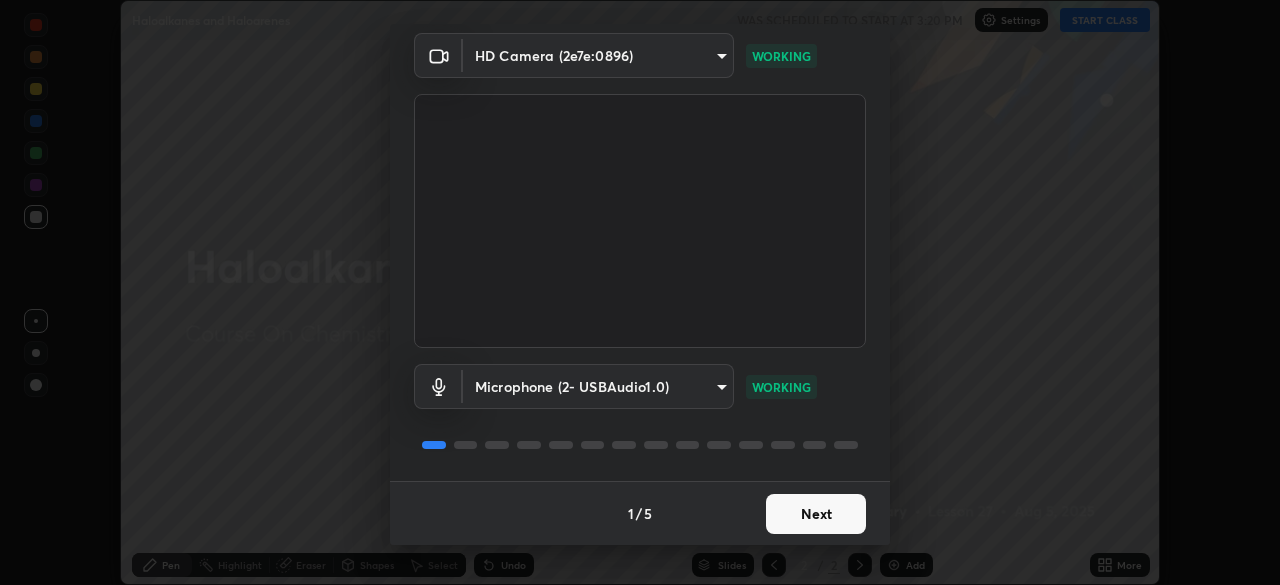 click on "Next" at bounding box center (816, 514) 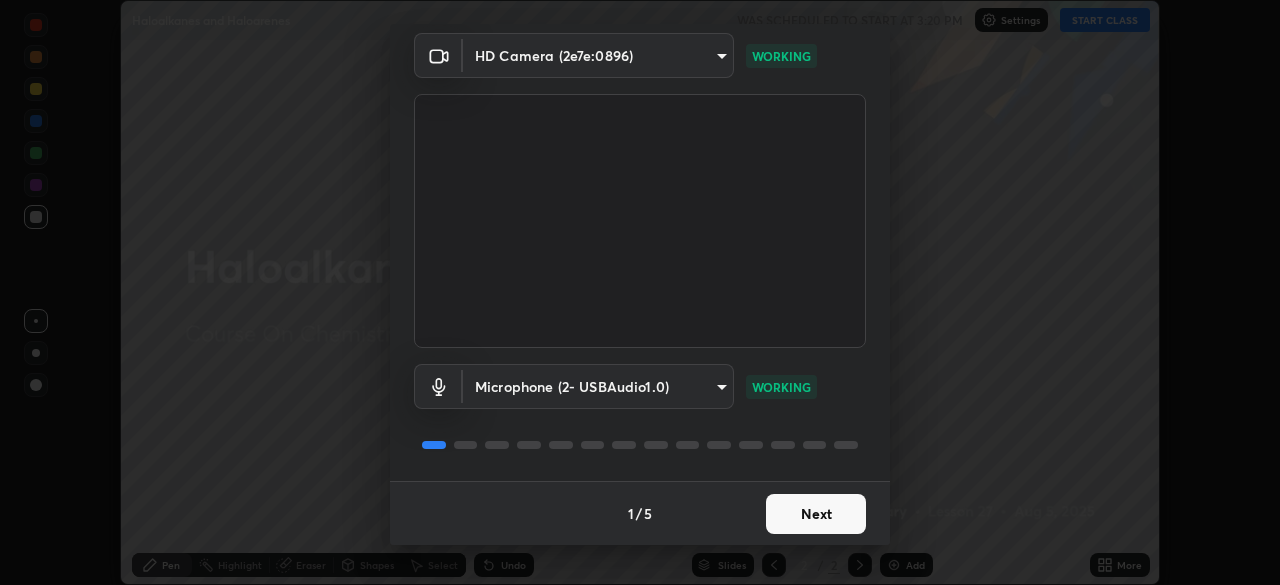 scroll, scrollTop: 0, scrollLeft: 0, axis: both 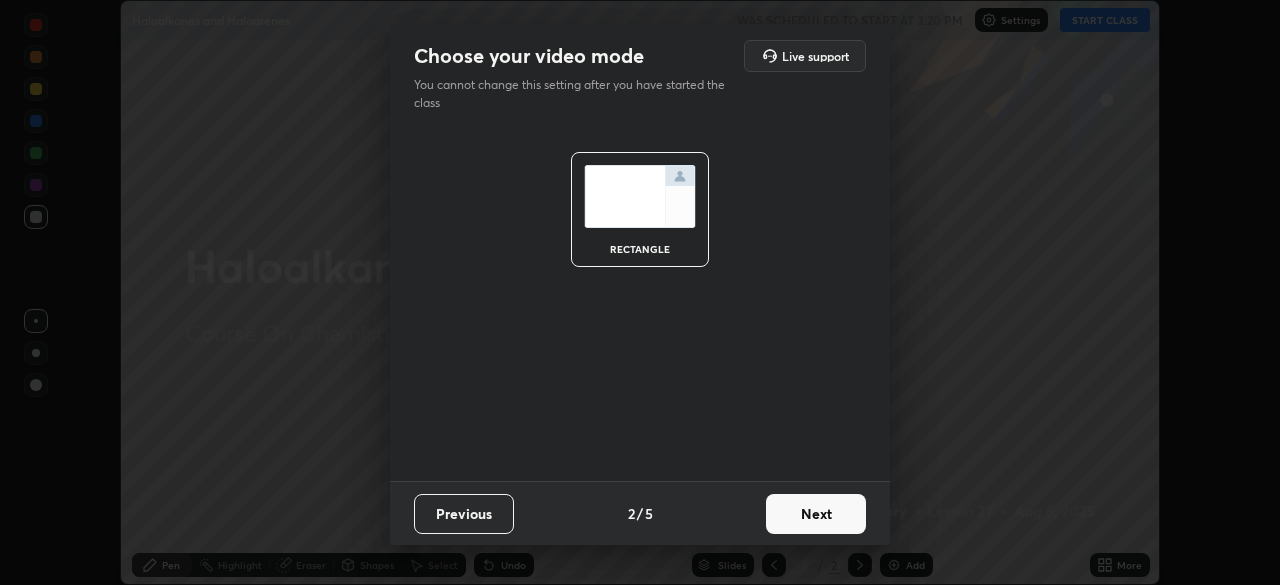 click on "Next" at bounding box center (816, 514) 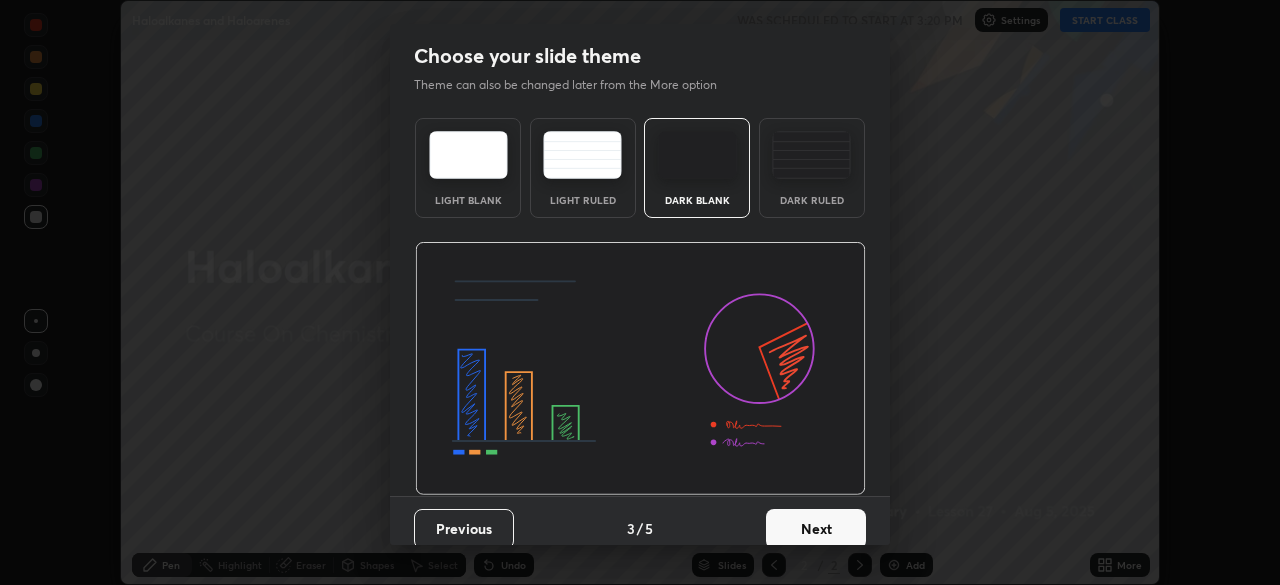 click on "Next" at bounding box center [816, 529] 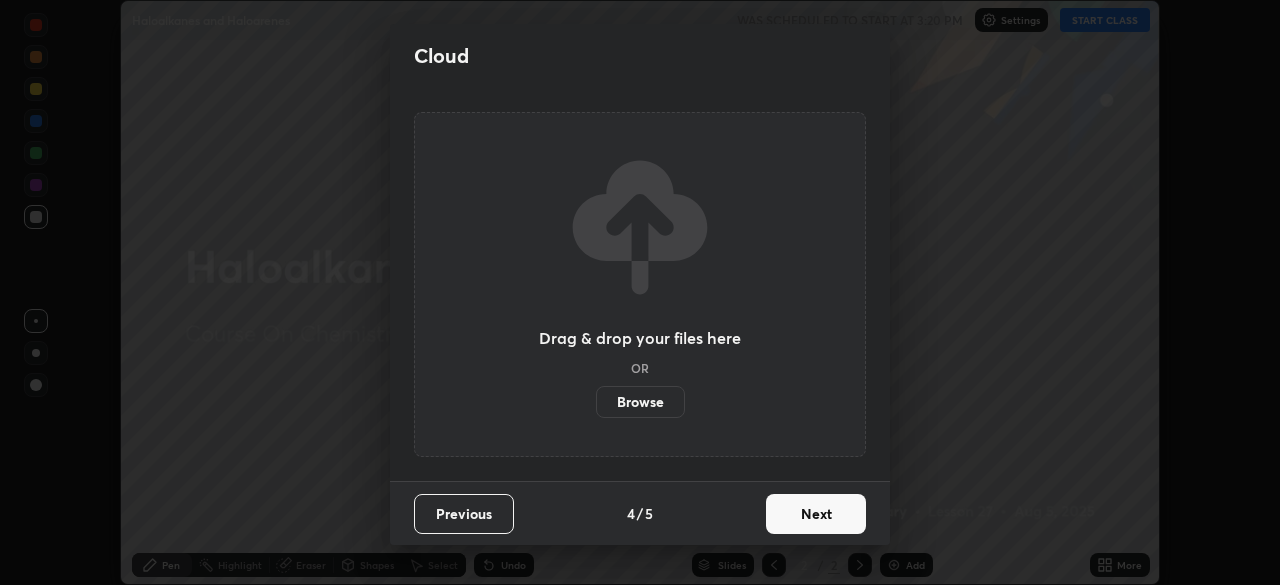 click on "Next" at bounding box center (816, 514) 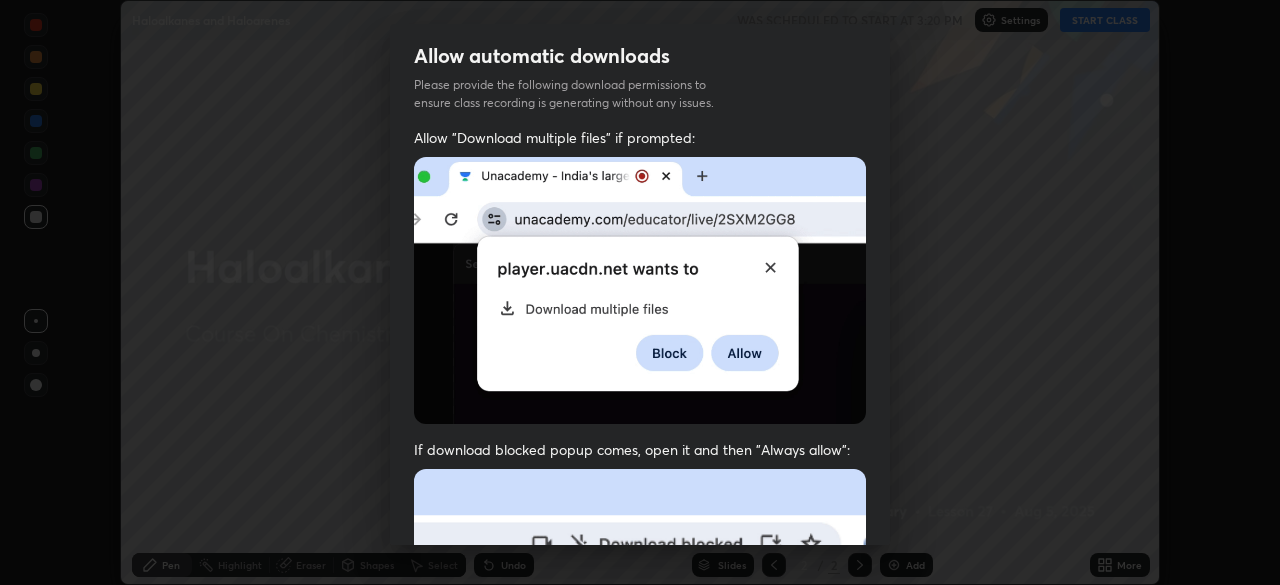 drag, startPoint x: 885, startPoint y: 297, endPoint x: 890, endPoint y: 502, distance: 205.06097 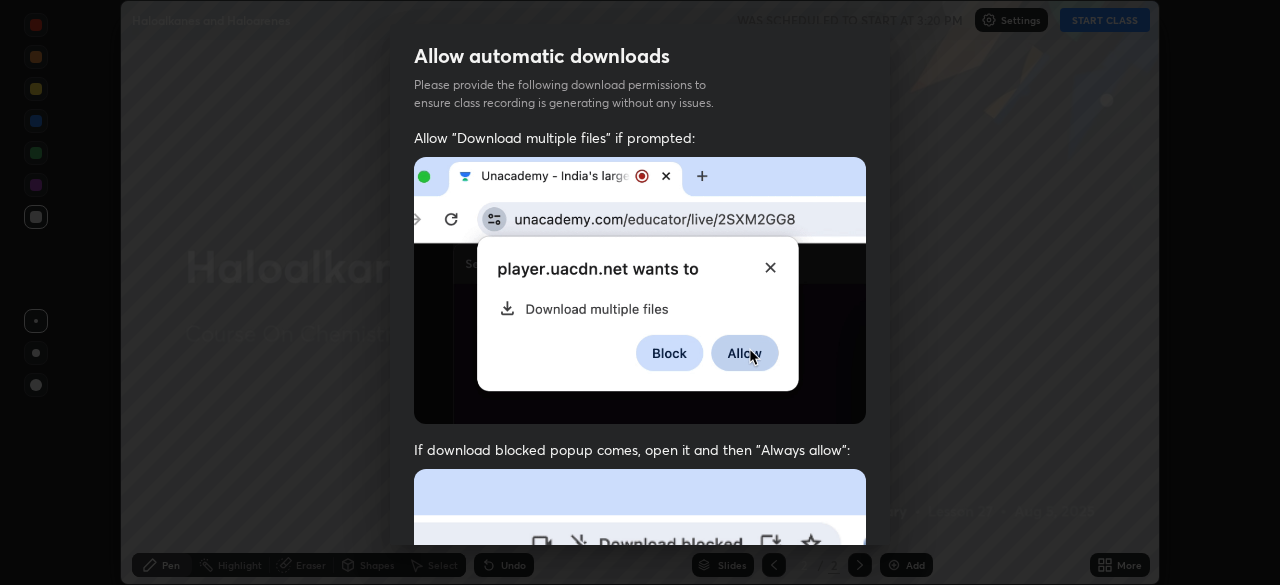 click on "Allow automatic downloads Please provide the following download permissions to ensure class recording is generating without any issues. Allow "Download multiple files" if prompted: If download blocked popup comes, open it and then "Always allow": I agree that if I don't provide required permissions, class recording will not be generated Previous 5 / 5 Done" at bounding box center (640, 292) 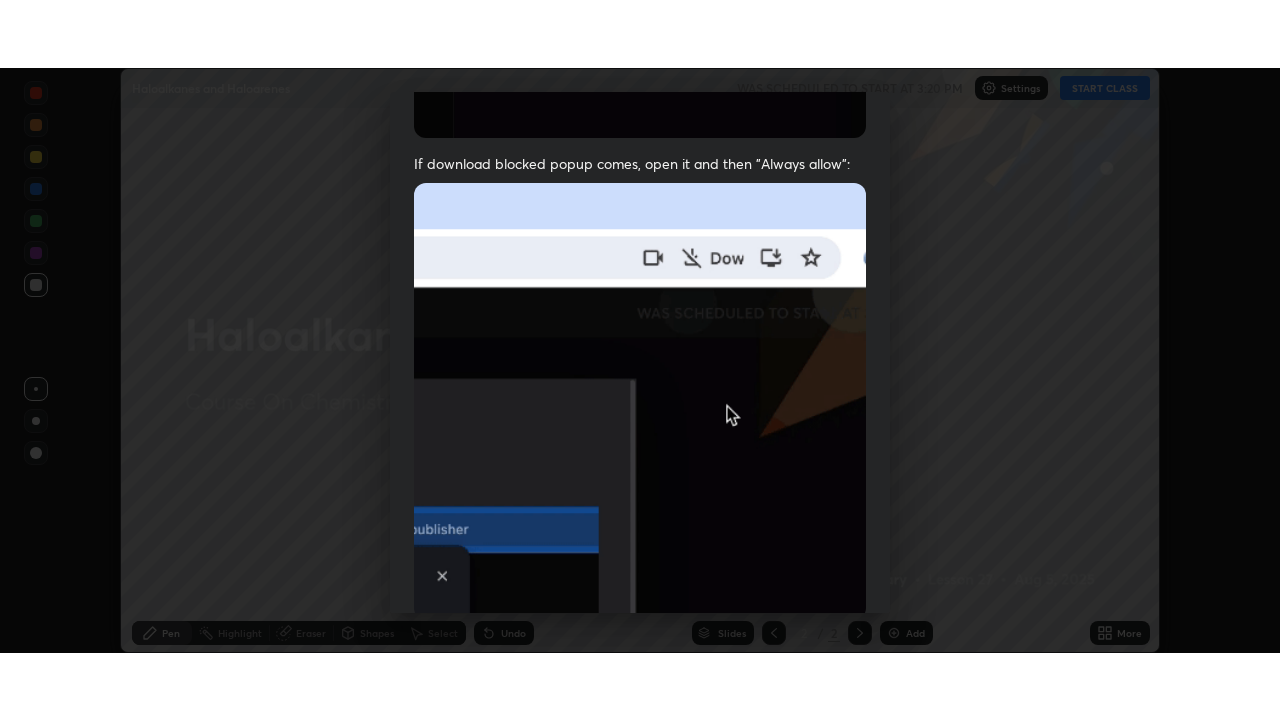 scroll, scrollTop: 479, scrollLeft: 0, axis: vertical 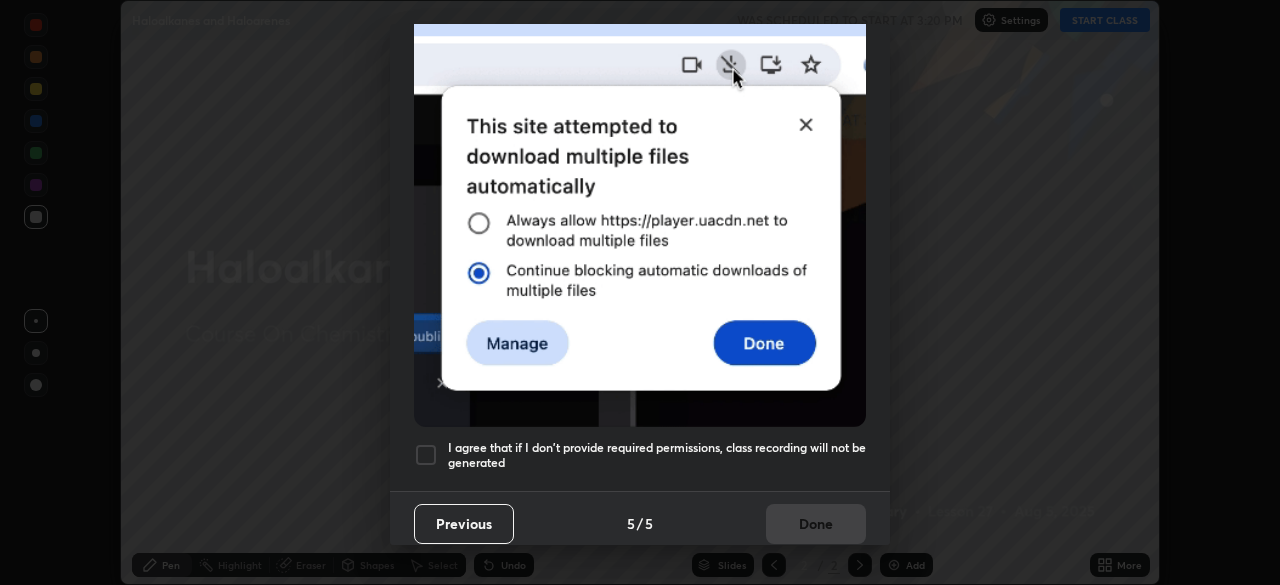 click at bounding box center [426, 455] 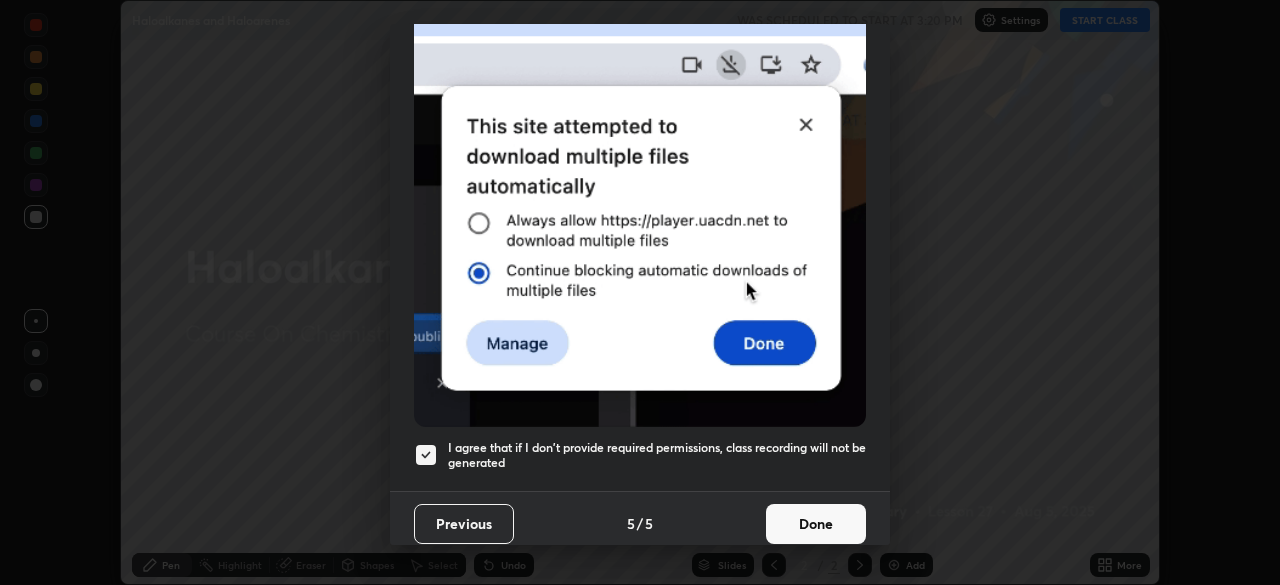 click on "Done" at bounding box center (816, 524) 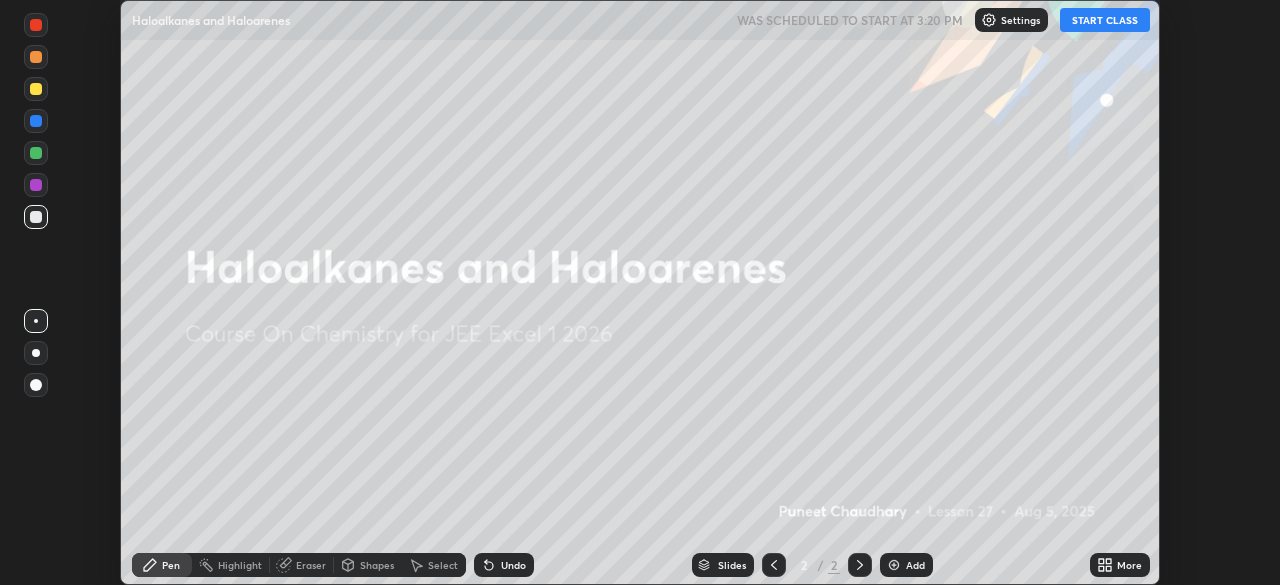 click on "START CLASS" at bounding box center (1105, 20) 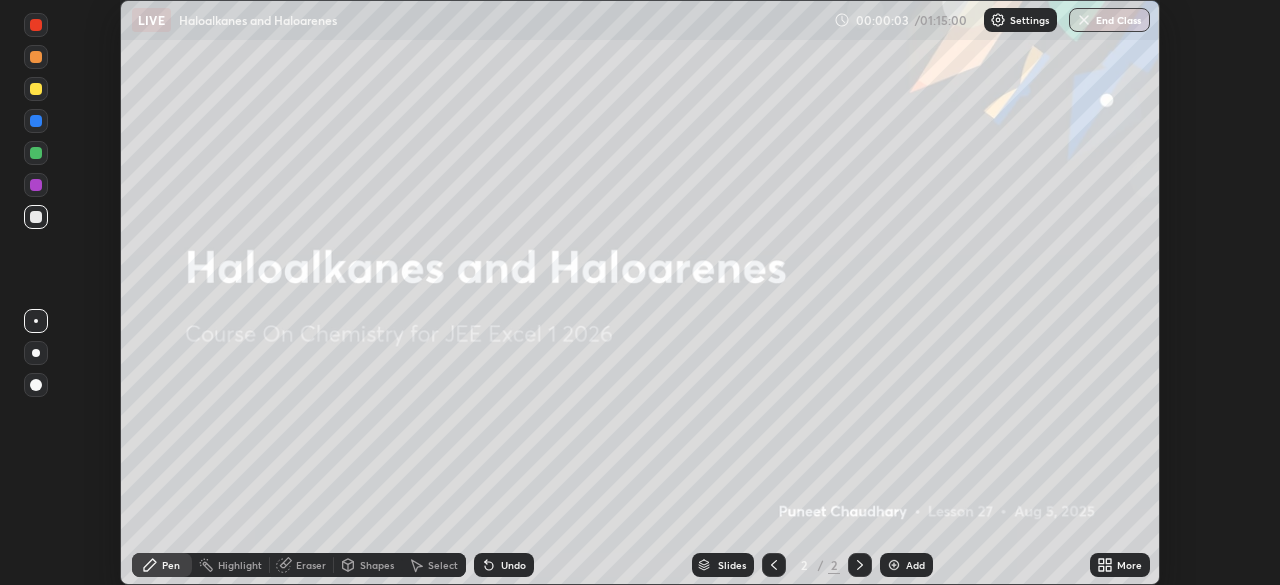 click on "More" at bounding box center [1120, 565] 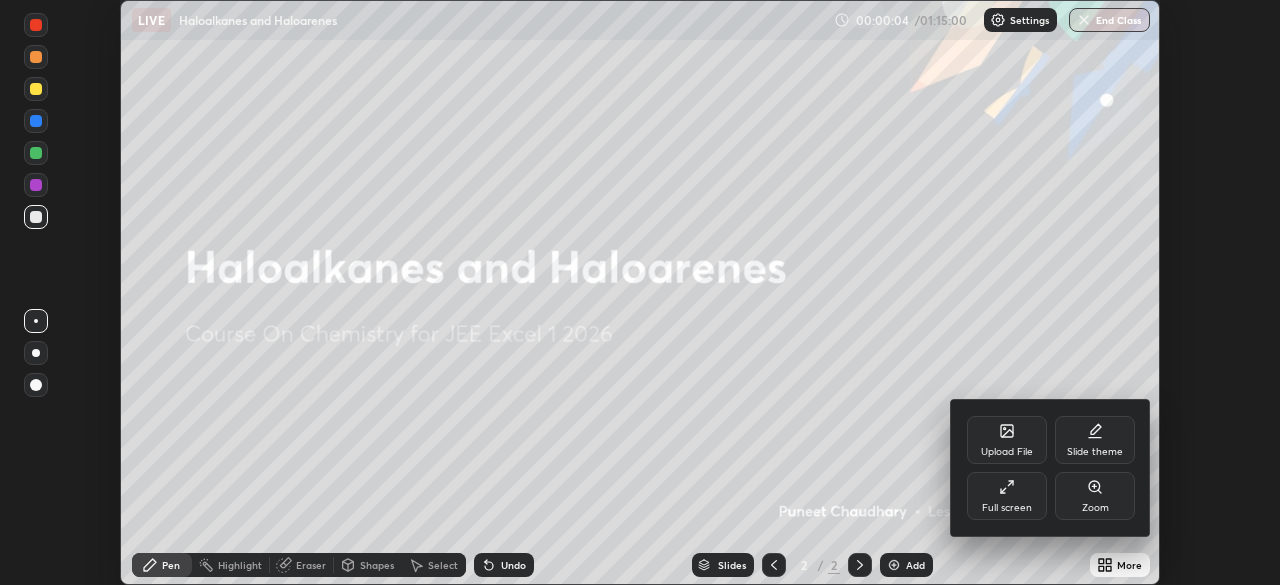 drag, startPoint x: 1007, startPoint y: 486, endPoint x: 1006, endPoint y: 573, distance: 87.005745 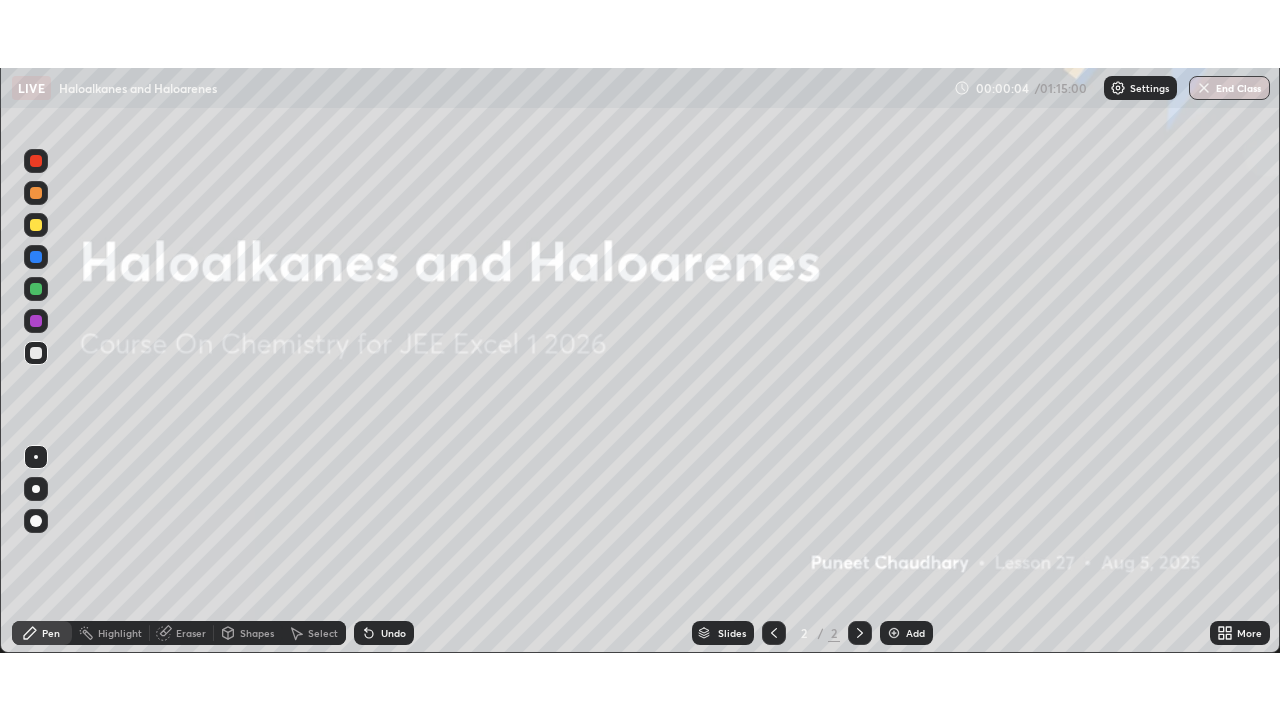 scroll, scrollTop: 99280, scrollLeft: 98720, axis: both 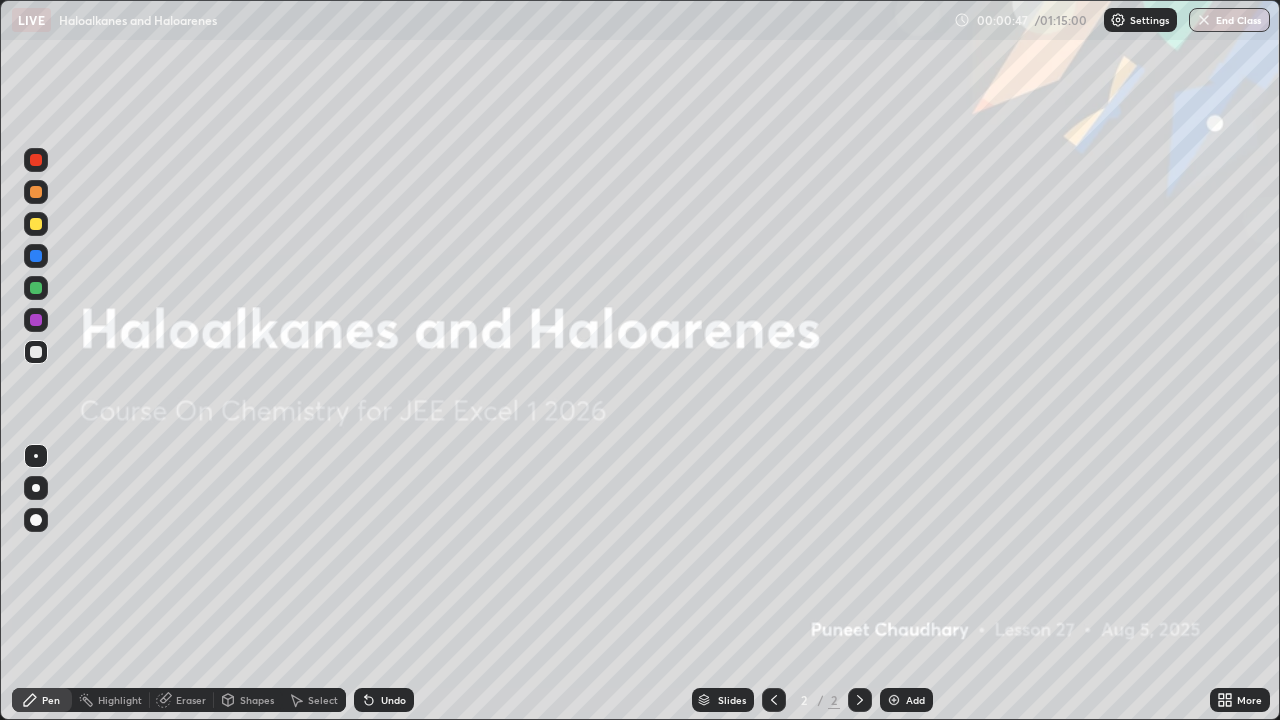 click on "Add" at bounding box center [906, 700] 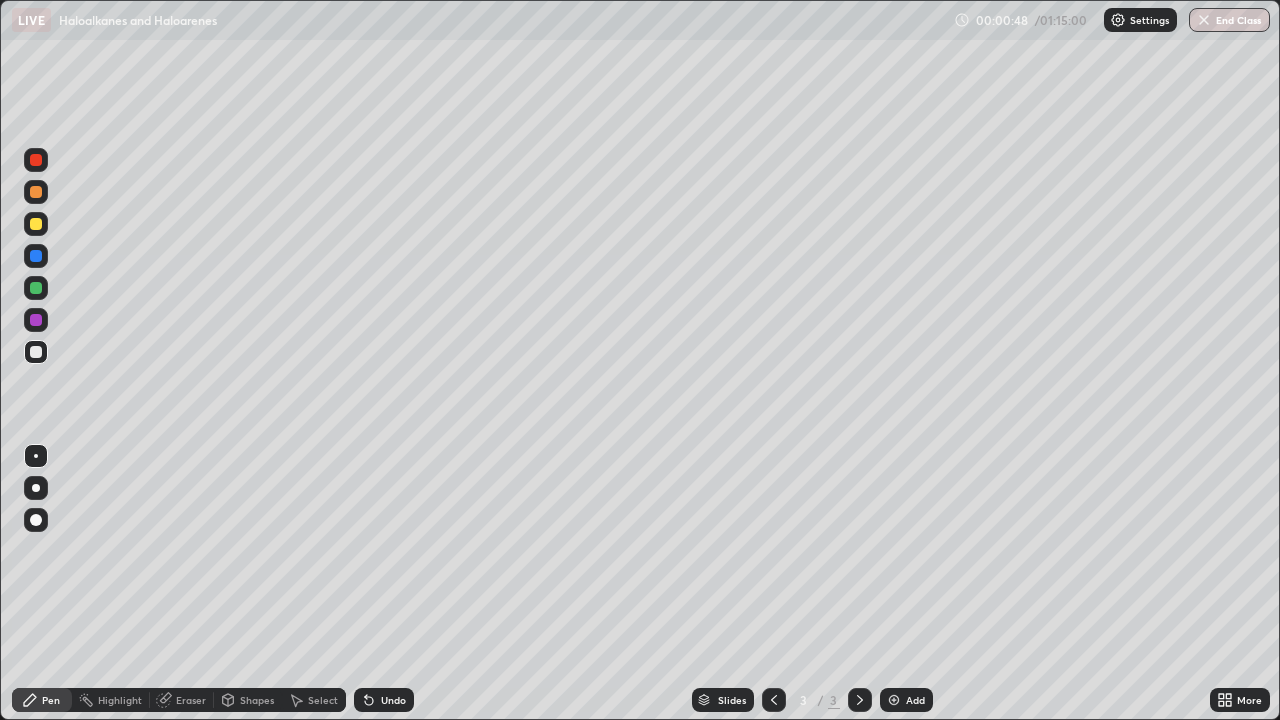 click at bounding box center [36, 488] 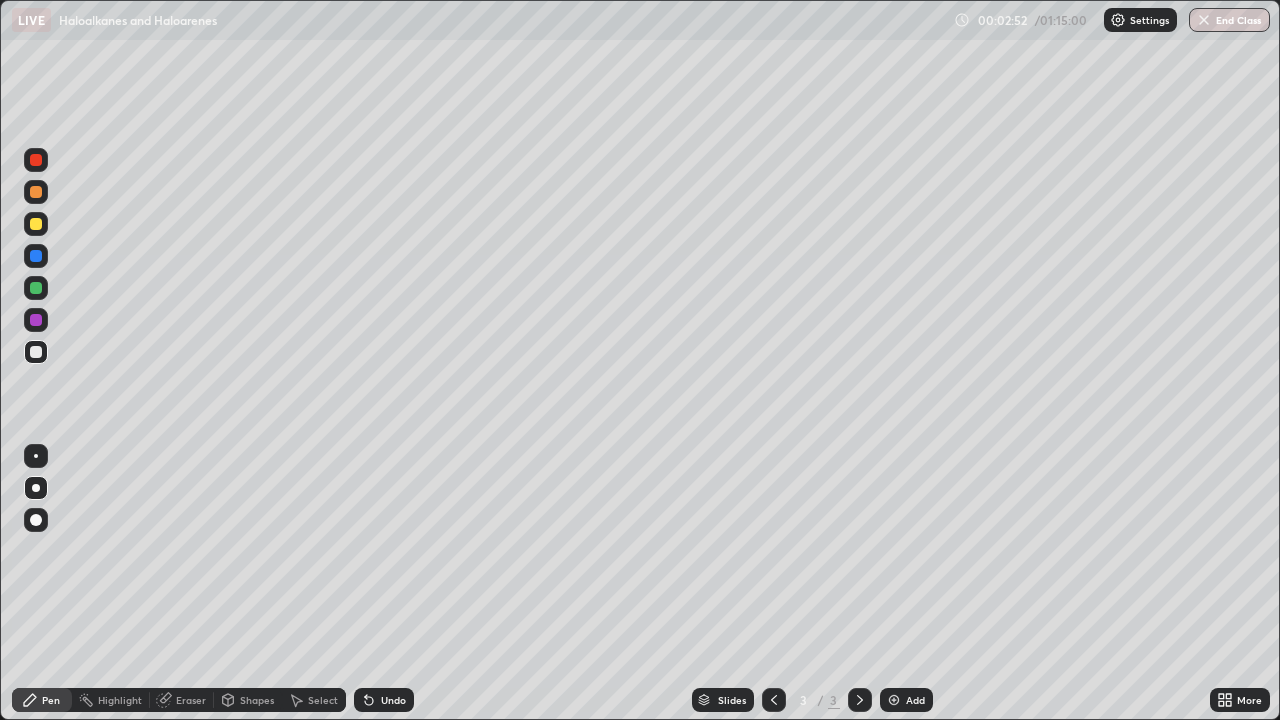 click on "Undo" at bounding box center (393, 700) 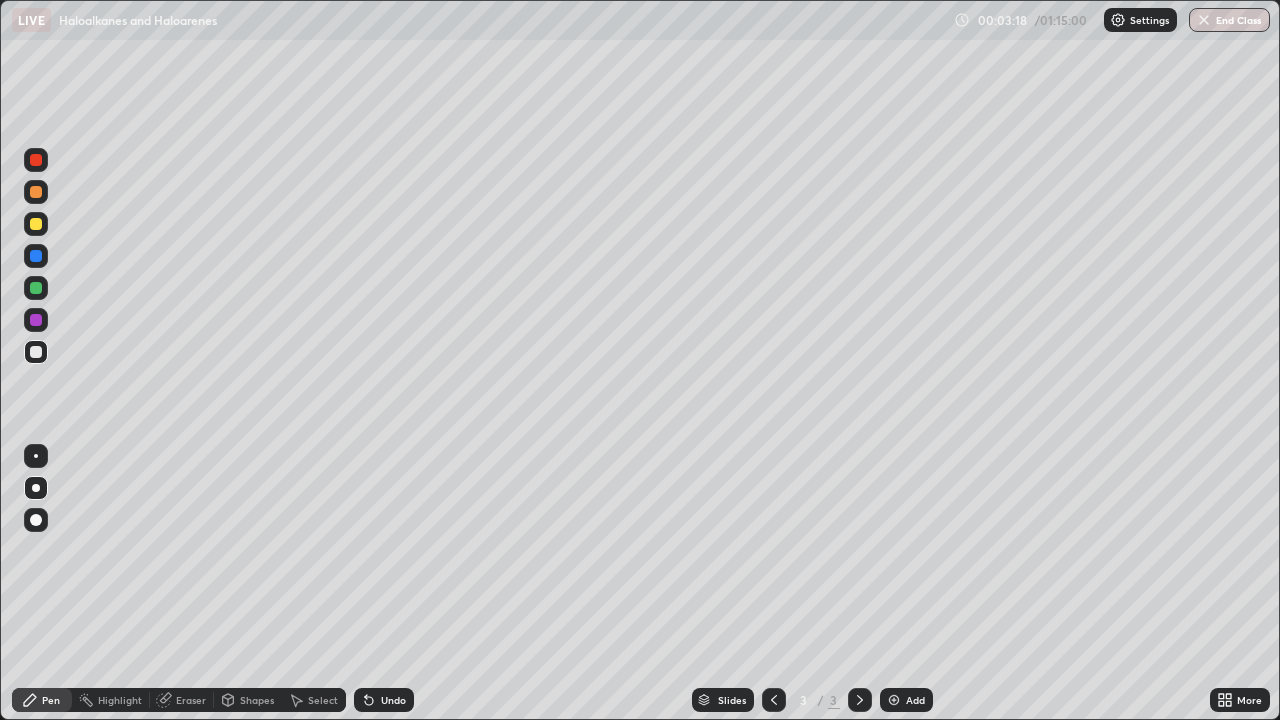 click on "Undo" at bounding box center [384, 700] 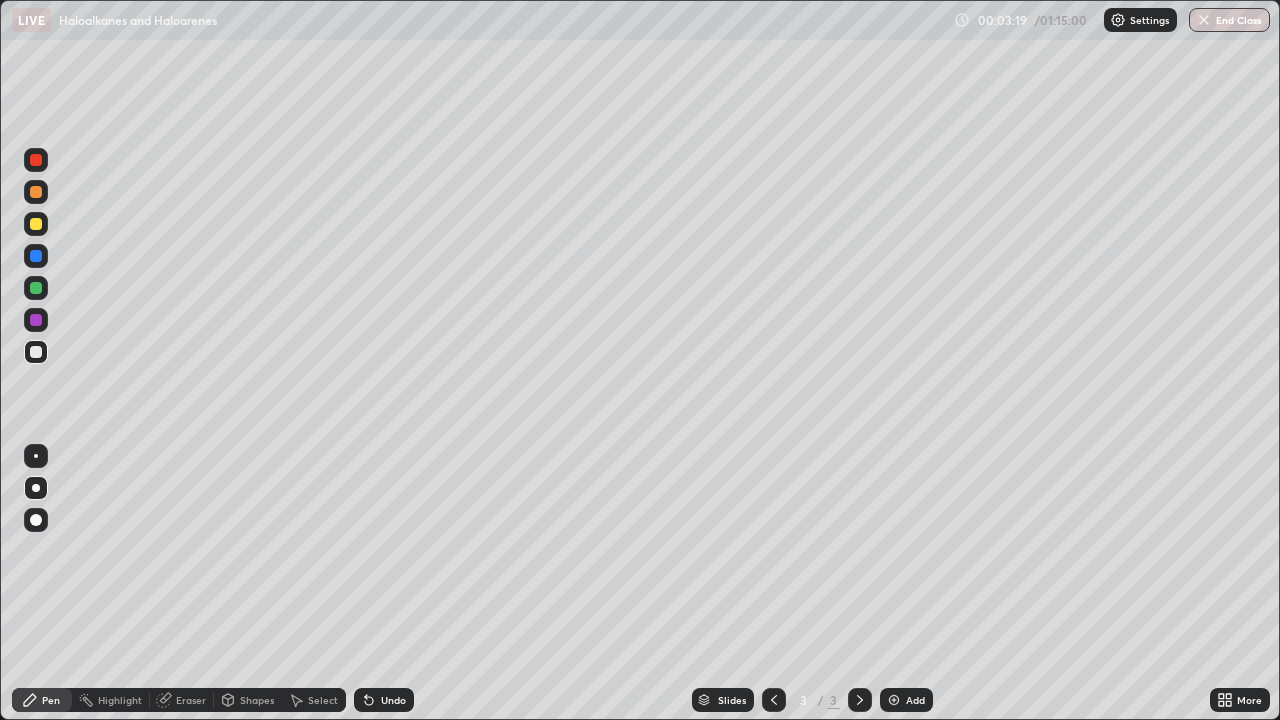 click on "Undo" at bounding box center (393, 700) 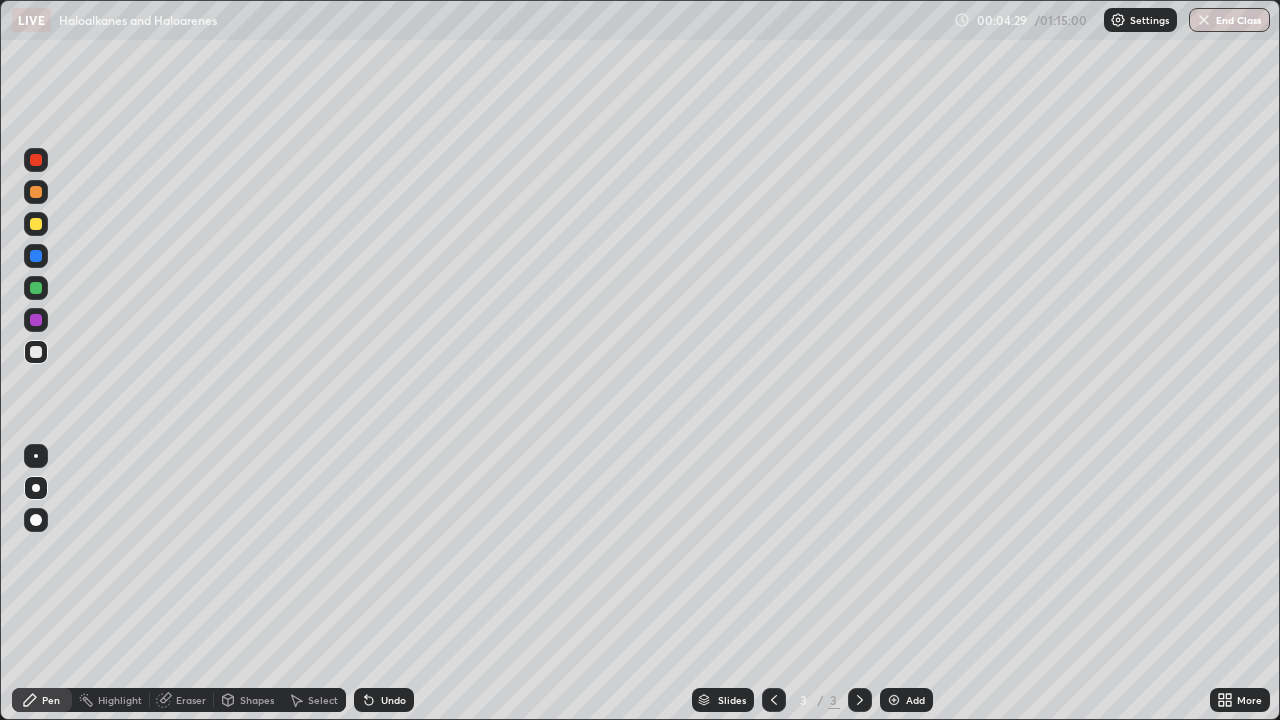 click on "Undo" at bounding box center [393, 700] 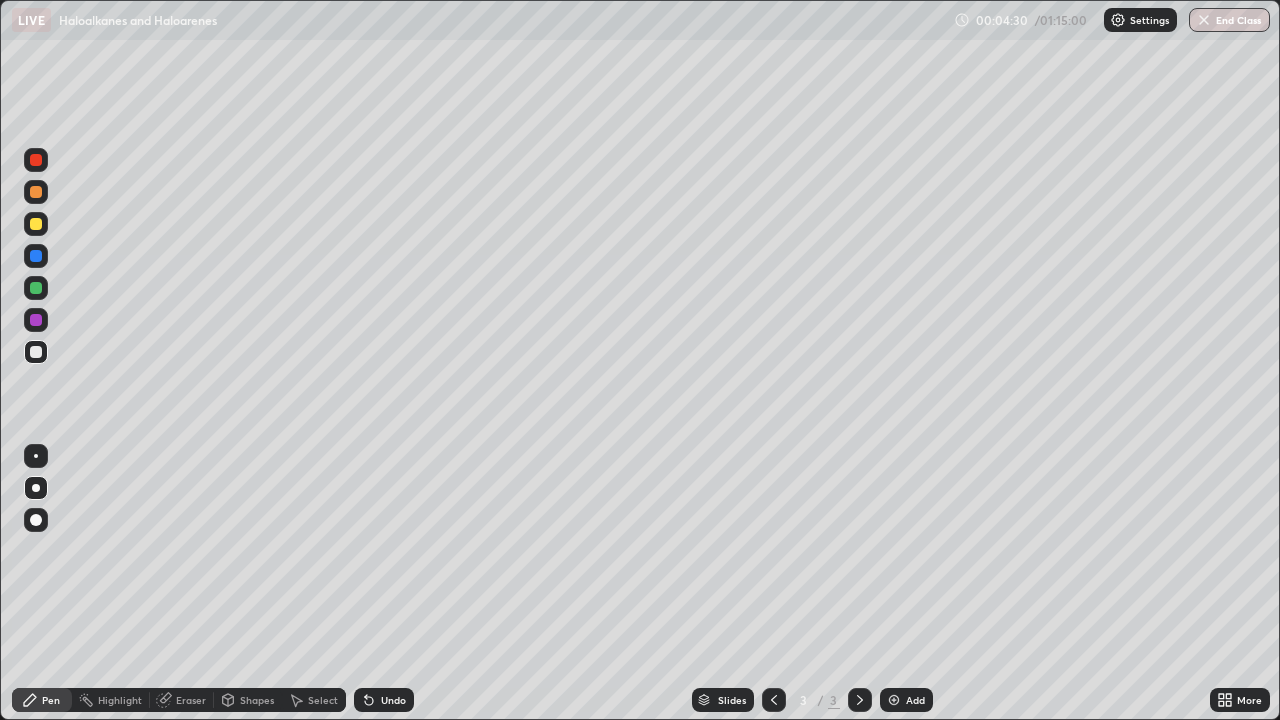 click on "Undo" at bounding box center [393, 700] 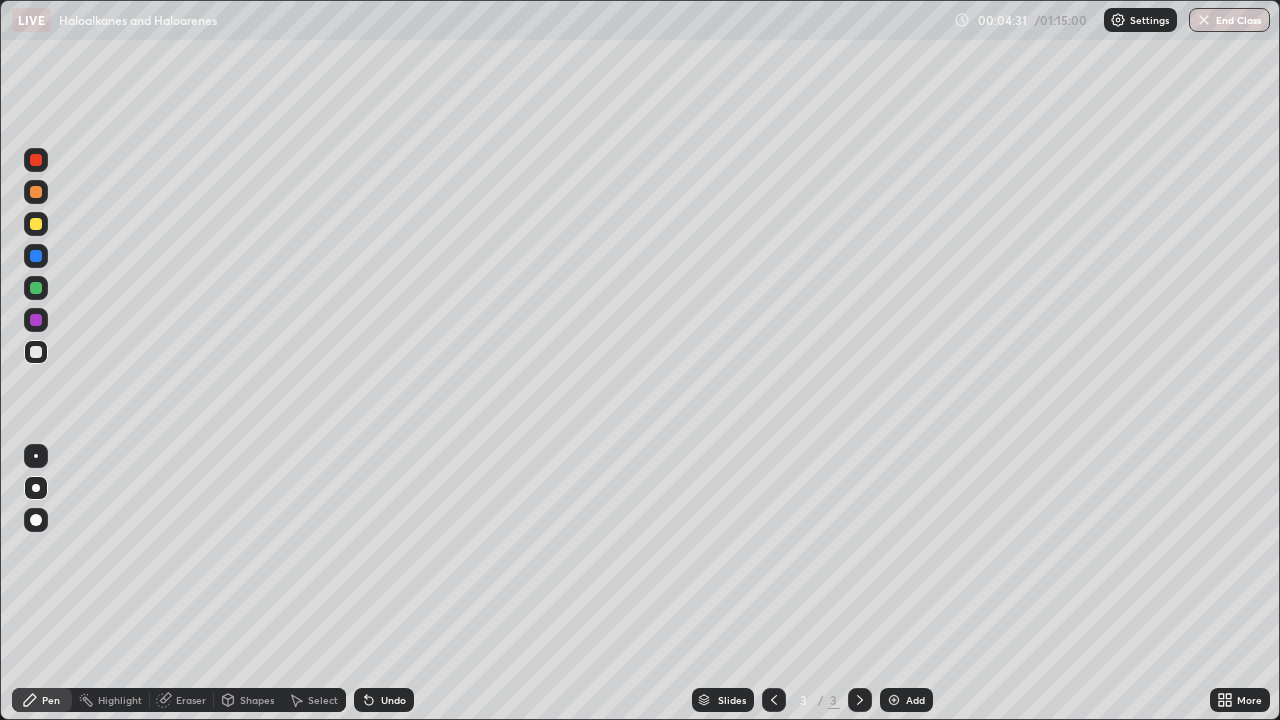 click on "Undo" at bounding box center (384, 700) 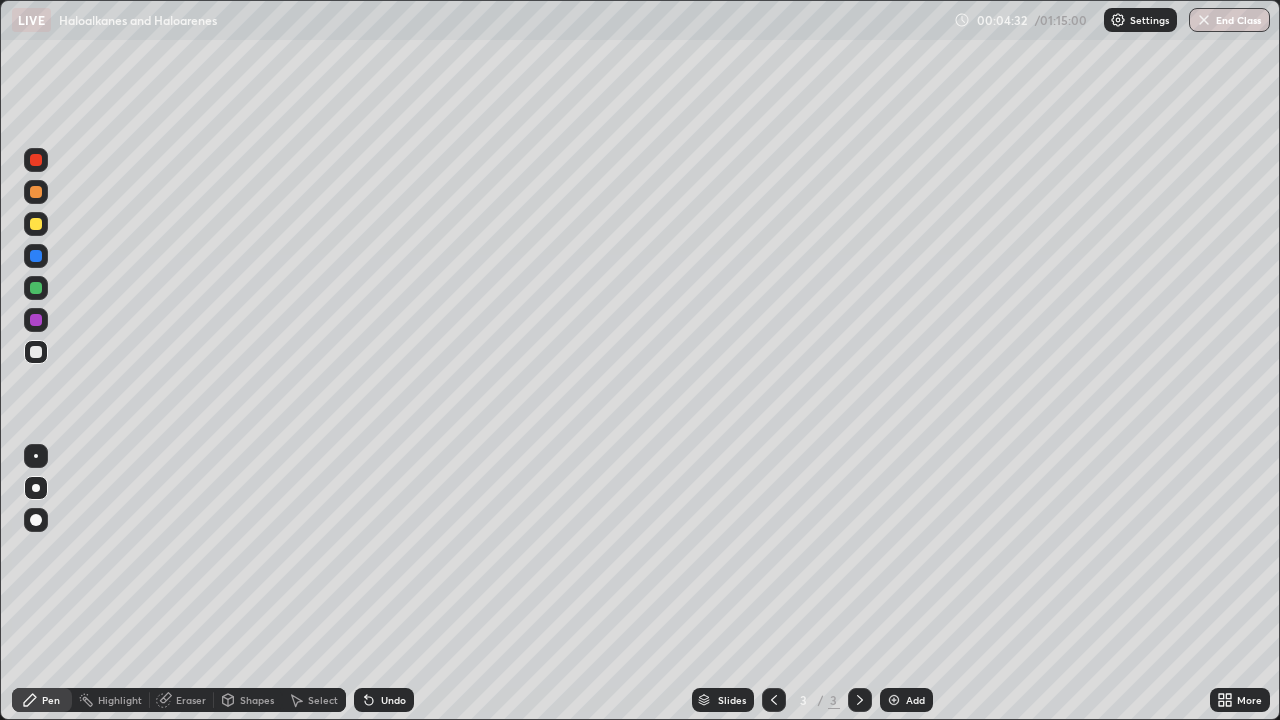 click on "Undo" at bounding box center [393, 700] 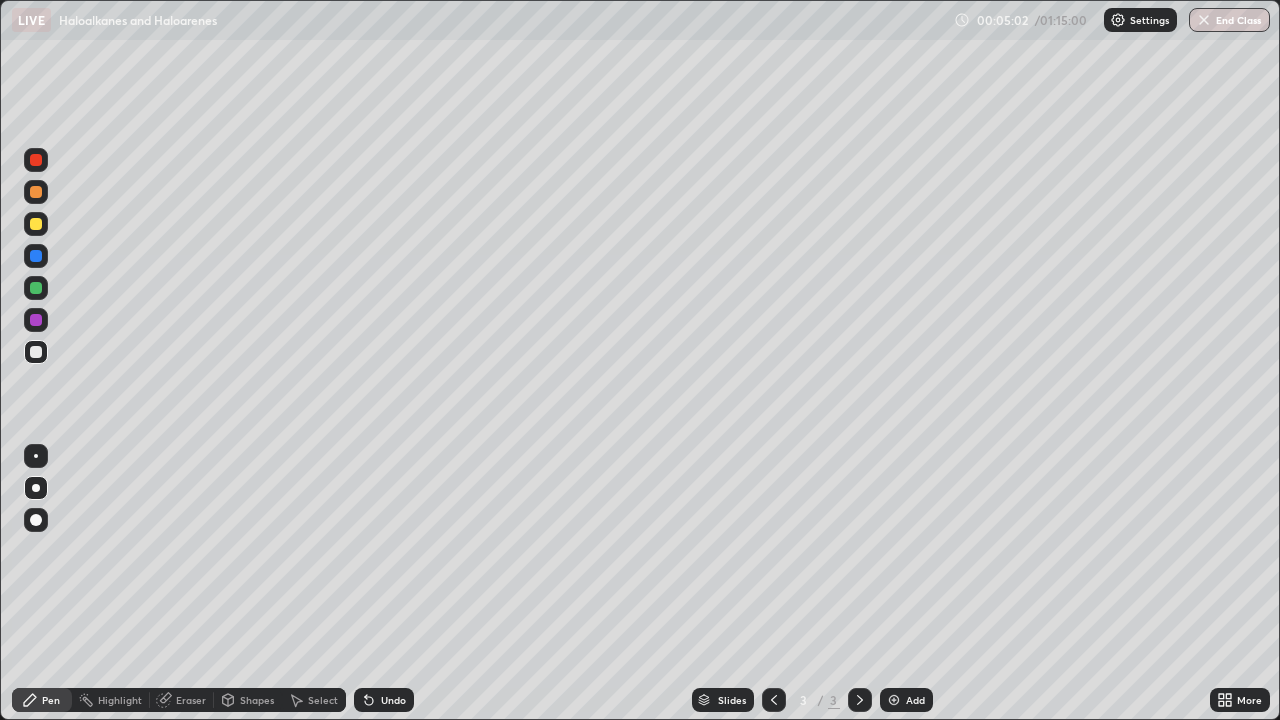 click on "LIVE Haloalkanes and Haloarenes 00:05:02 /  01:15:00 Settings End Class Setting up your live class Haloalkanes and Haloarenes • L27 of Course On Chemistry for JEE Excel 1 2026 [FIRST] [LAST] Pen Highlight Eraser Shapes Select Undo Slides 3 / 3 Add More Enable hand raising Enable raise hand to speak to learners. Once enabled, chat will be turned off temporarily. Enable x   No doubts shared Encourage your learners to ask a doubt for better clarity" at bounding box center (640, 360) 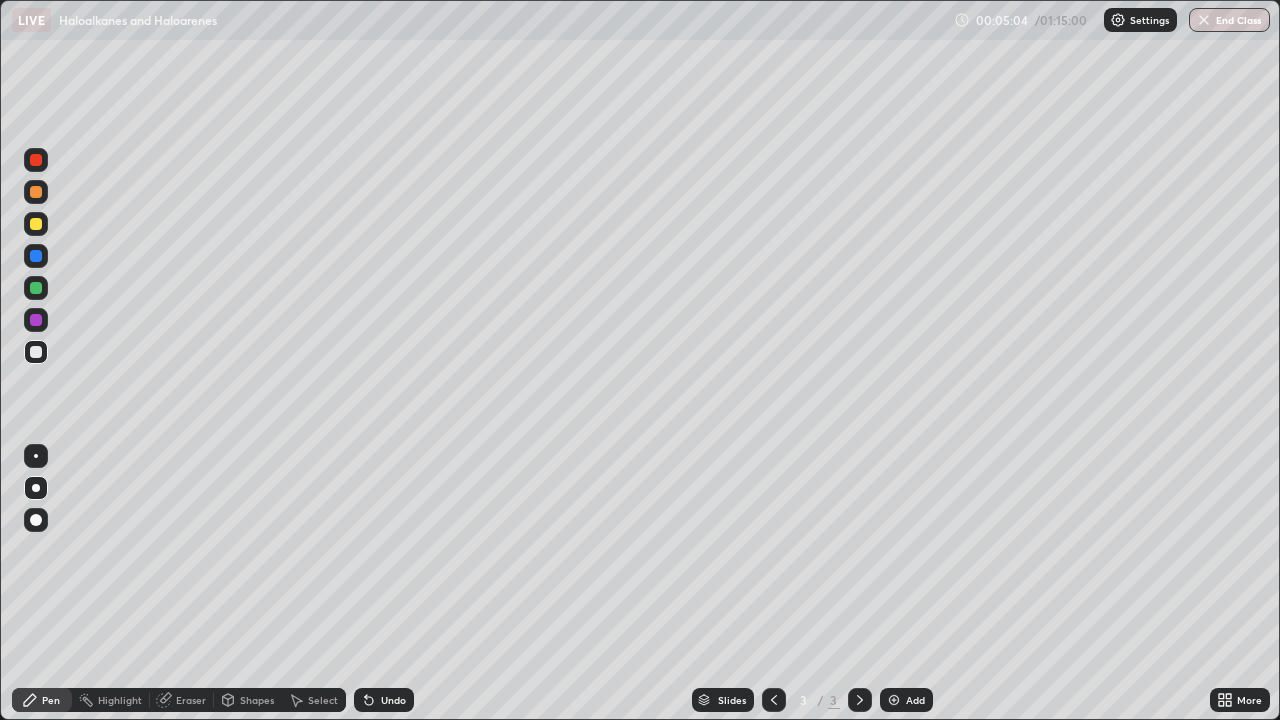 click on "LIVE Haloalkanes and Haloarenes 00:05:04 /  01:15:00 Settings End Class Setting up your live class Haloalkanes and Haloarenes • L27 of Course On Chemistry for JEE Excel 1 2026 [FIRST] [LAST] Pen Highlight Eraser Shapes Select Undo Slides 3 / 3 Add More Enable hand raising Enable raise hand to speak to learners. Once enabled, chat will be turned off temporarily. Enable x   No doubts shared Encourage your learners to ask a doubt for better clarity" at bounding box center (640, 360) 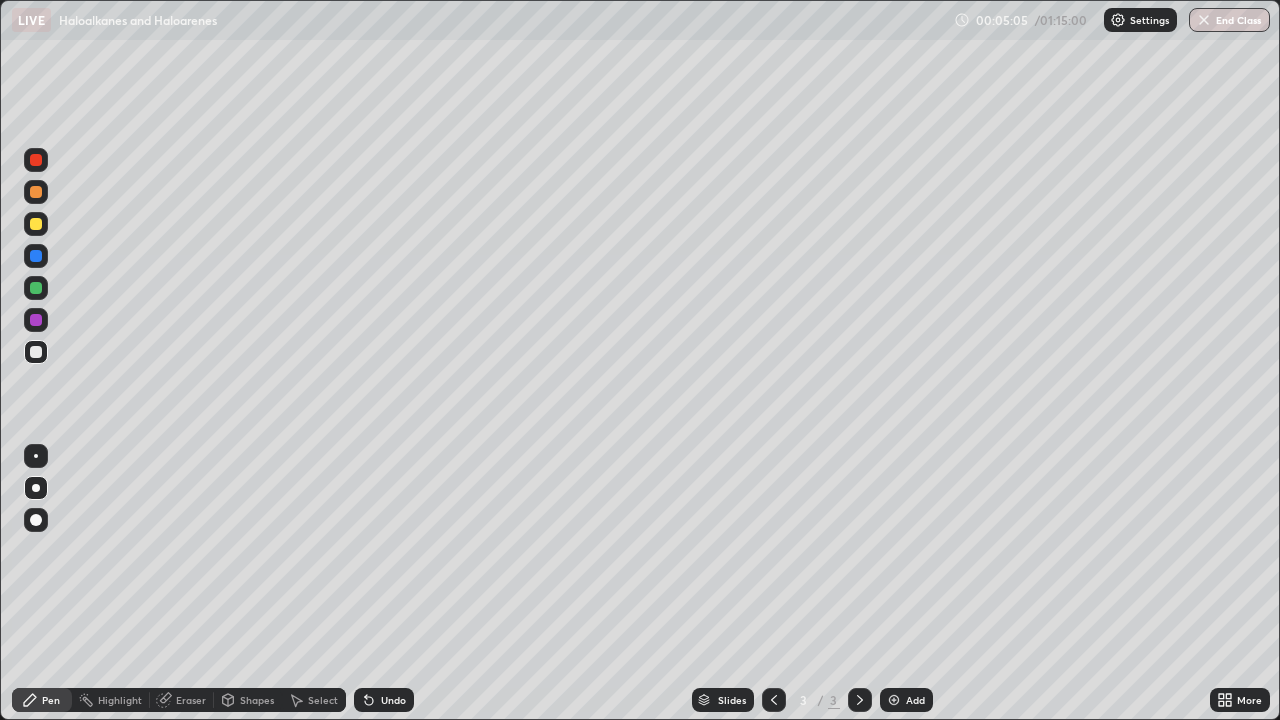 click on "Slides 3 / 3 Add" at bounding box center (812, 700) 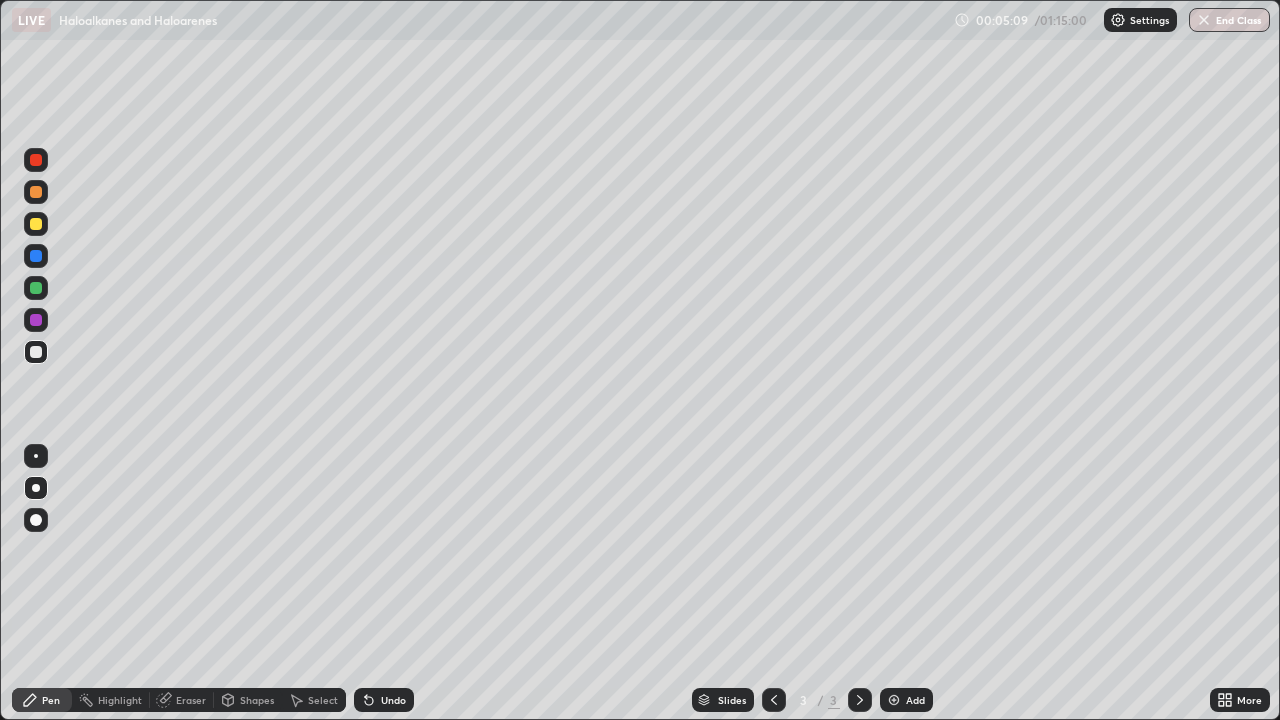 click on "LIVE Haloalkanes and Haloarenes 00:05:09 /  01:15:00 Settings End Class Setting up your live class Haloalkanes and Haloarenes • L27 of Course On Chemistry for JEE Excel 1 2026 [FIRST] [LAST] Pen Highlight Eraser Shapes Select Undo Slides 3 / 3 Add More Enable hand raising Enable raise hand to speak to learners. Once enabled, chat will be turned off temporarily. Enable x   No doubts shared Encourage your learners to ask a doubt for better clarity" at bounding box center (640, 360) 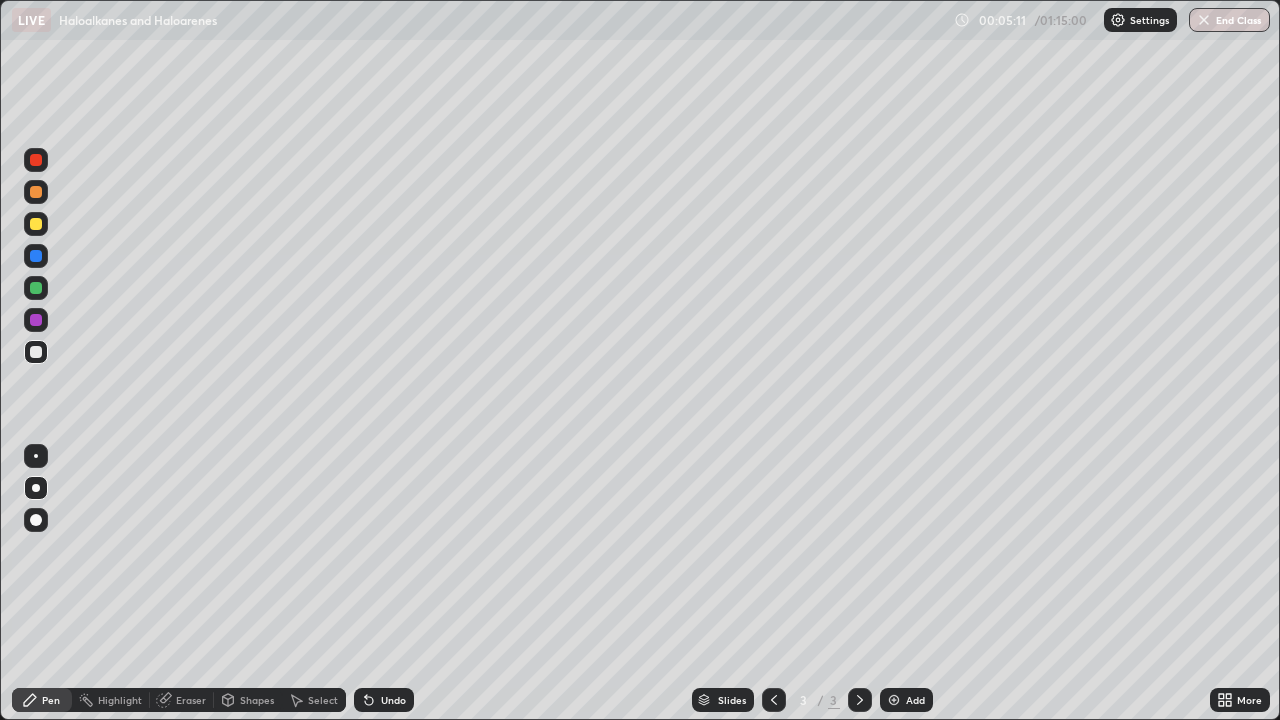 click on "LIVE Haloalkanes and Haloarenes 00:05:11 /  01:15:00 Settings End Class Setting up your live class Haloalkanes and Haloarenes • L27 of Course On Chemistry for JEE Excel 1 2026 [FIRST] [LAST] Pen Highlight Eraser Shapes Select Undo Slides 3 / 3 Add More Enable hand raising Enable raise hand to speak to learners. Once enabled, chat will be turned off temporarily. Enable x   No doubts shared Encourage your learners to ask a doubt for better clarity" at bounding box center [640, 360] 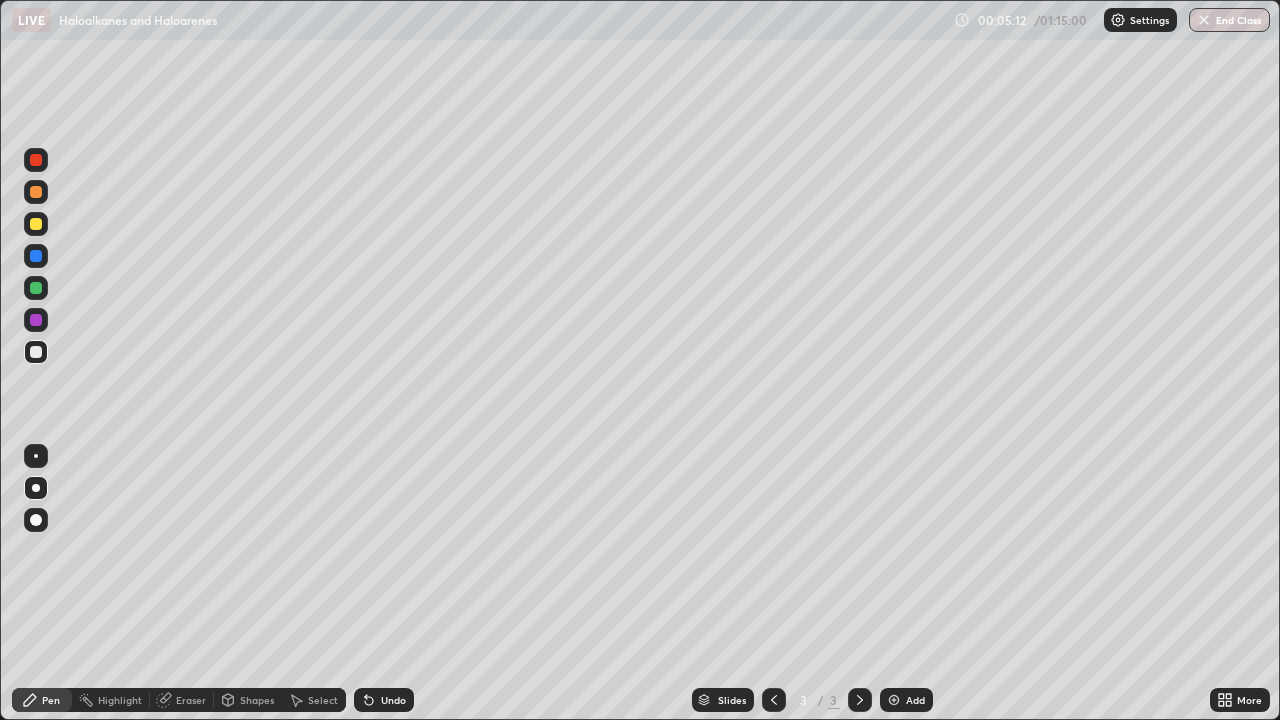 click on "LIVE Haloalkanes and Haloarenes 00:05:12 /  01:15:00 Settings End Class Setting up your live class Haloalkanes and Haloarenes • L27 of Course On Chemistry for JEE Excel 1 2026 [FIRST] [LAST] Pen Highlight Eraser Shapes Select Undo Slides 3 / 3 Add More Enable hand raising Enable raise hand to speak to learners. Once enabled, chat will be turned off temporarily. Enable x   No doubts shared Encourage your learners to ask a doubt for better clarity" at bounding box center (640, 360) 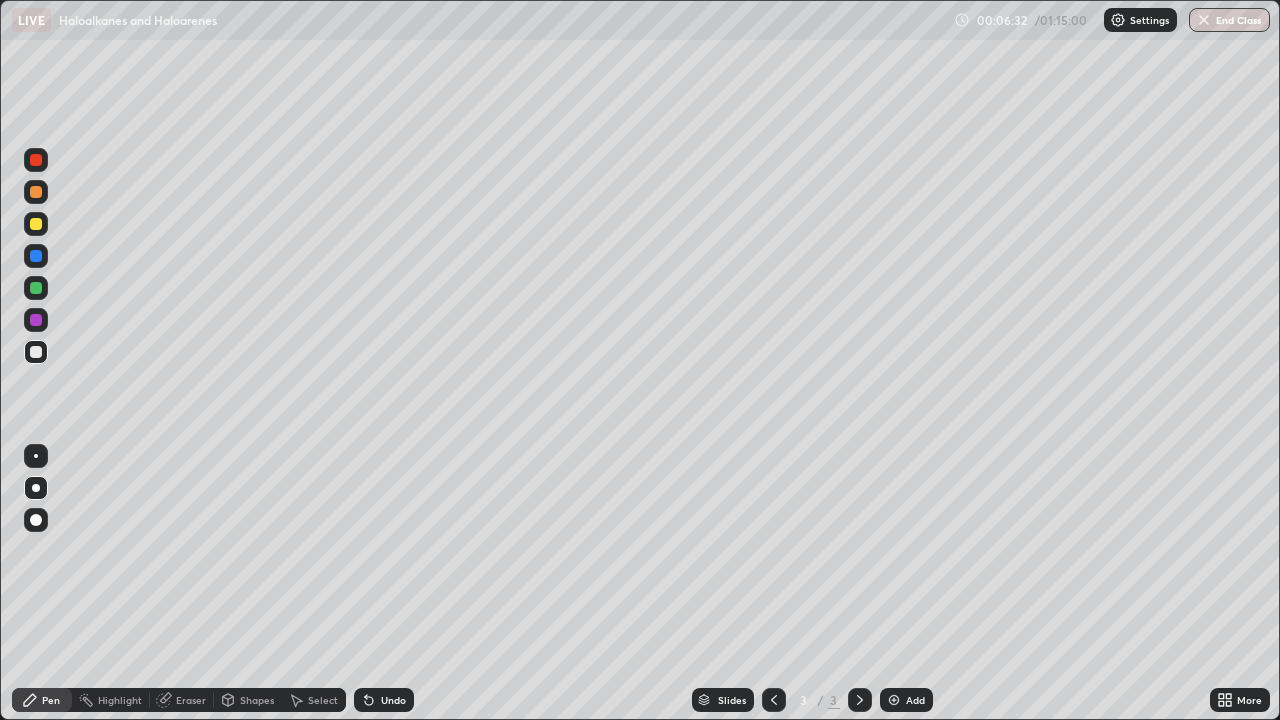 click on "LIVE Haloalkanes and Haloarenes 00:06:32 /  01:15:00 Settings End Class Setting up your live class Haloalkanes and Haloarenes • L27 of Course On Chemistry for JEE Excel 1 2026 [FIRST] [LAST] Pen Highlight Eraser Shapes Select Undo Slides 3 / 3 Add More Enable hand raising Enable raise hand to speak to learners. Once enabled, chat will be turned off temporarily. Enable x   No doubts shared Encourage your learners to ask a doubt for better clarity" at bounding box center (640, 360) 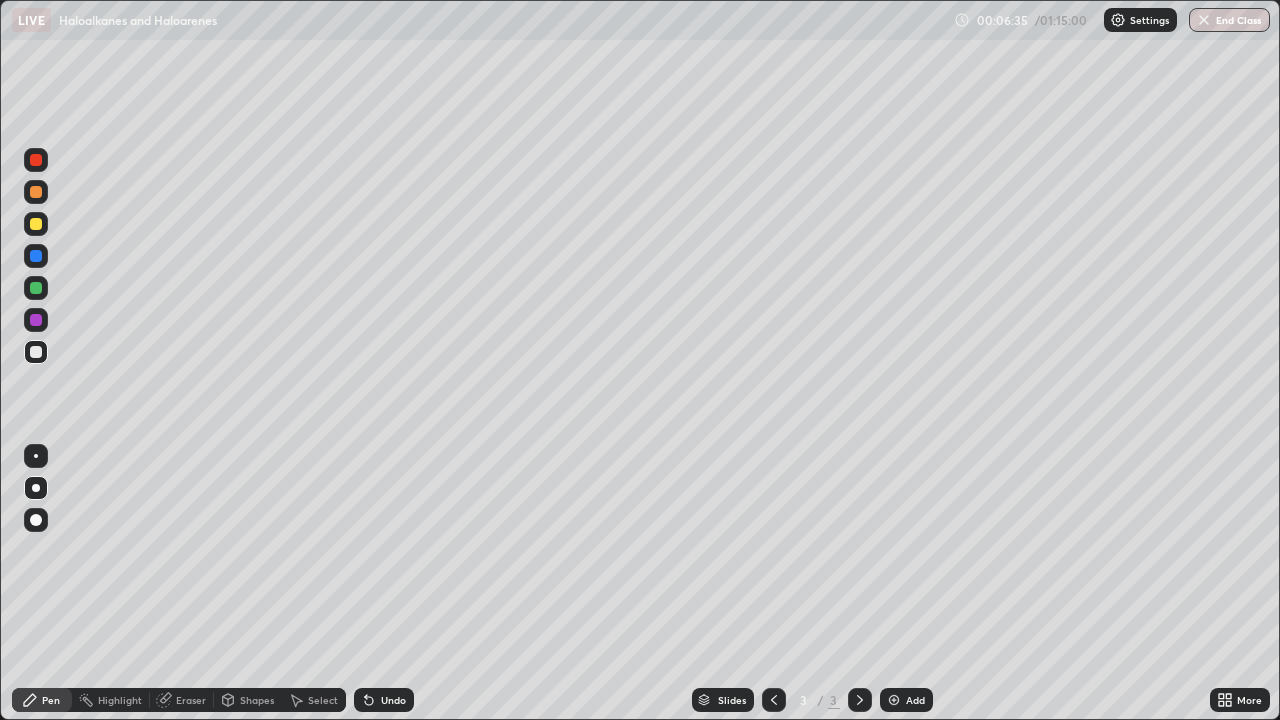 click on "LIVE Haloalkanes and Haloarenes 00:06:35 /  01:15:00 Settings End Class Setting up your live class Haloalkanes and Haloarenes • L27 of Course On Chemistry for JEE Excel 1 2026 [FIRST] [LAST] Pen Highlight Eraser Shapes Select Undo Slides 3 / 3 Add More Enable hand raising Enable raise hand to speak to learners. Once enabled, chat will be turned off temporarily. Enable x   No doubts shared Encourage your learners to ask a doubt for better clarity" at bounding box center [640, 360] 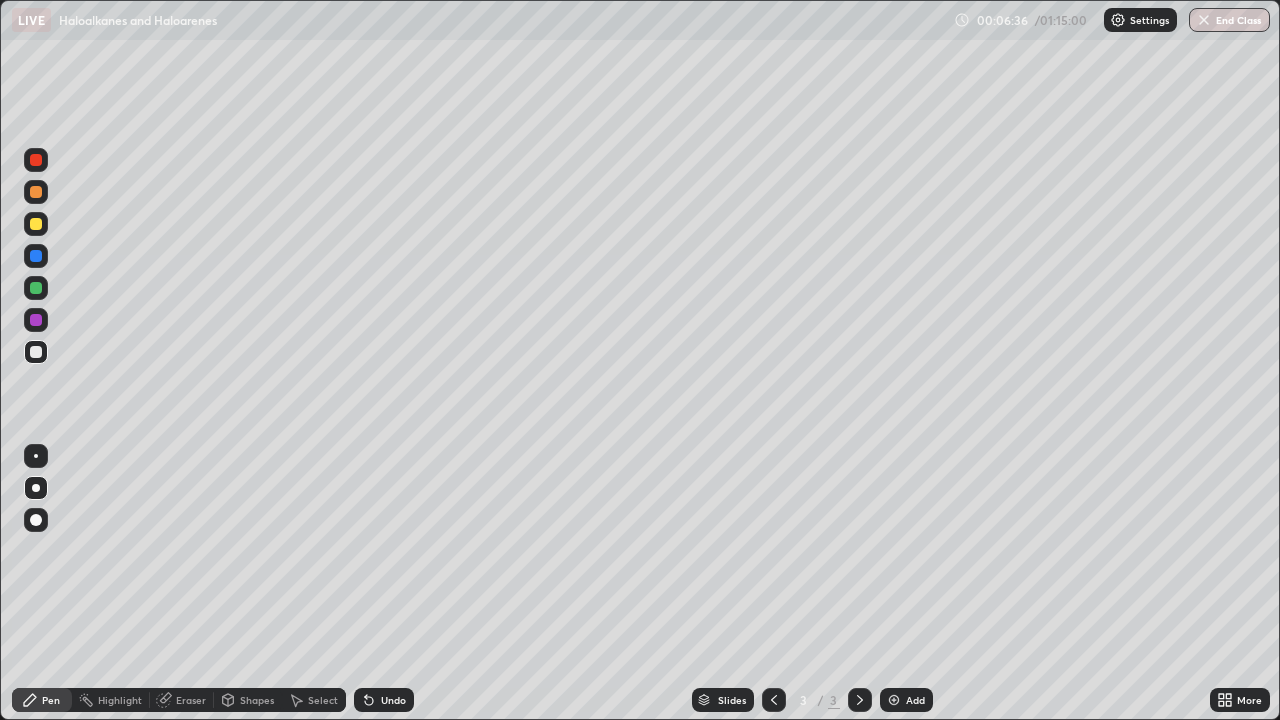 click on "LIVE Haloalkanes and Haloarenes 00:06:36 /  01:15:00 Settings End Class Setting up your live class Haloalkanes and Haloarenes • L27 of Course On Chemistry for JEE Excel 1 2026 [FIRST] [LAST] Pen Highlight Eraser Shapes Select Undo Slides 3 / 3 Add More Enable hand raising Enable raise hand to speak to learners. Once enabled, chat will be turned off temporarily. Enable x   No doubts shared Encourage your learners to ask a doubt for better clarity" at bounding box center (640, 360) 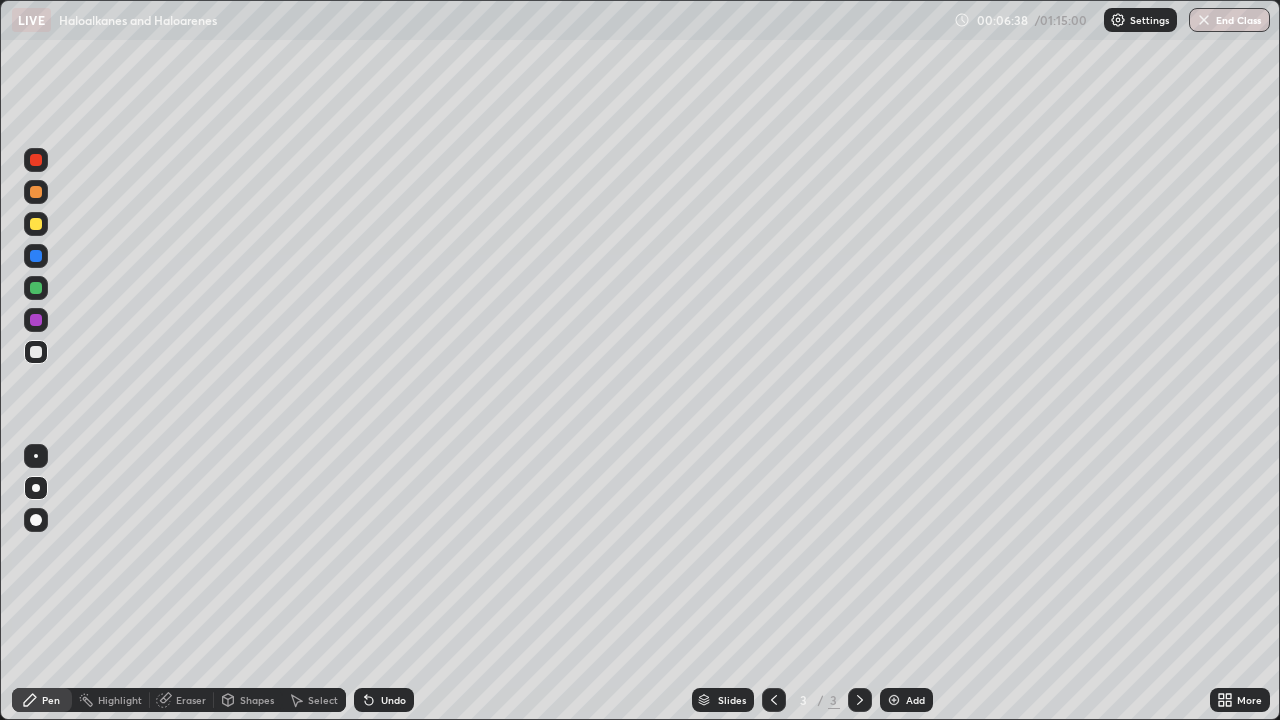 click on "LIVE Haloalkanes and Haloarenes 00:06:38 /  01:15:00 Settings End Class Setting up your live class Haloalkanes and Haloarenes • L27 of Course On Chemistry for JEE Excel 1 2026 [FIRST] [LAST] Pen Highlight Eraser Shapes Select Undo Slides 3 / 3 Add More Enable hand raising Enable raise hand to speak to learners. Once enabled, chat will be turned off temporarily. Enable x   No doubts shared Encourage your learners to ask a doubt for better clarity" at bounding box center (640, 360) 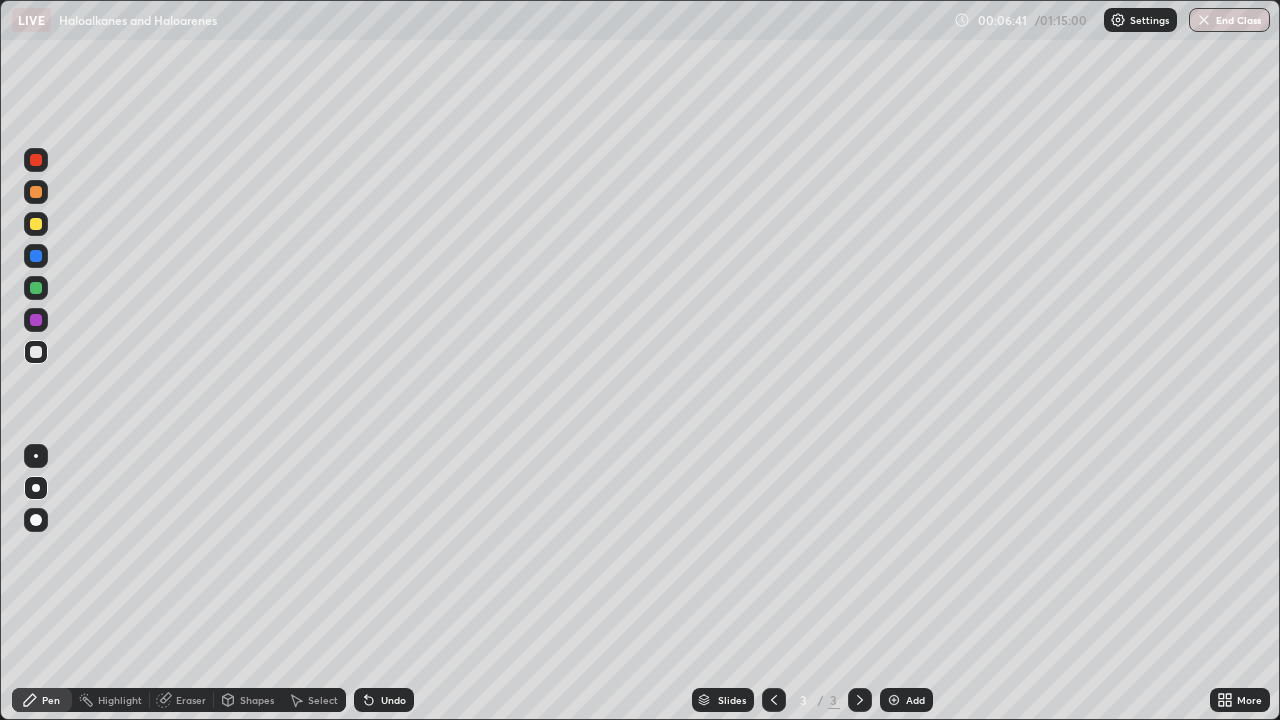 click on "LIVE Haloalkanes and Haloarenes 00:06:41 /  01:15:00 Settings End Class Setting up your live class Haloalkanes and Haloarenes • L27 of Course On Chemistry for JEE Excel 1 2026 [FIRST] [LAST] Pen Highlight Eraser Shapes Select Undo Slides 3 / 3 Add More Enable hand raising Enable raise hand to speak to learners. Once enabled, chat will be turned off temporarily. Enable x   No doubts shared Encourage your learners to ask a doubt for better clarity" at bounding box center (640, 360) 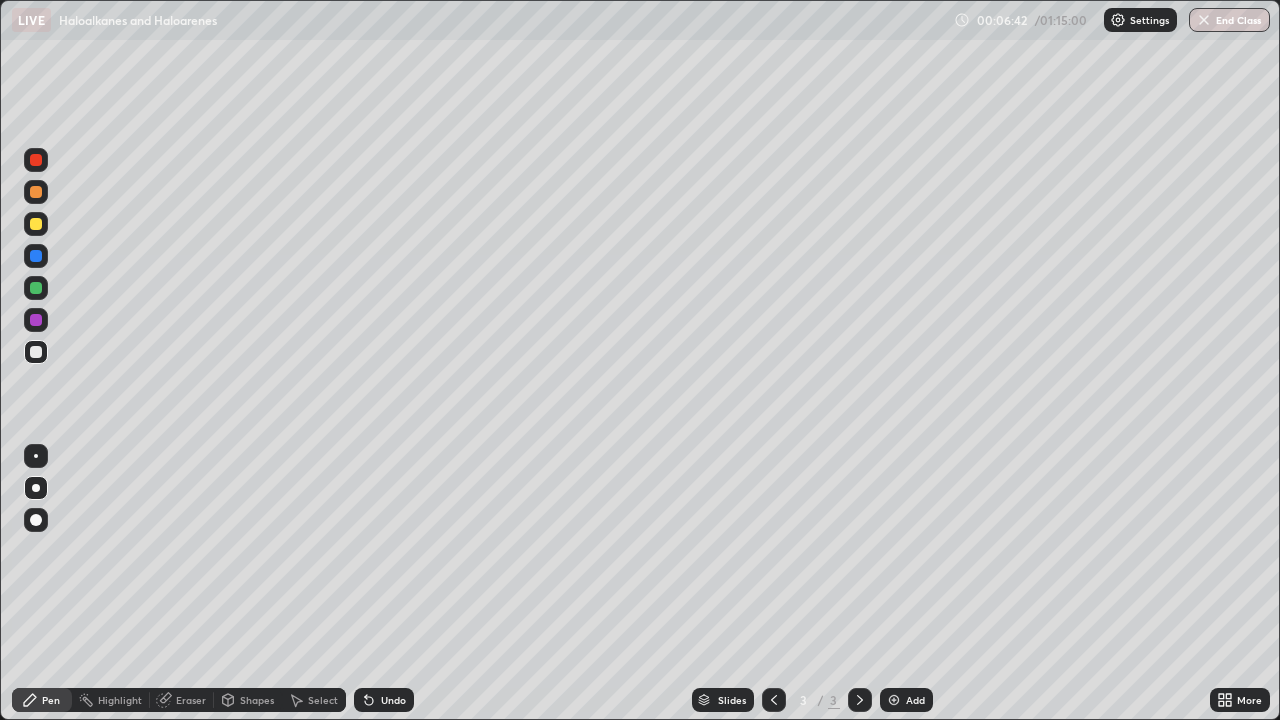 click on "LIVE Haloalkanes and Haloarenes 00:06:42 /  01:15:00 Settings End Class Setting up your live class Haloalkanes and Haloarenes • L27 of Course On Chemistry for JEE Excel 1 2026 [FIRST] [LAST] Pen Highlight Eraser Shapes Select Undo Slides 3 / 3 Add More Enable hand raising Enable raise hand to speak to learners. Once enabled, chat will be turned off temporarily. Enable x   No doubts shared Encourage your learners to ask a doubt for better clarity" at bounding box center (640, 360) 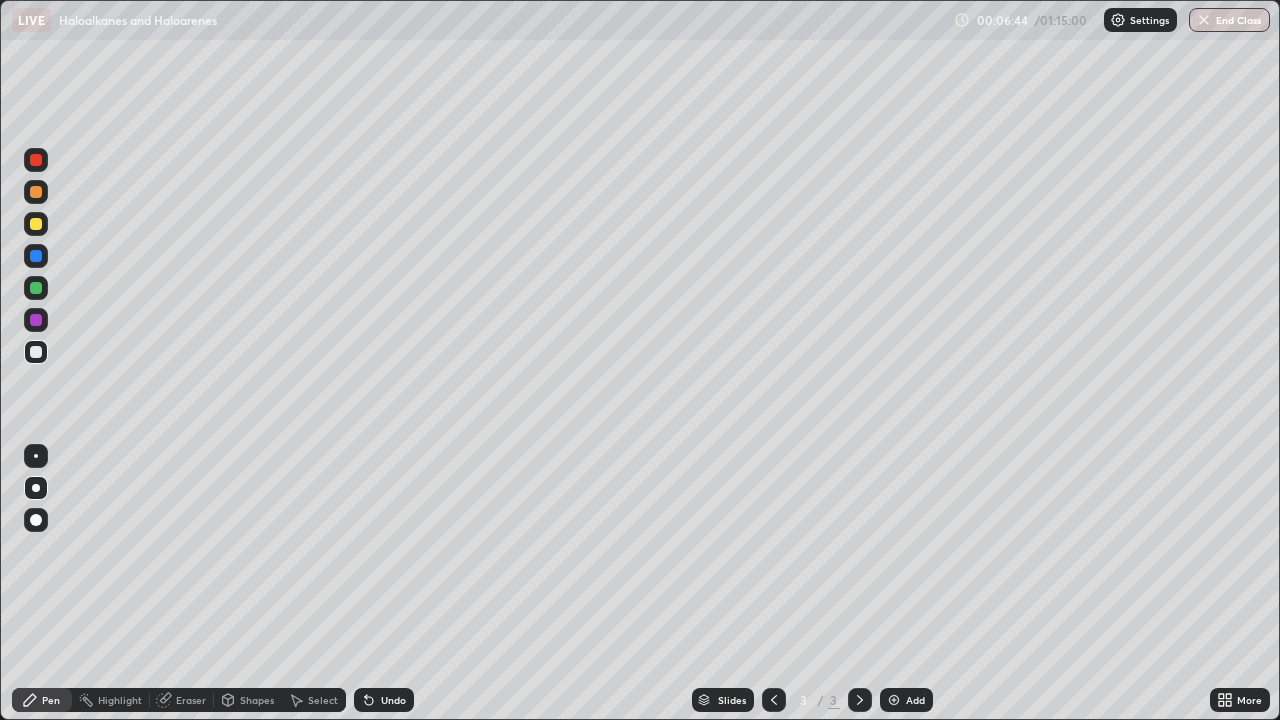 click on "LIVE Haloalkanes and Haloarenes 00:06:44 /  01:15:00 Settings End Class Setting up your live class Haloalkanes and Haloarenes • L27 of Course On Chemistry for JEE Excel 1 2026 [FIRST] [LAST] Pen Highlight Eraser Shapes Select Undo Slides 3 / 3 Add More Enable hand raising Enable raise hand to speak to learners. Once enabled, chat will be turned off temporarily. Enable x   No doubts shared Encourage your learners to ask a doubt for better clarity" at bounding box center [640, 360] 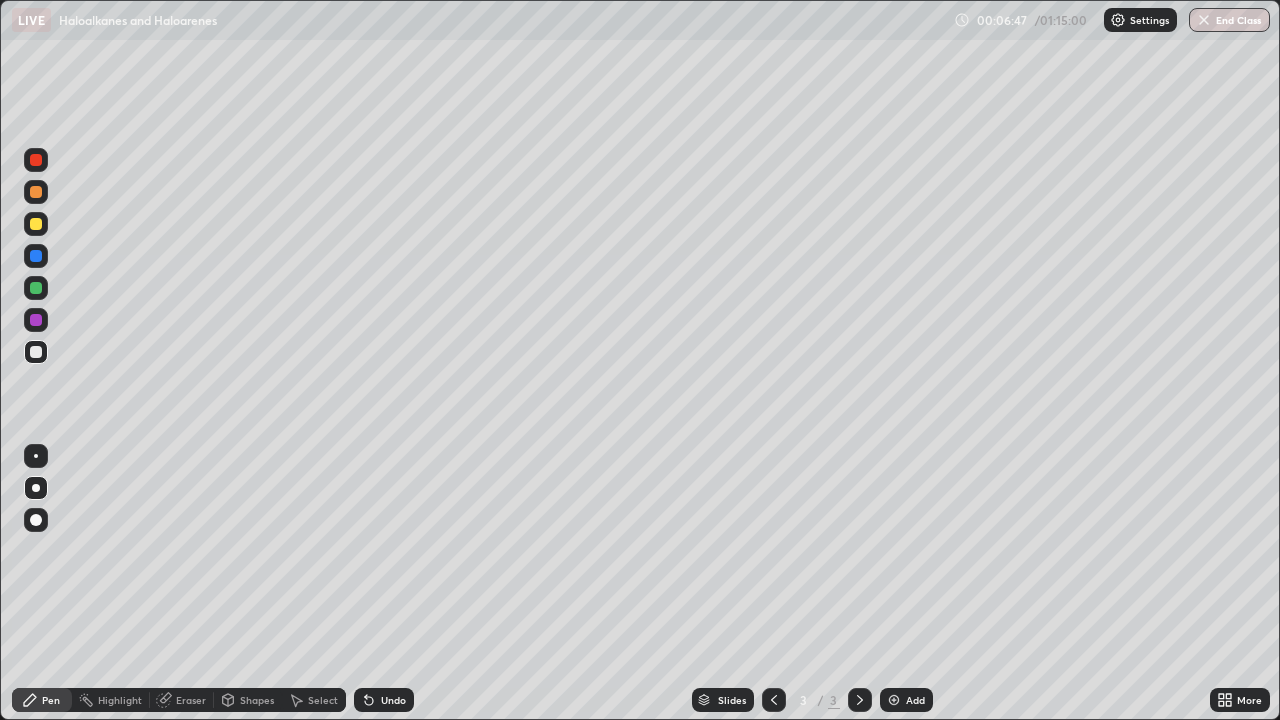 click on "LIVE Haloalkanes and Haloarenes 00:06:47 /  01:15:00 Settings End Class Setting up your live class Haloalkanes and Haloarenes • L27 of Course On Chemistry for JEE Excel 1 2026 [FIRST] [LAST] Pen Highlight Eraser Shapes Select Undo Slides 3 / 3 Add More Enable hand raising Enable raise hand to speak to learners. Once enabled, chat will be turned off temporarily. Enable x   No doubts shared Encourage your learners to ask a doubt for better clarity" at bounding box center [640, 360] 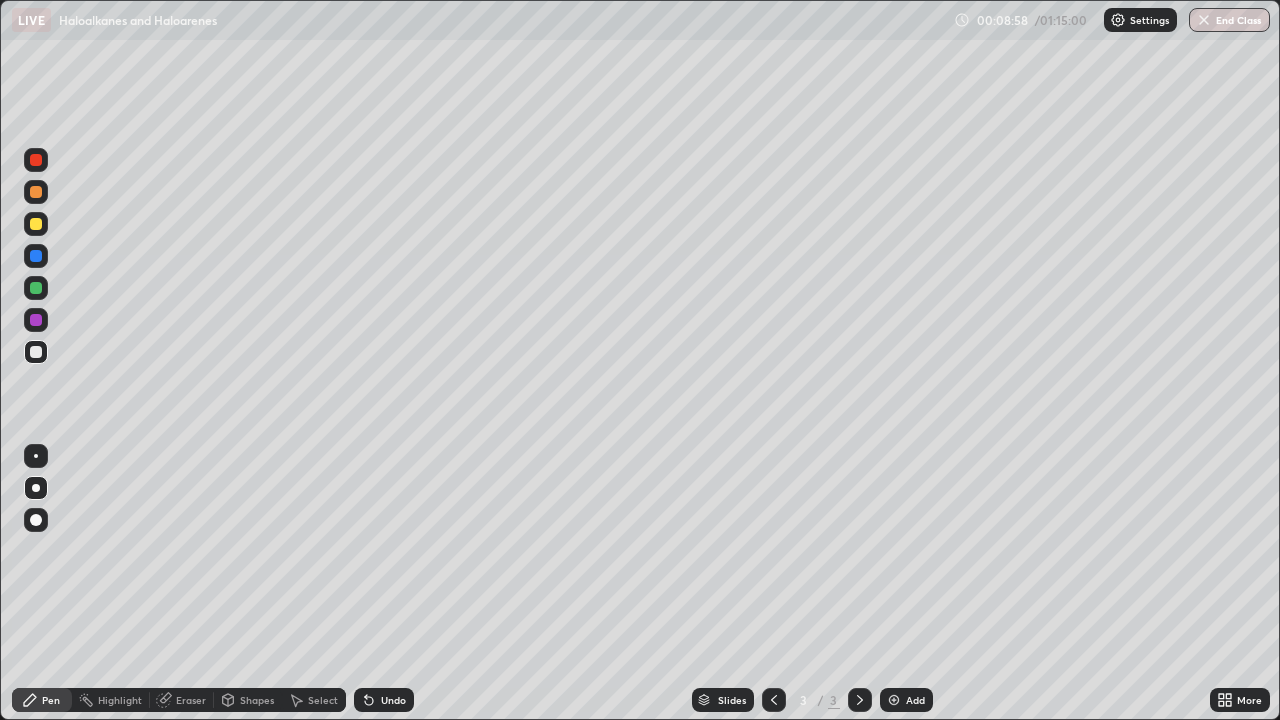 click at bounding box center [36, 224] 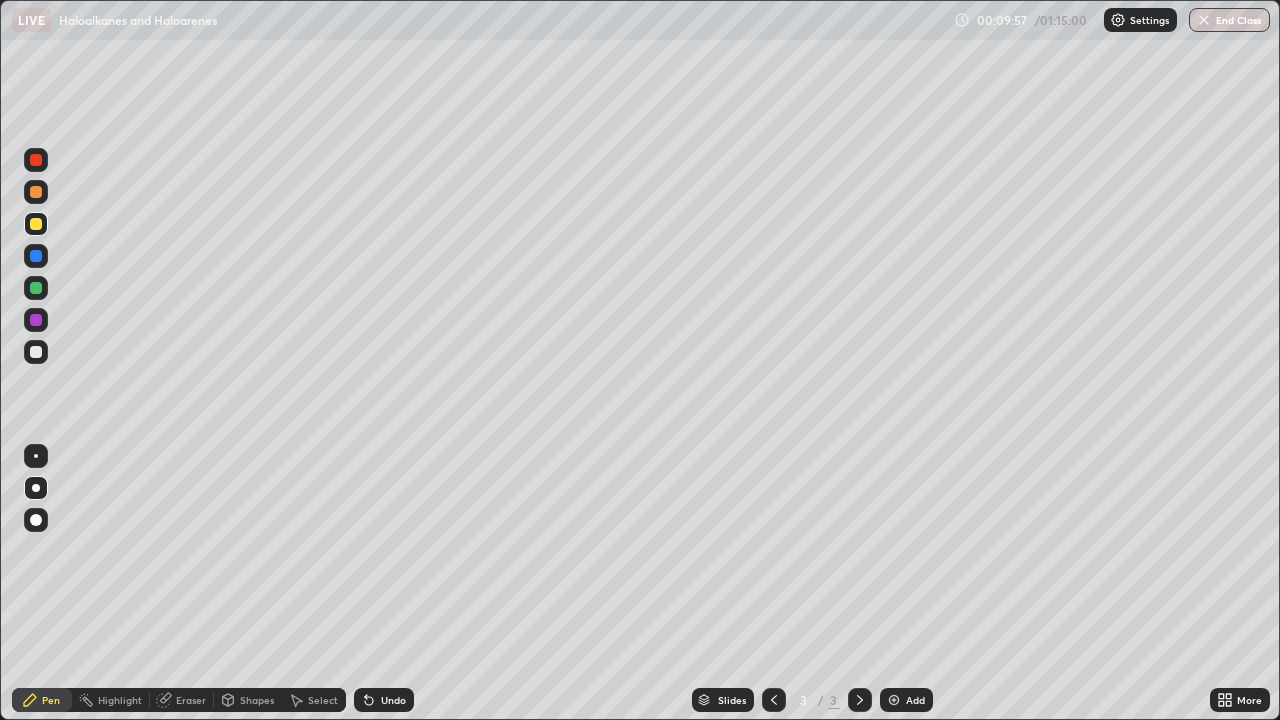 click on "Add" at bounding box center (915, 700) 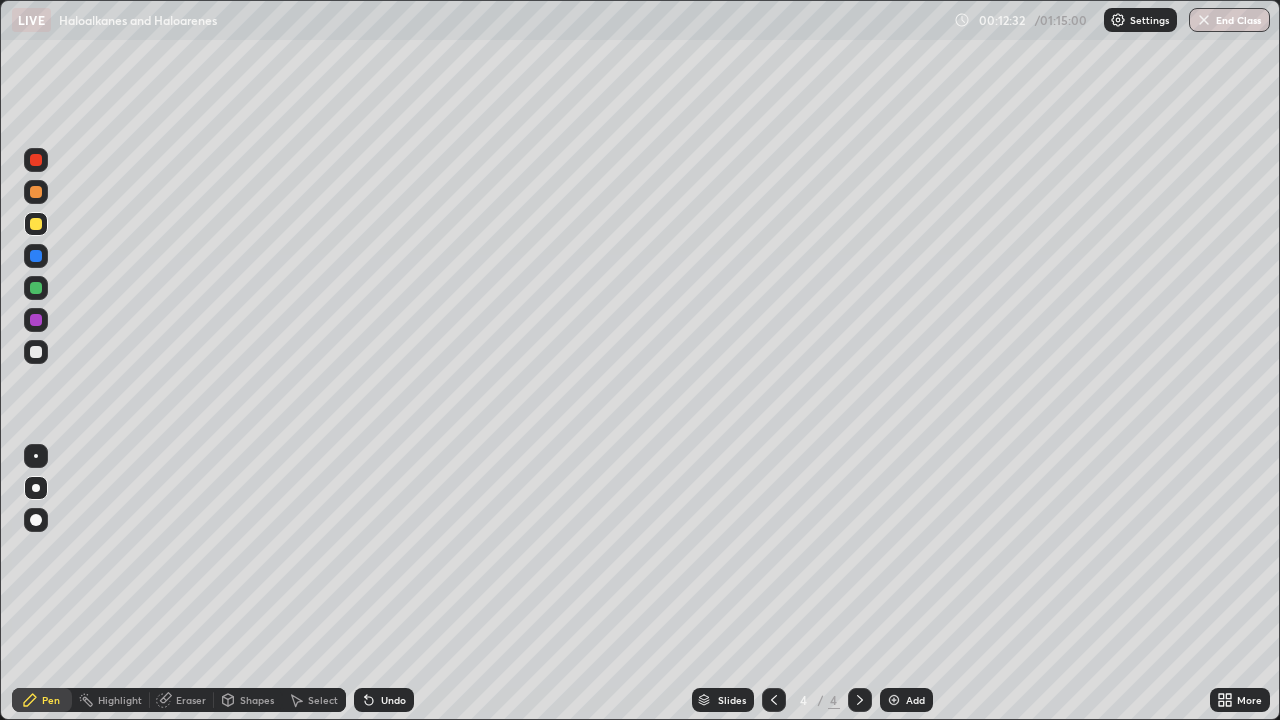 click on "Undo" at bounding box center [384, 700] 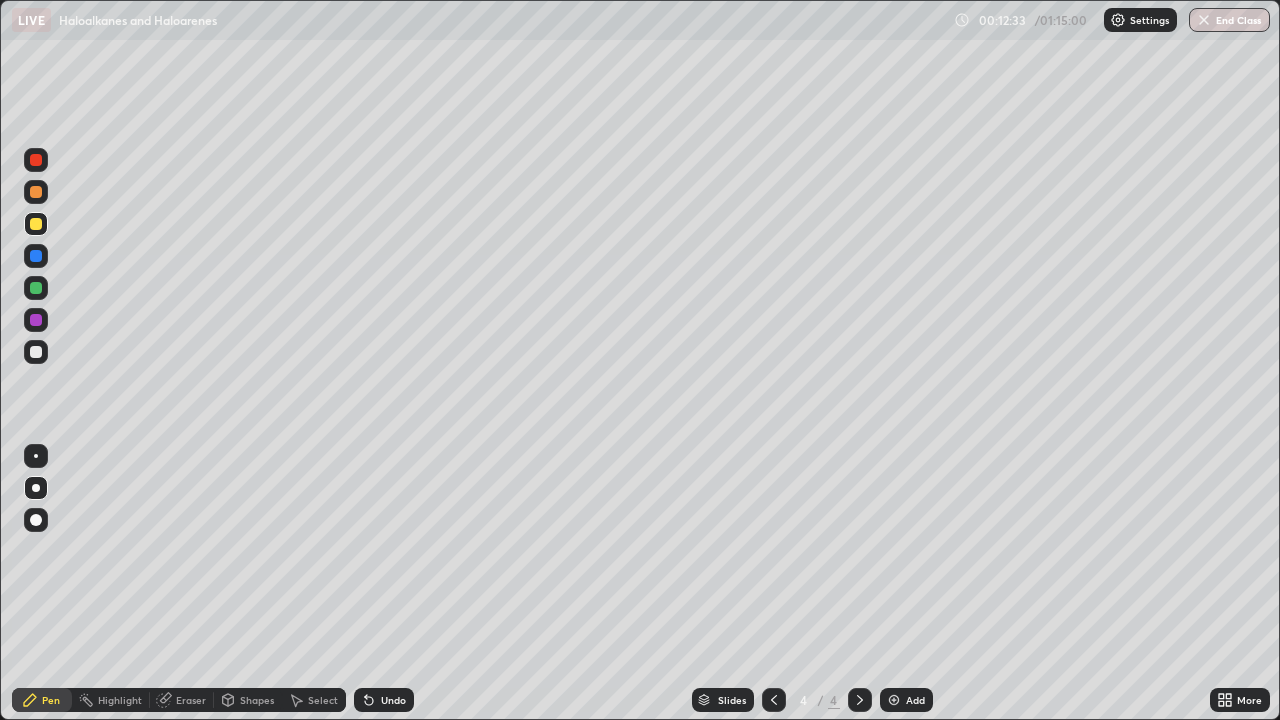click on "Undo" at bounding box center (393, 700) 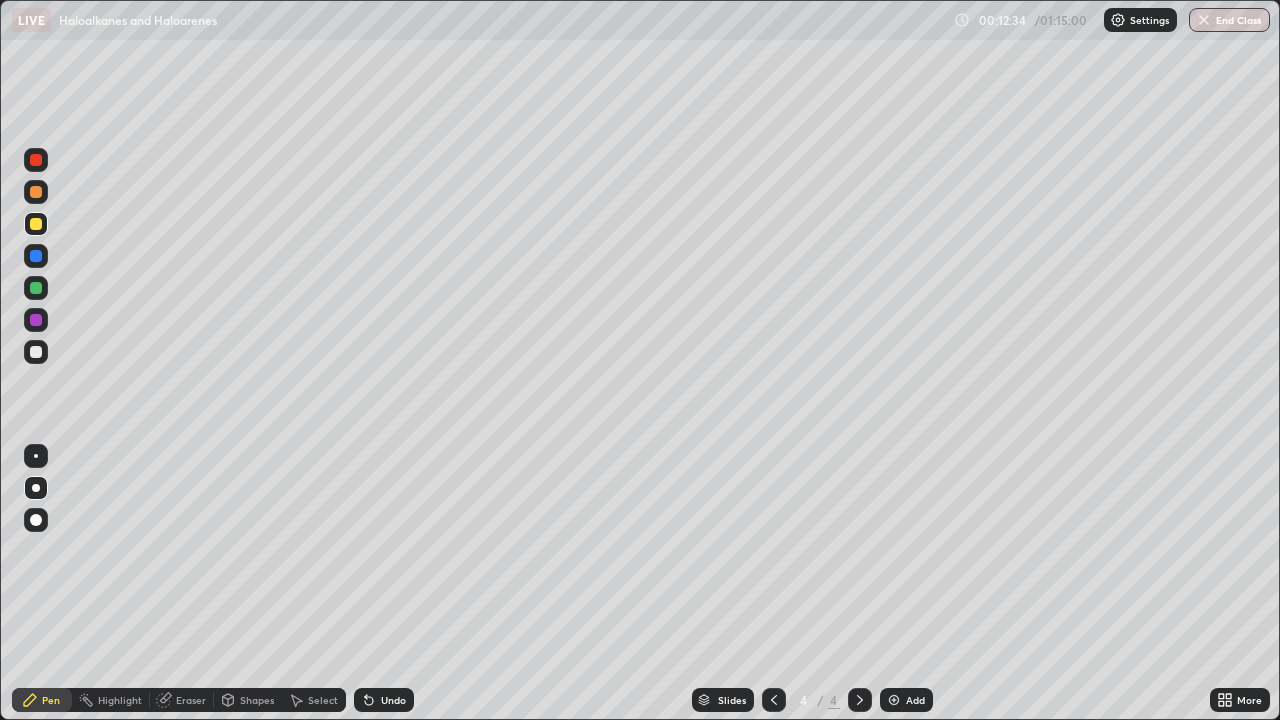 click on "Undo" at bounding box center (384, 700) 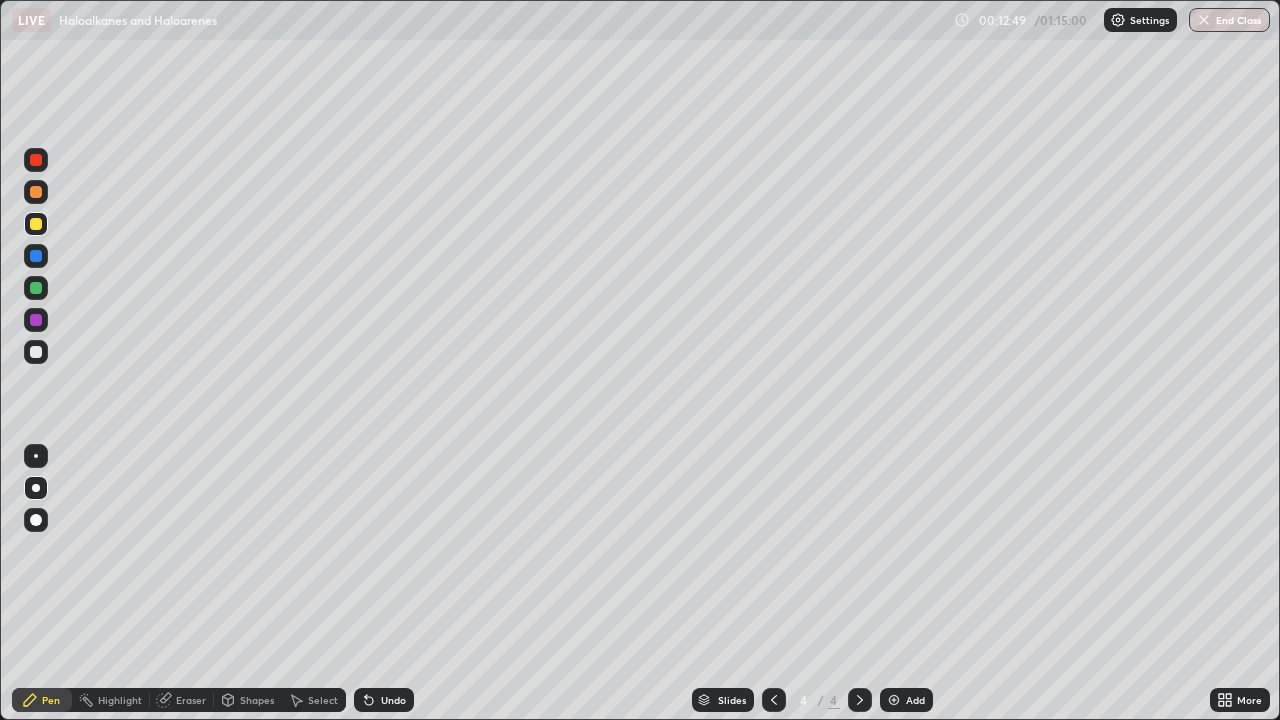 click at bounding box center [36, 352] 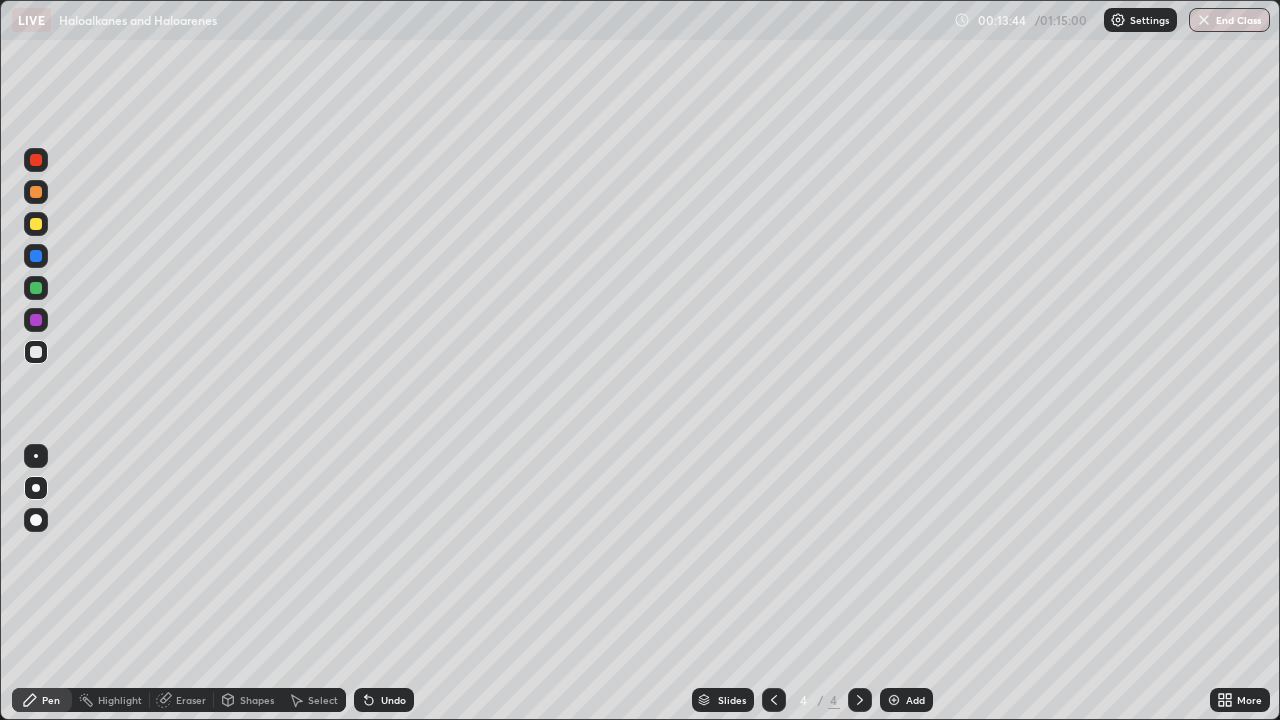click on "Undo" at bounding box center [393, 700] 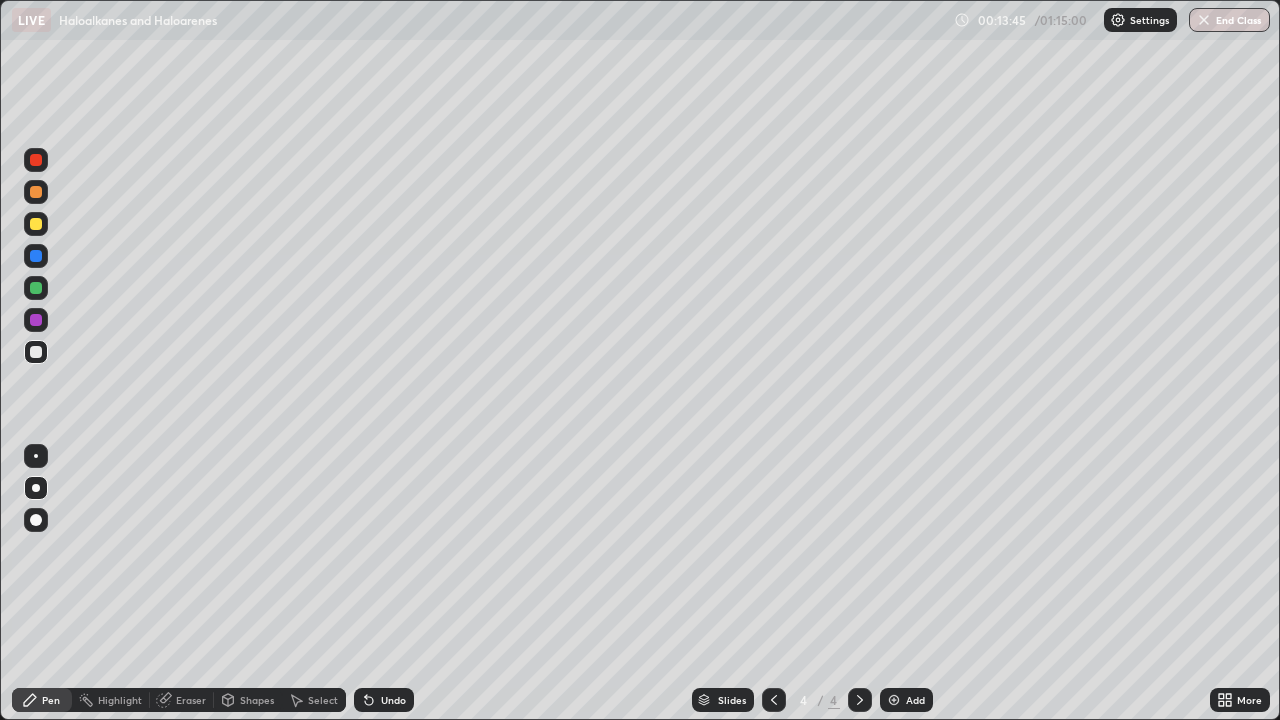 click on "Undo" at bounding box center (393, 700) 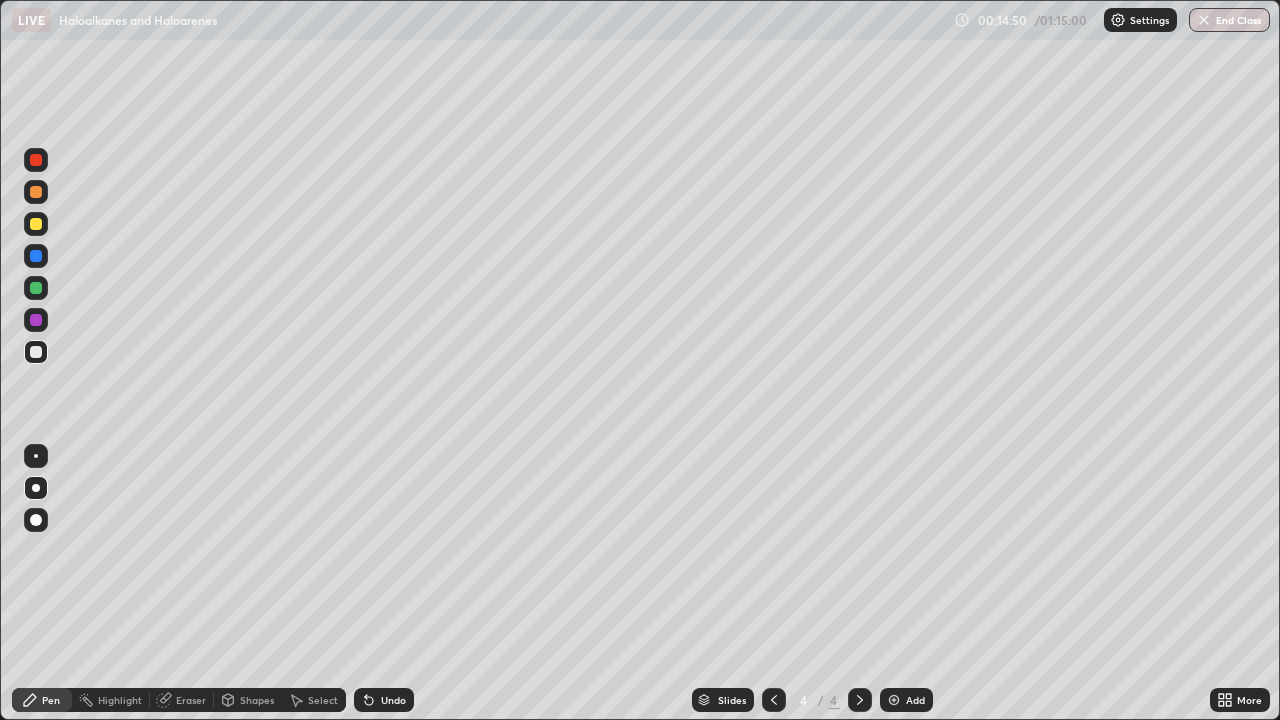 click on "Undo" at bounding box center [393, 700] 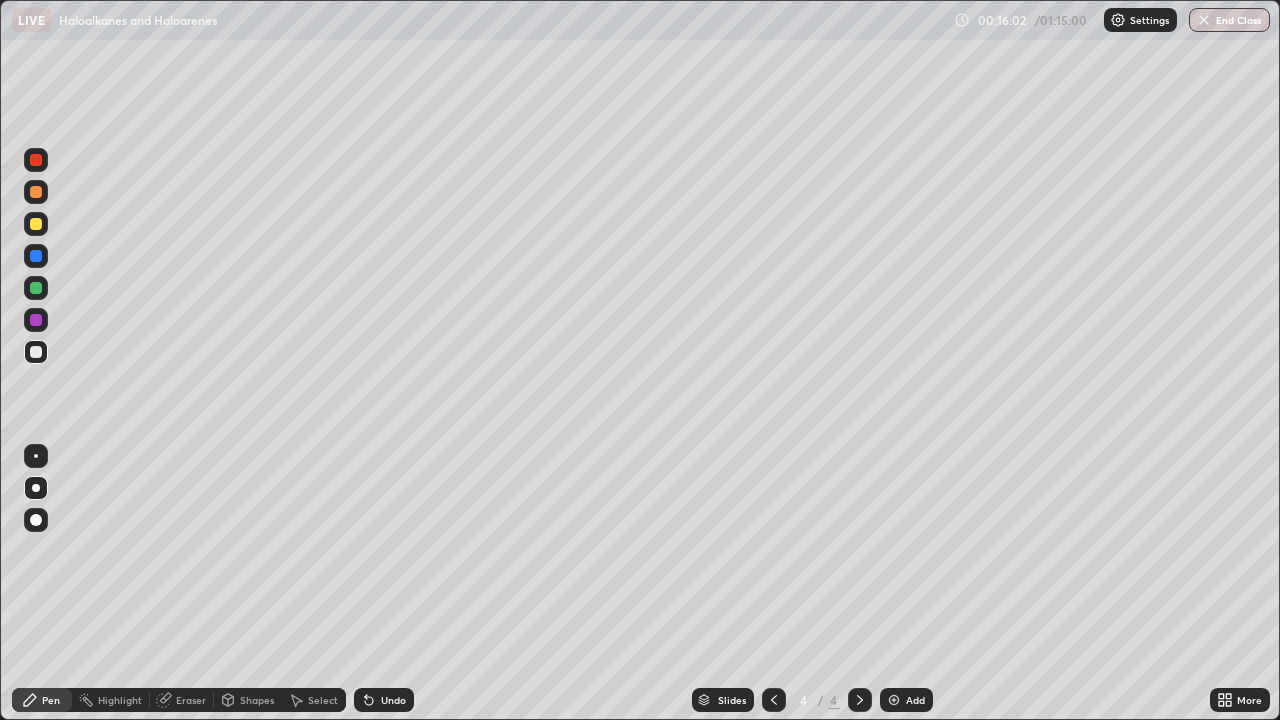 click at bounding box center [36, 320] 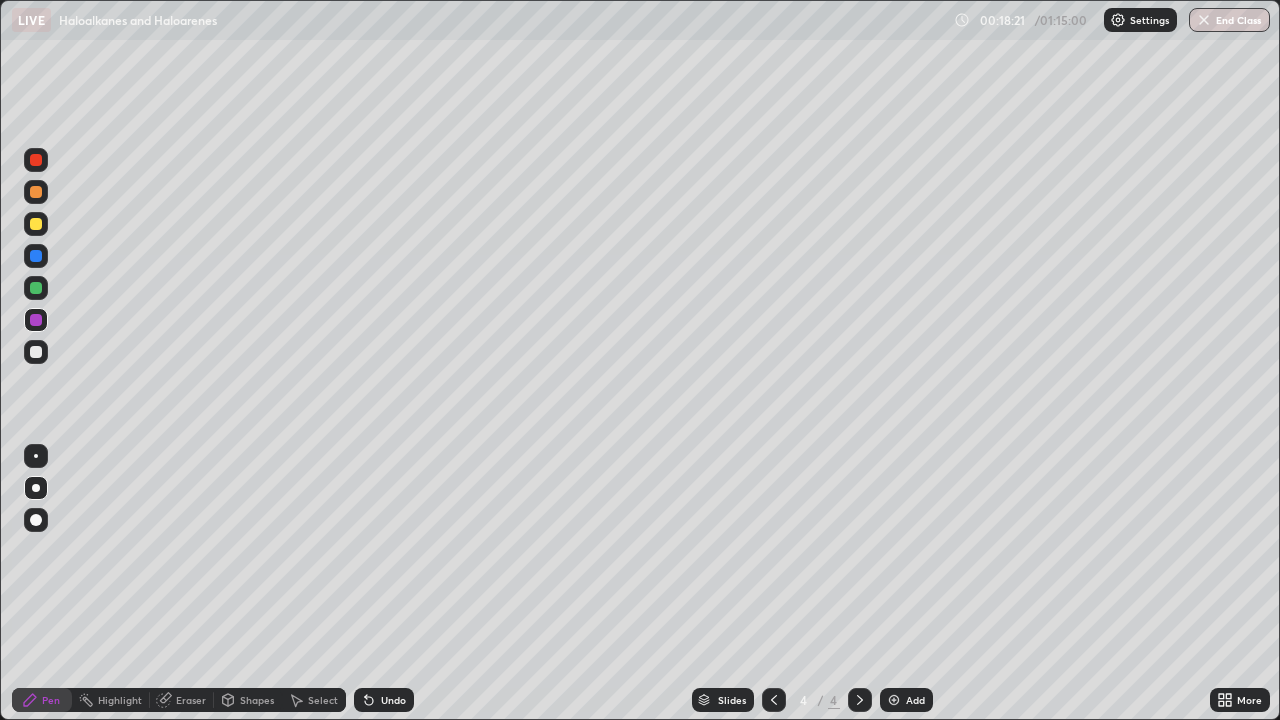 click on "Eraser" at bounding box center (191, 700) 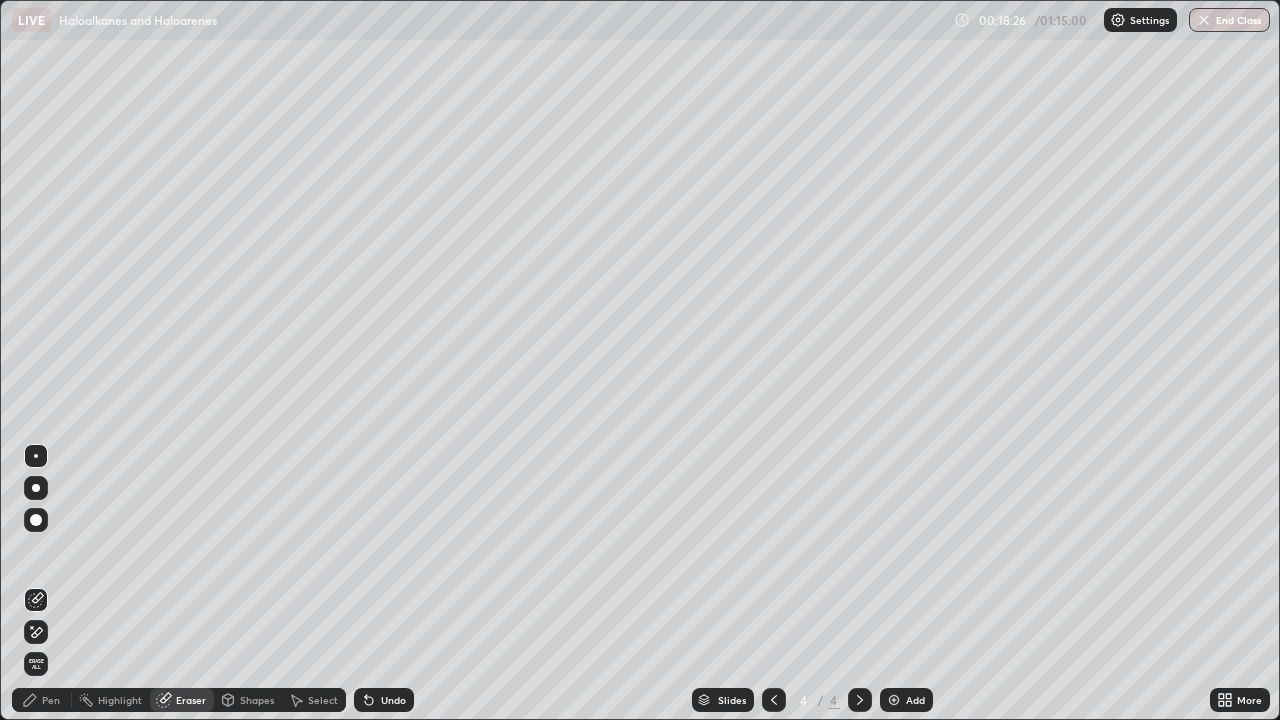 click on "Pen" at bounding box center [51, 700] 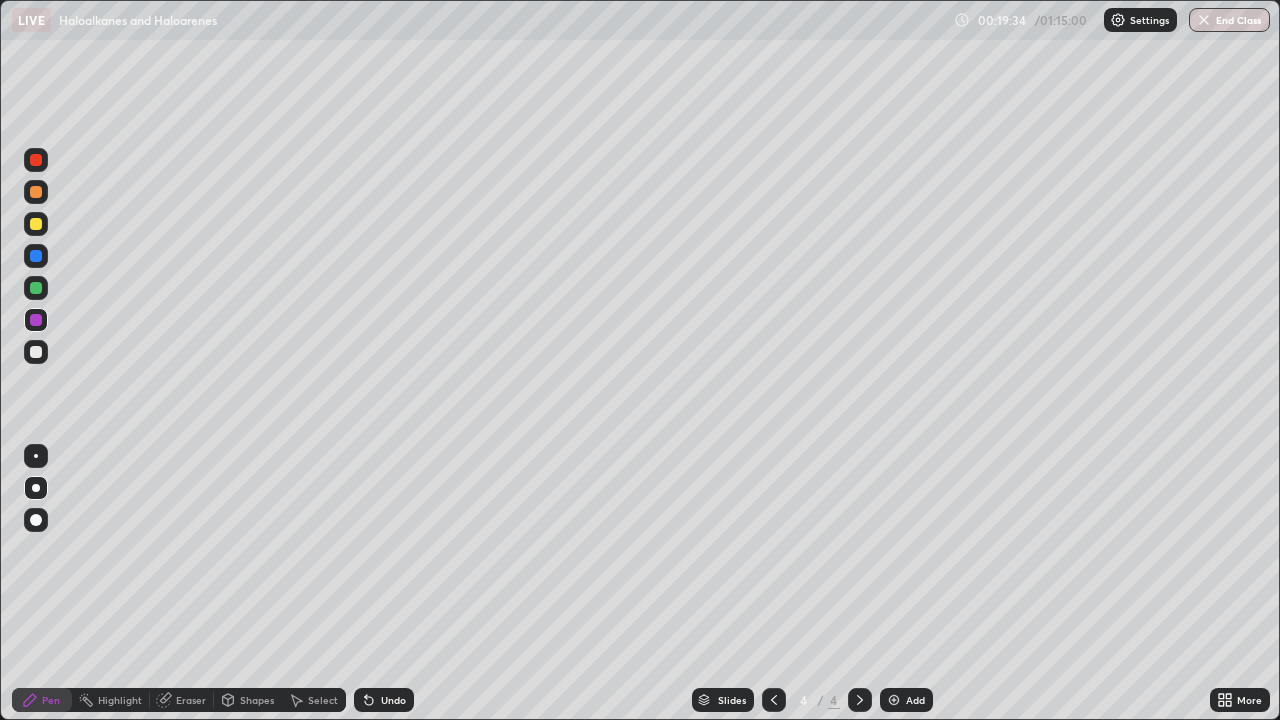 click on "Add" at bounding box center [915, 700] 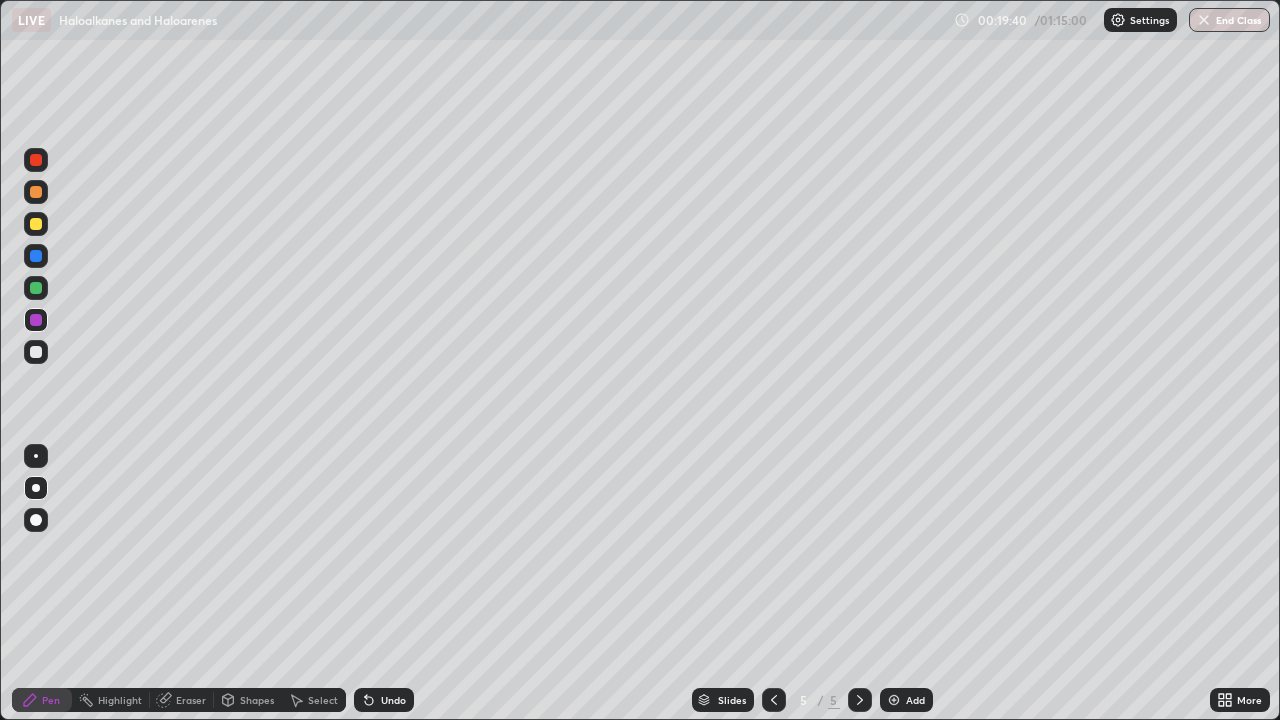 click on "Undo" at bounding box center [384, 700] 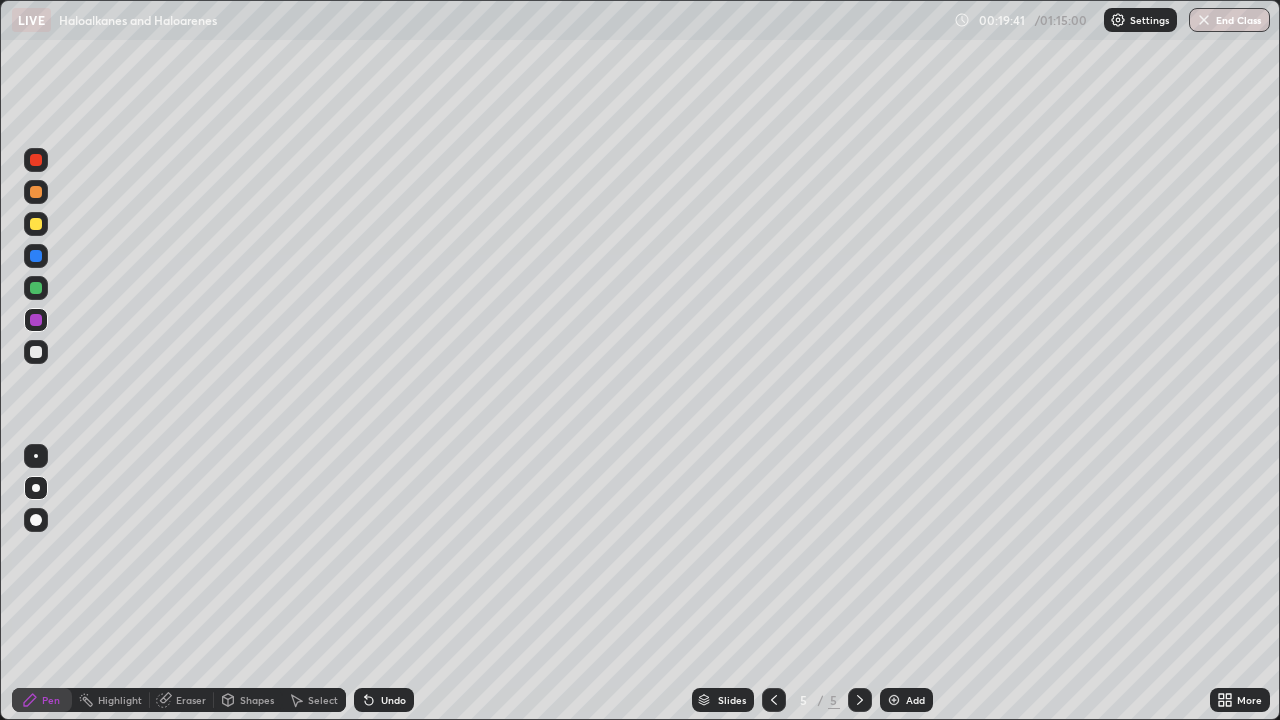 click on "Undo" at bounding box center (393, 700) 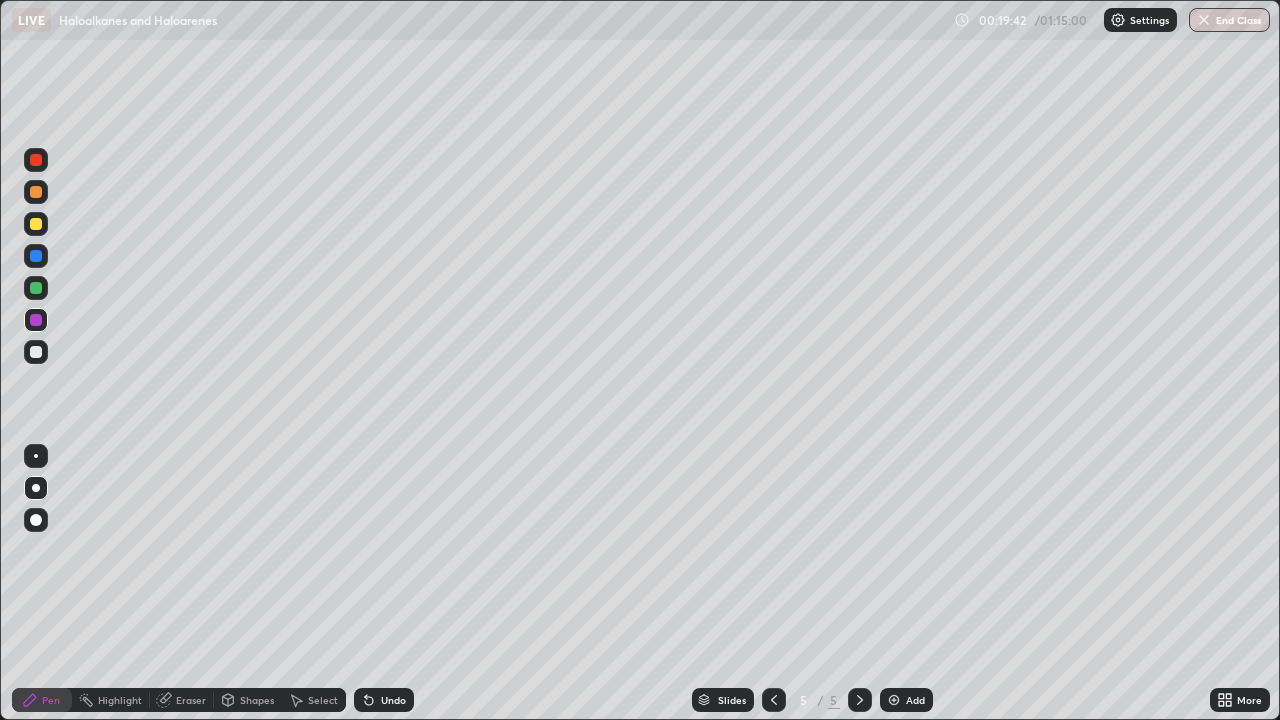 click on "Undo" at bounding box center [393, 700] 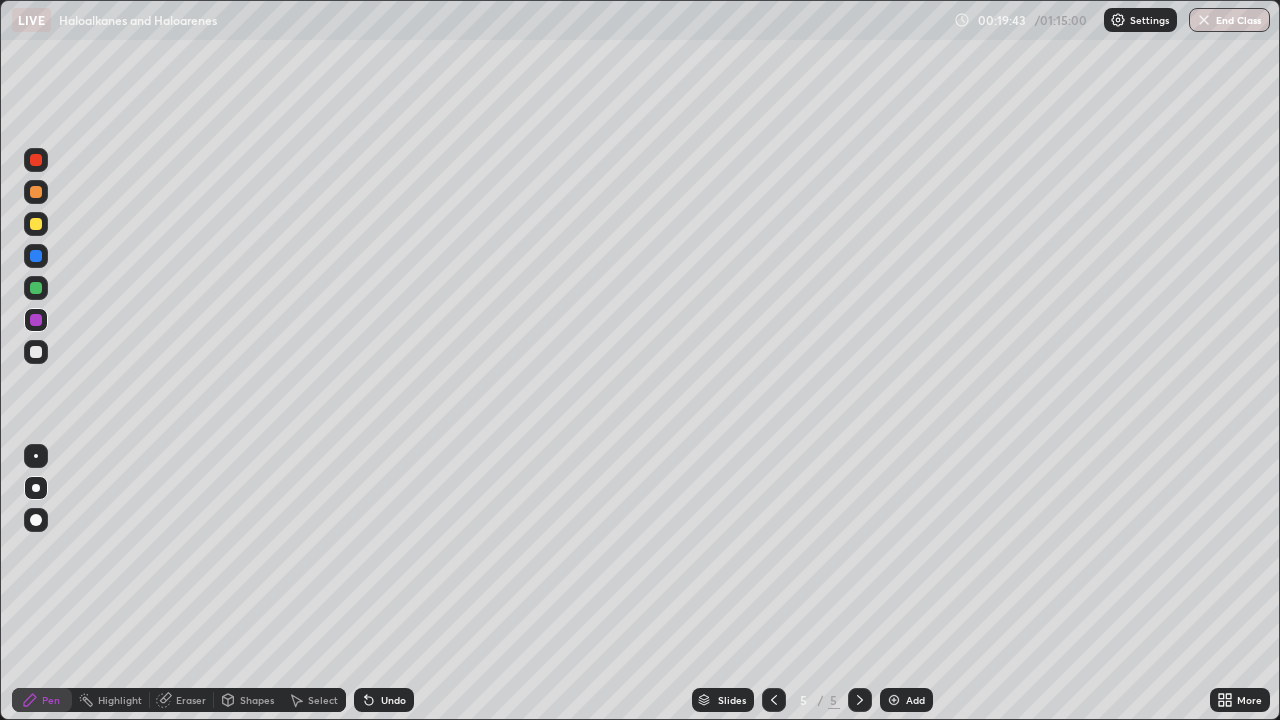 click at bounding box center (36, 352) 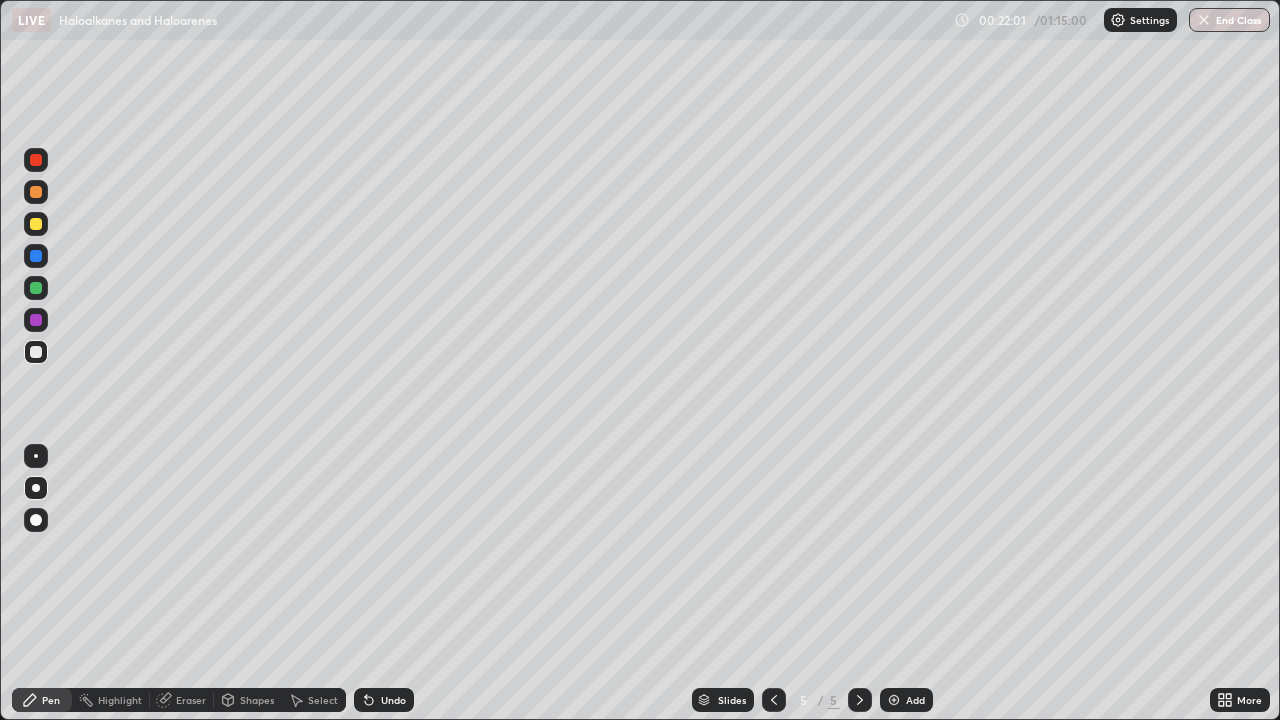 click 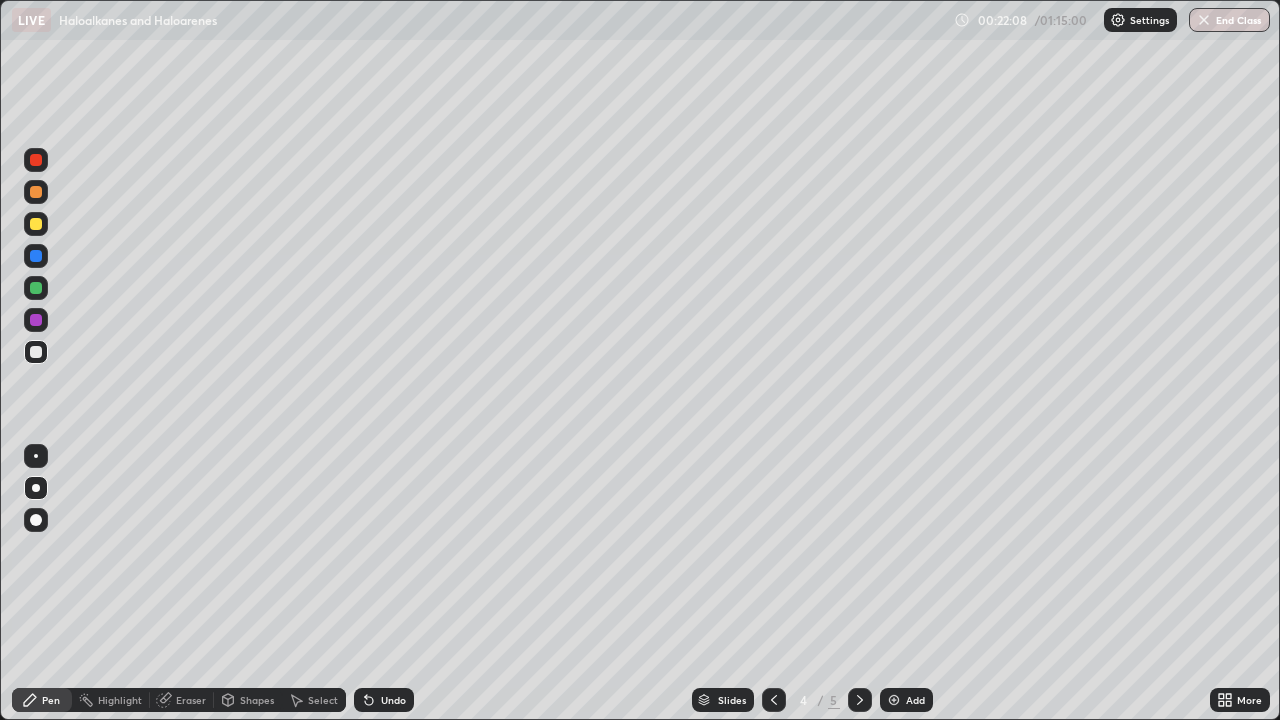 click 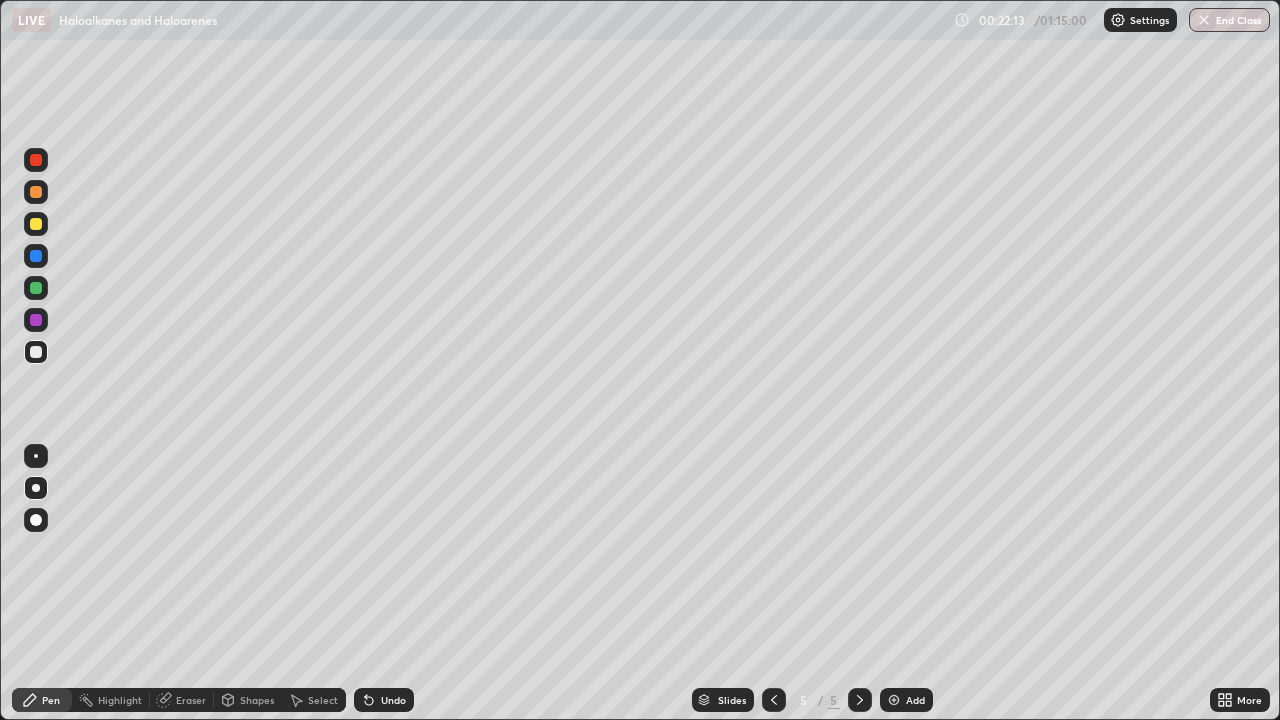 click 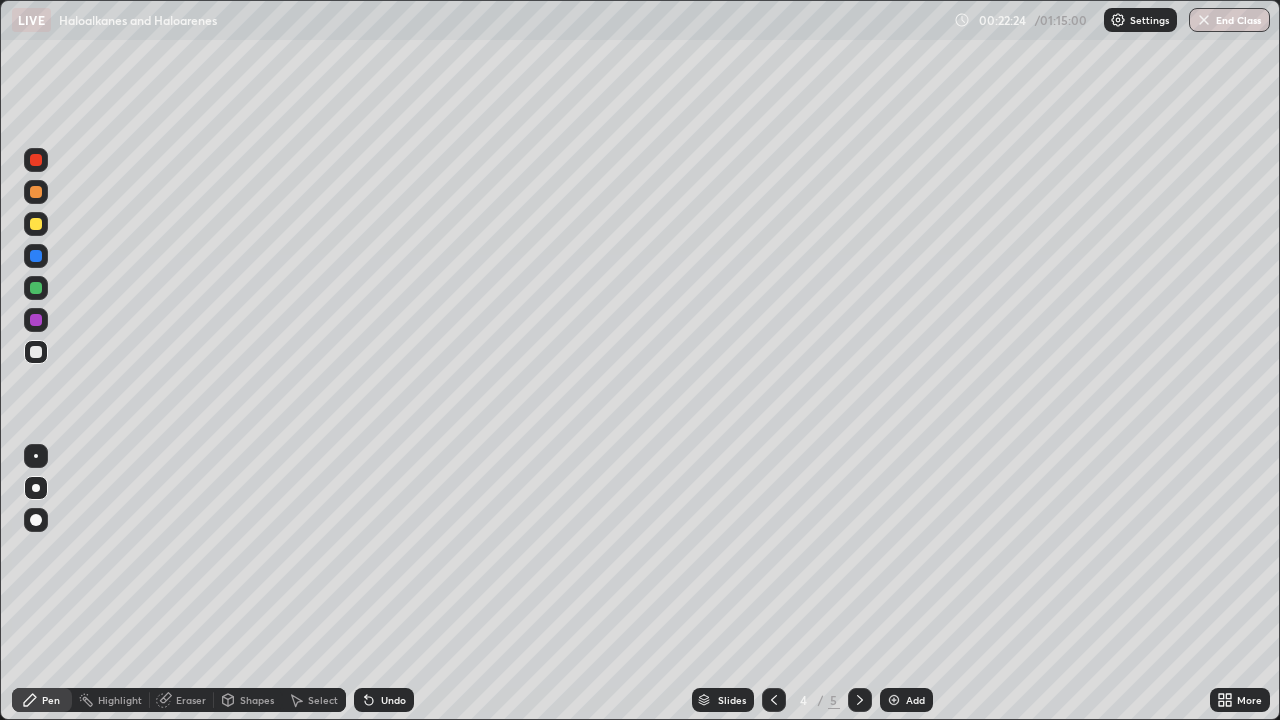 click 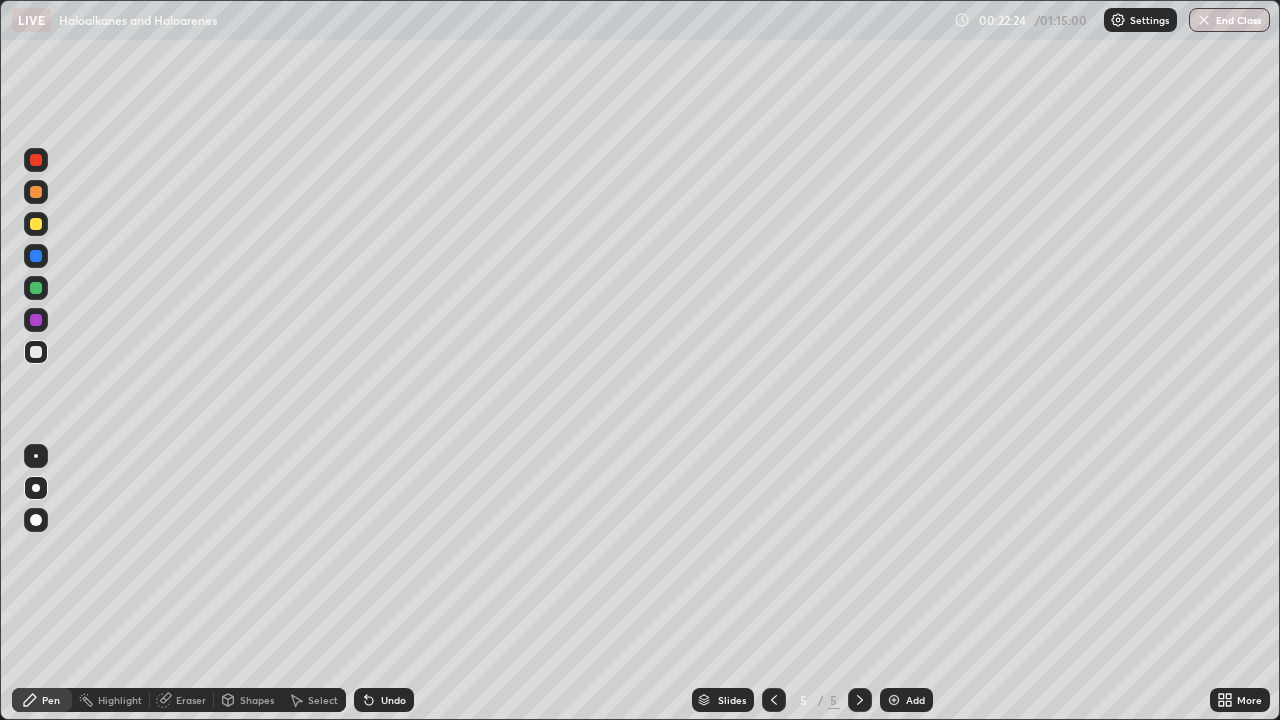 click on "Add" at bounding box center [915, 700] 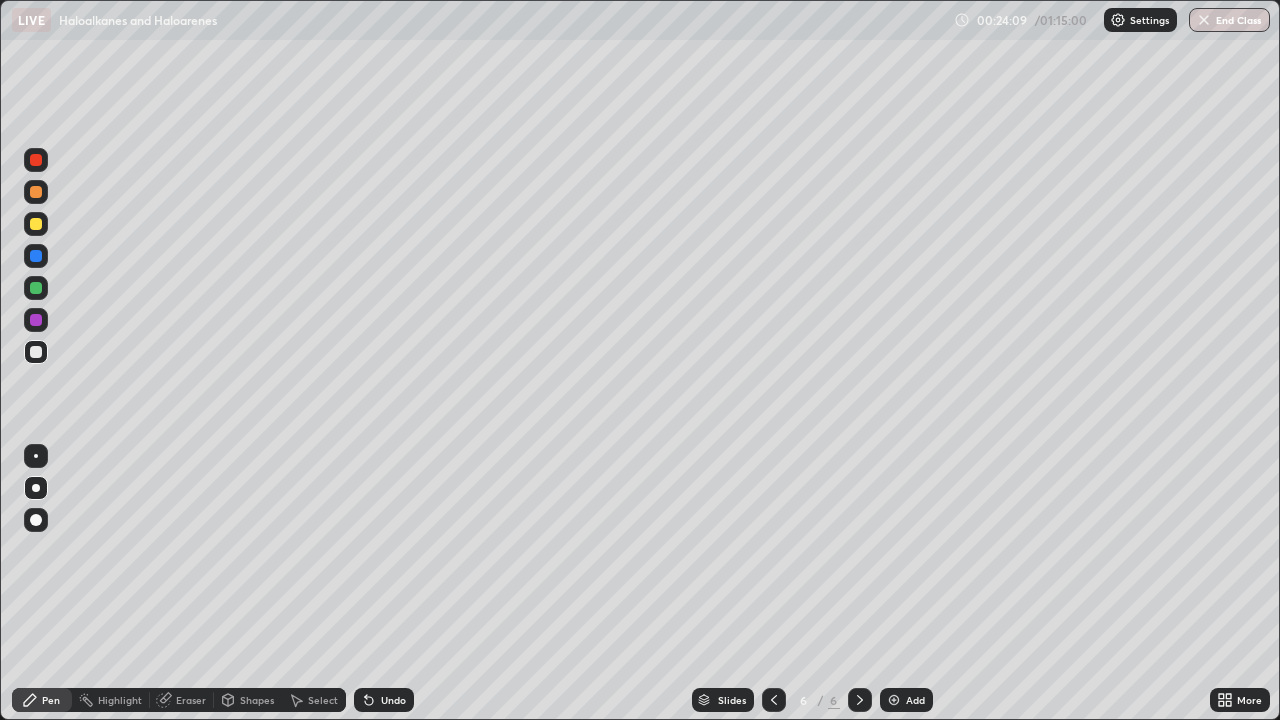 click on "Undo" at bounding box center (384, 700) 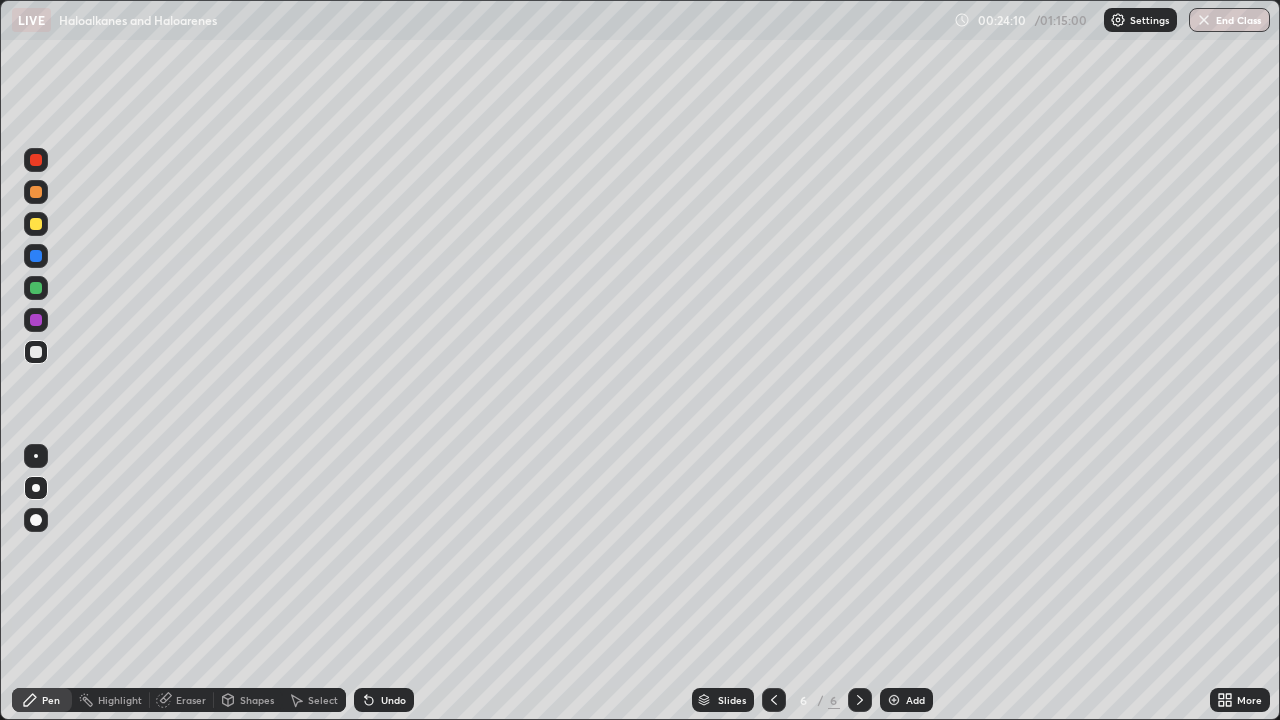 click on "Undo" at bounding box center (393, 700) 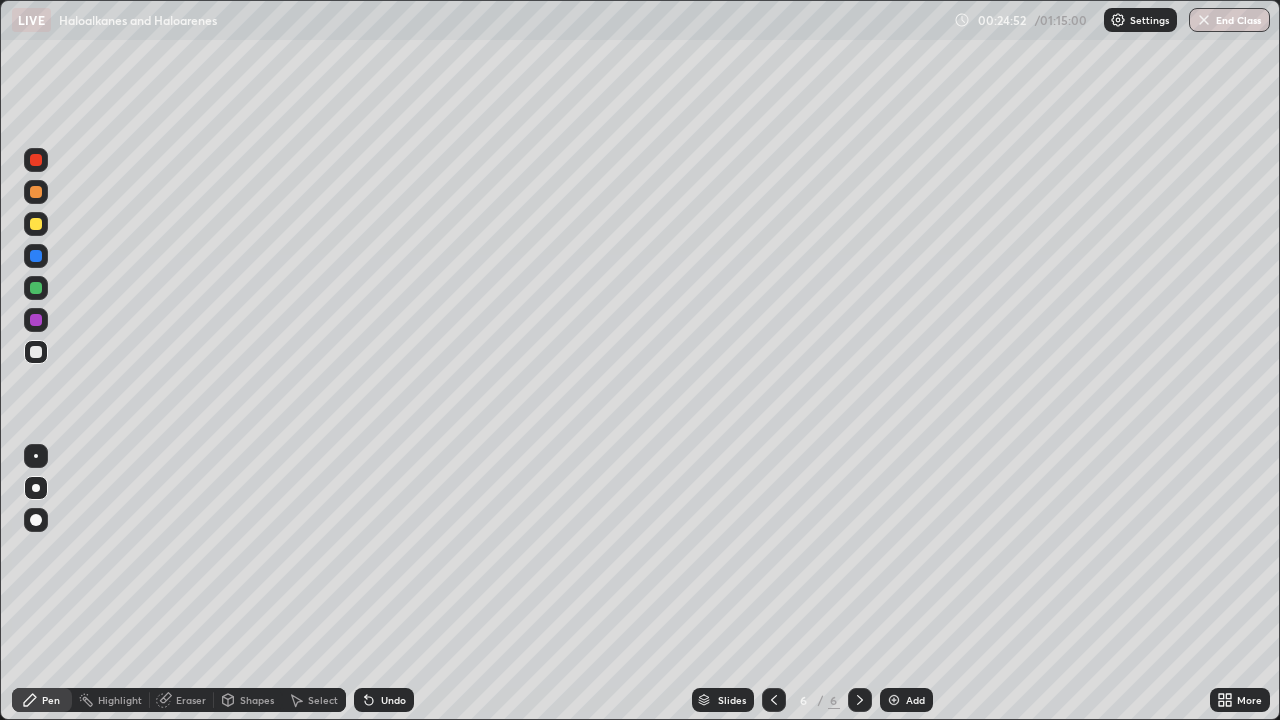 click on "Eraser" at bounding box center (191, 700) 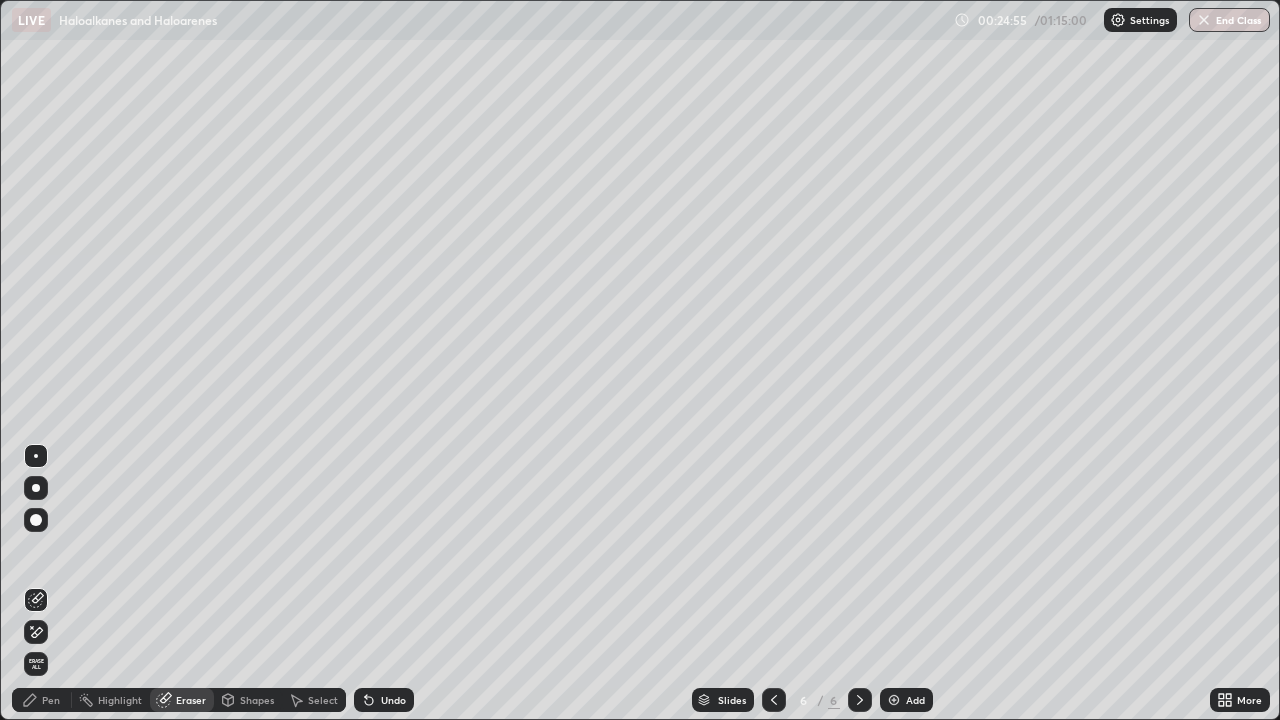 click on "Pen" at bounding box center (42, 700) 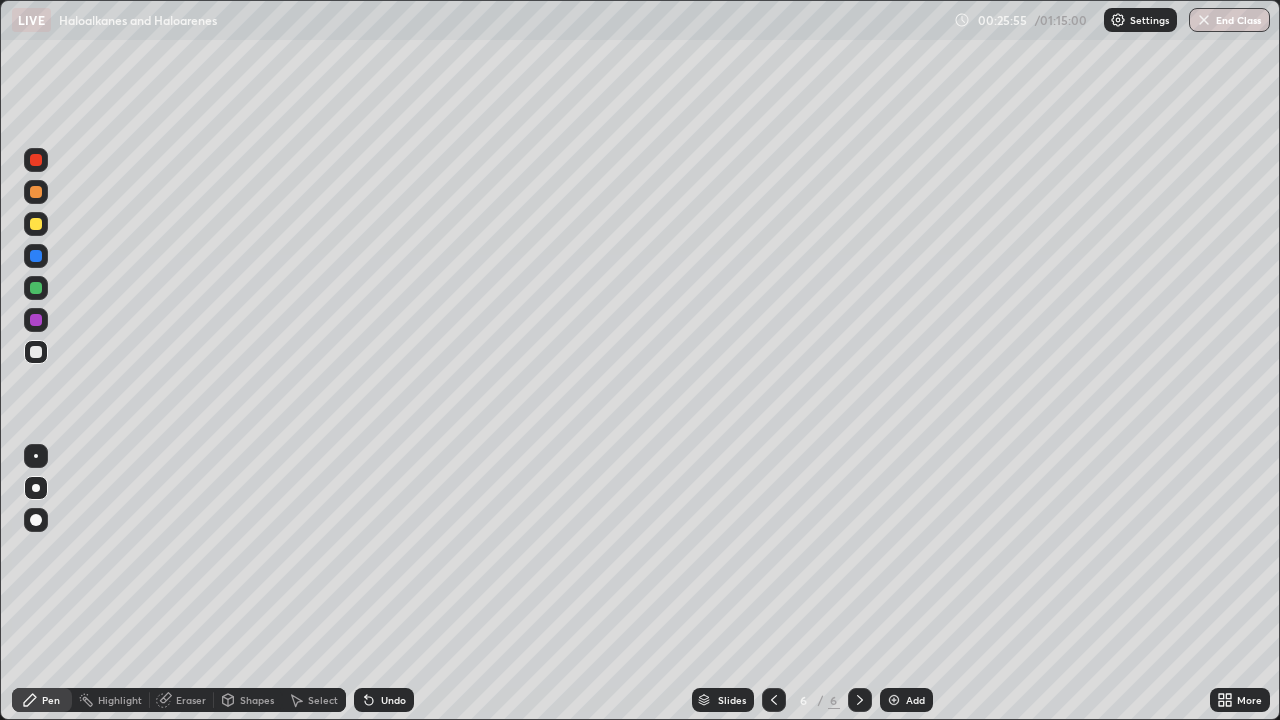 click on "LIVE Haloalkanes and Haloarenes 00:25:55 /  01:15:00 Settings End Class Setting up your live class Haloalkanes and Haloarenes • L27 of Course On Chemistry for JEE Excel 1 2026 [FIRST] [LAST] Pen Highlight Eraser Shapes Select Undo Slides 6 / 6 Add More Enable hand raising Enable raise hand to speak to learners. Once enabled, chat will be turned off temporarily. Enable x   No doubts shared Encourage your learners to ask a doubt for better clarity" at bounding box center [640, 360] 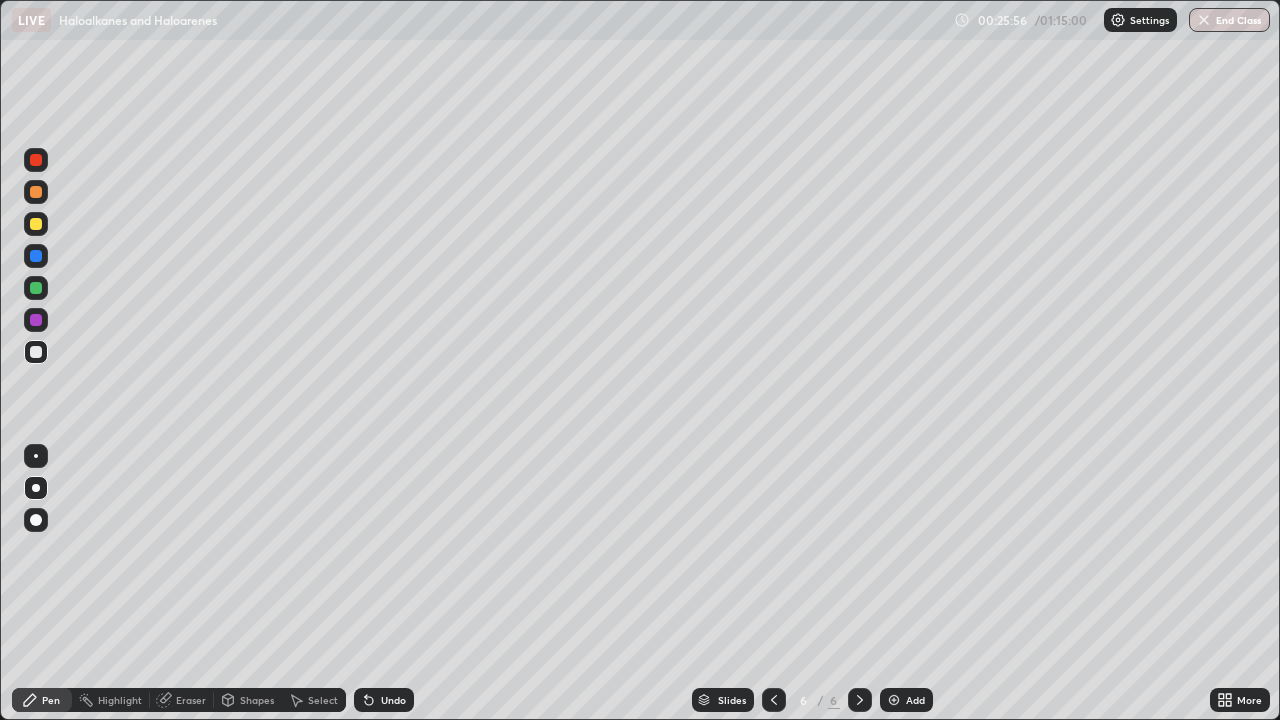 click on "LIVE Haloalkanes and Haloarenes 00:25:56 /  01:15:00 Settings End Class Setting up your live class Haloalkanes and Haloarenes • L27 of Course On Chemistry for JEE Excel 1 2026 [FIRST] [LAST] Pen Highlight Eraser Shapes Select Undo Slides 6 / 6 Add More Enable hand raising Enable raise hand to speak to learners. Once enabled, chat will be turned off temporarily. Enable x   No doubts shared Encourage your learners to ask a doubt for better clarity" at bounding box center (640, 360) 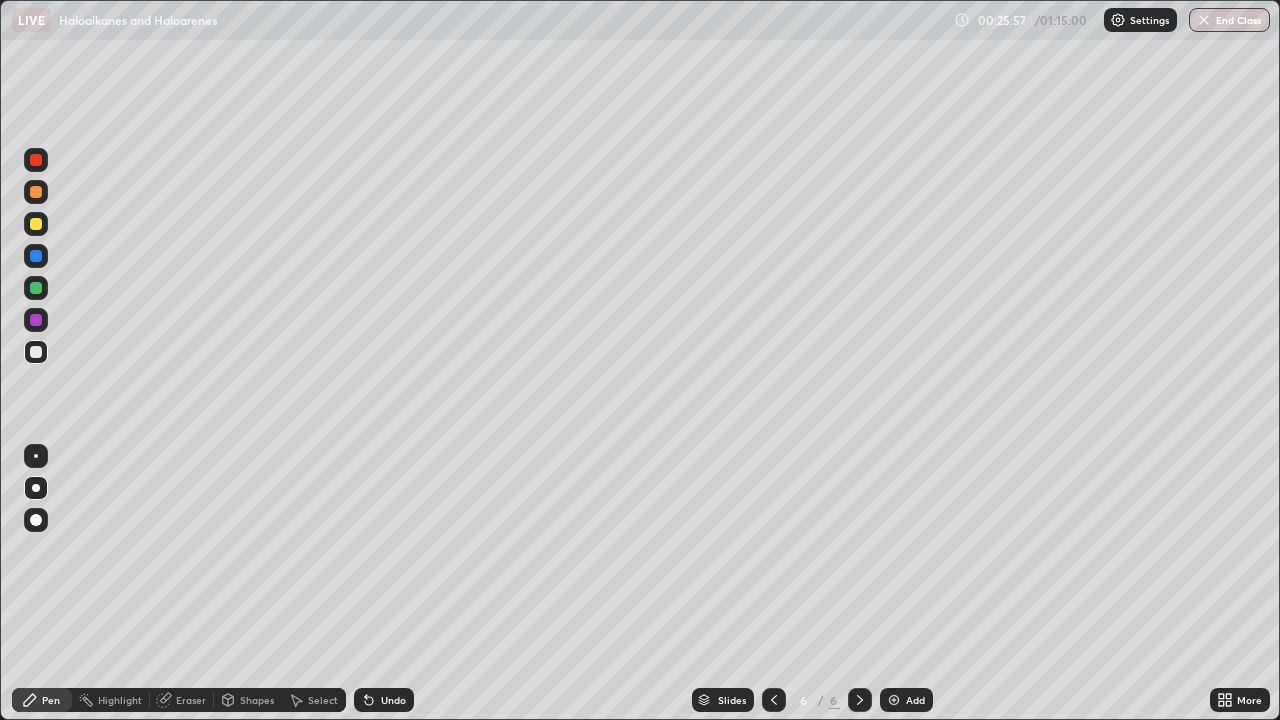 click on "LIVE Haloalkanes and Haloarenes 00:25:57 /  01:15:00 Settings End Class Setting up your live class Haloalkanes and Haloarenes • L27 of Course On Chemistry for JEE Excel 1 2026 [FIRST] [LAST] Pen Highlight Eraser Shapes Select Undo Slides 6 / 6 Add More Enable hand raising Enable raise hand to speak to learners. Once enabled, chat will be turned off temporarily. Enable x   No doubts shared Encourage your learners to ask a doubt for better clarity" at bounding box center [640, 360] 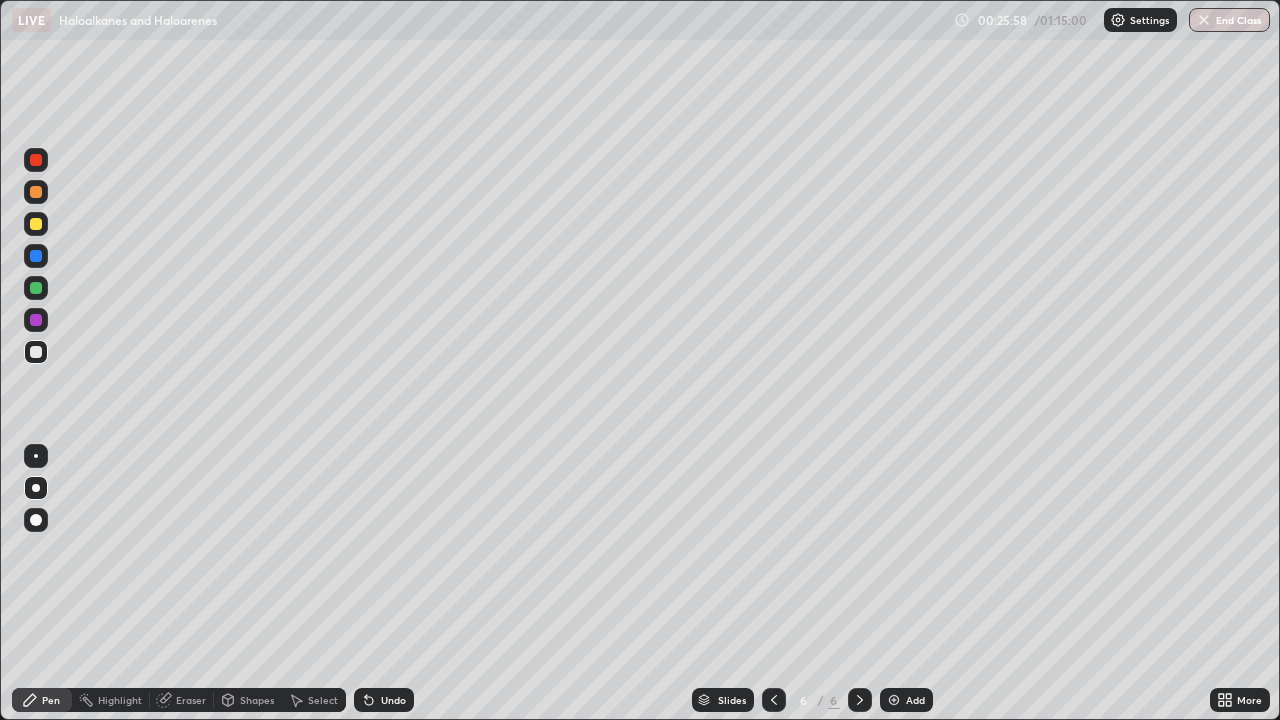 click on "LIVE Haloalkanes and Haloarenes 00:25:58 /  01:15:00 Settings End Class Setting up your live class Haloalkanes and Haloarenes • L27 of Course On Chemistry for JEE Excel 1 2026 [FIRST] [LAST] Pen Highlight Eraser Shapes Select Undo Slides 6 / 6 Add More Enable hand raising Enable raise hand to speak to learners. Once enabled, chat will be turned off temporarily. Enable x   No doubts shared Encourage your learners to ask a doubt for better clarity" at bounding box center [640, 360] 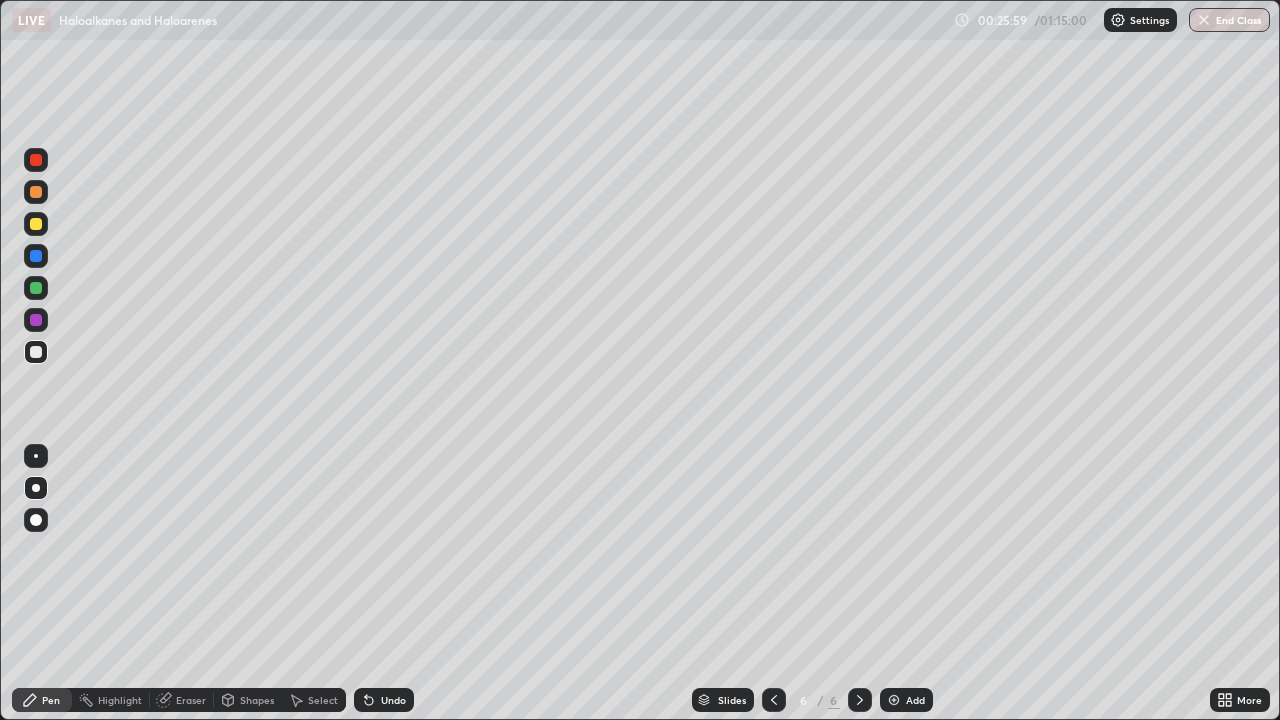 click on "LIVE Haloalkanes and Haloarenes 00:25:59 /  01:15:00 Settings End Class Setting up your live class Haloalkanes and Haloarenes • L27 of Course On Chemistry for JEE Excel 1 2026 [FIRST] [LAST] Pen Highlight Eraser Shapes Select Undo Slides 6 / 6 Add More Enable hand raising Enable raise hand to speak to learners. Once enabled, chat will be turned off temporarily. Enable x   No doubts shared Encourage your learners to ask a doubt for better clarity" at bounding box center [640, 360] 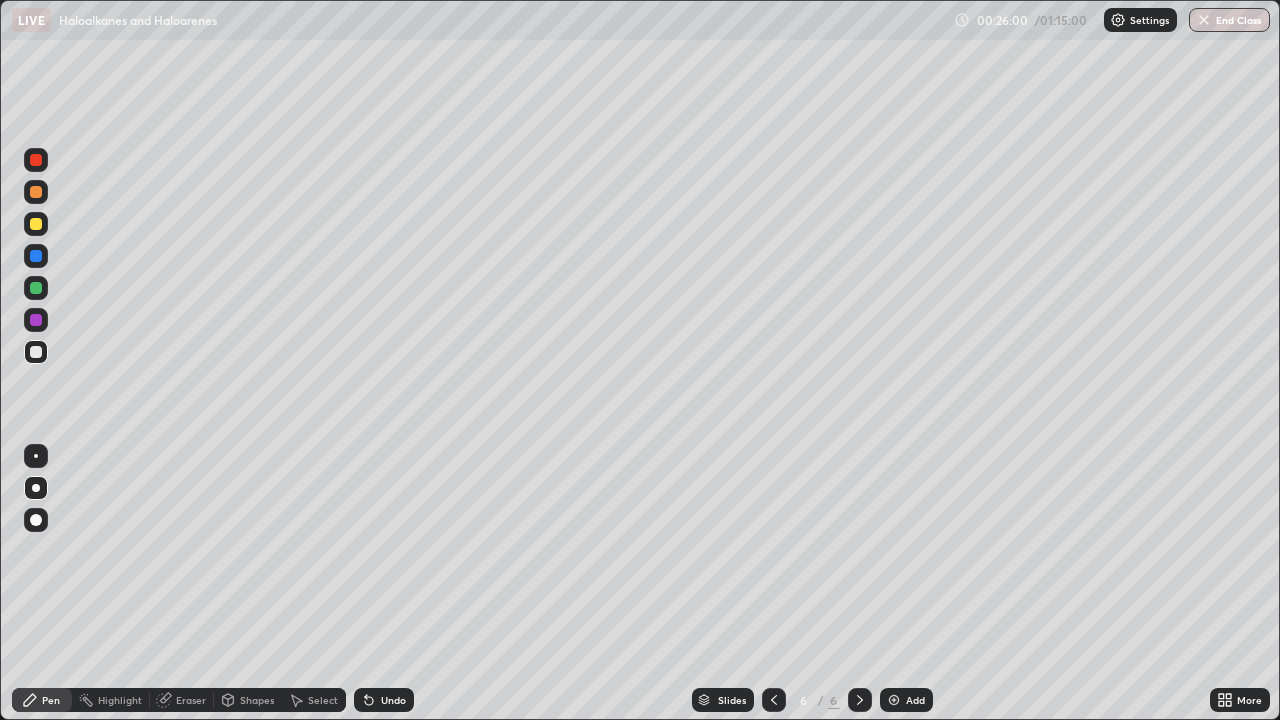 click on "LIVE Haloalkanes and Haloarenes 00:26:00 /  01:15:00 Settings End Class Setting up your live class Haloalkanes and Haloarenes • L27 of Course On Chemistry for JEE Excel 1 2026 [FIRST] [LAST] Pen Highlight Eraser Shapes Select Undo Slides 6 / 6 Add More Enable hand raising Enable raise hand to speak to learners. Once enabled, chat will be turned off temporarily. Enable x   No doubts shared Encourage your learners to ask a doubt for better clarity" at bounding box center (640, 360) 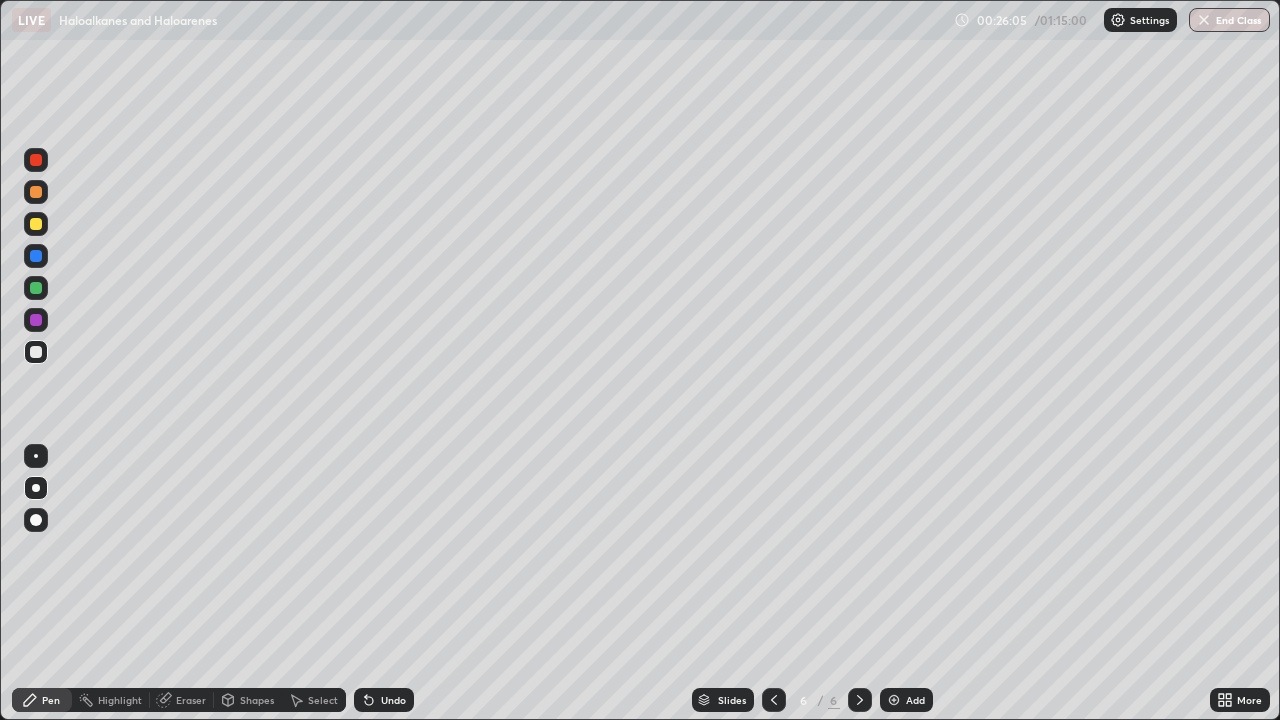 click on "Undo" at bounding box center (393, 700) 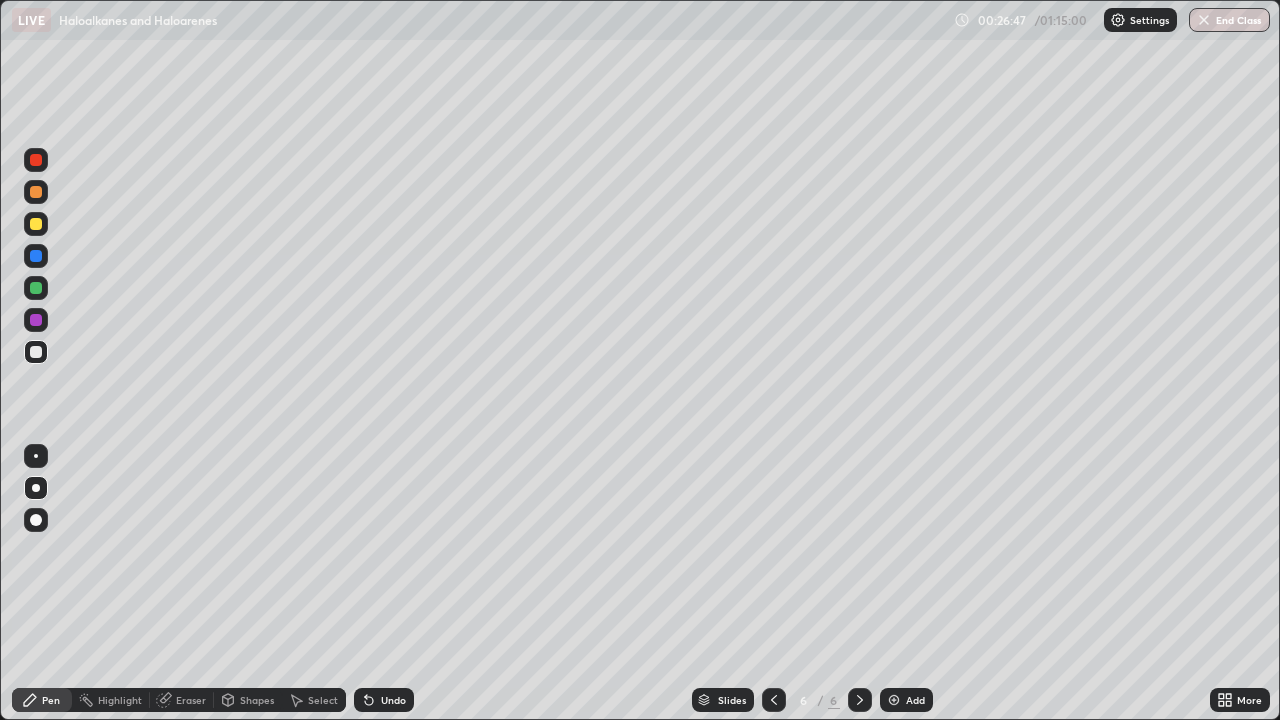 click at bounding box center [36, 224] 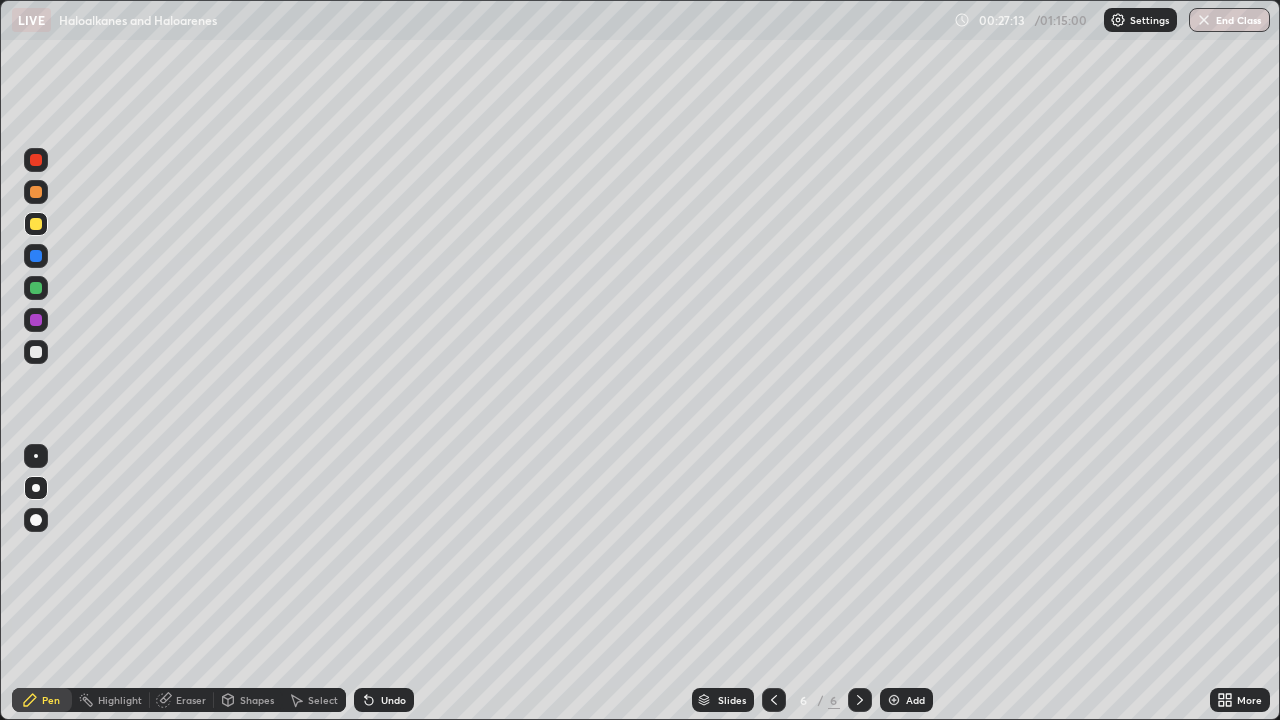 click on "Undo" at bounding box center (393, 700) 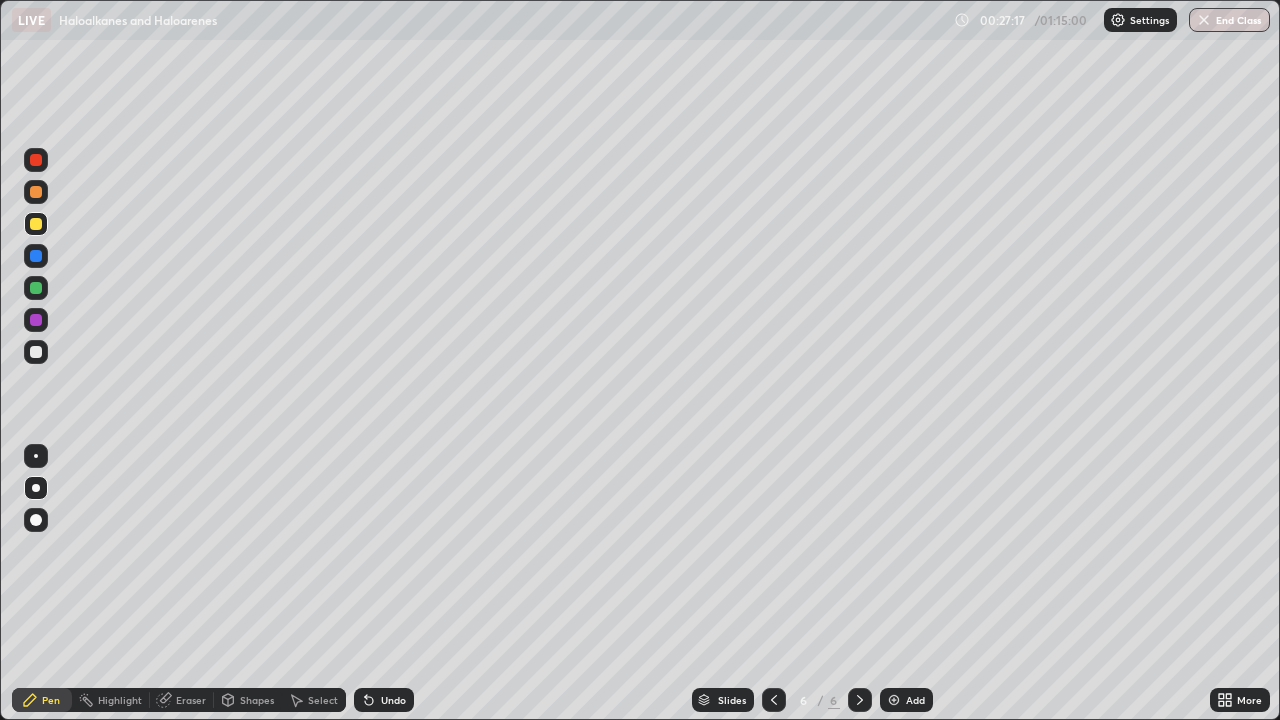 click on "Undo" at bounding box center [393, 700] 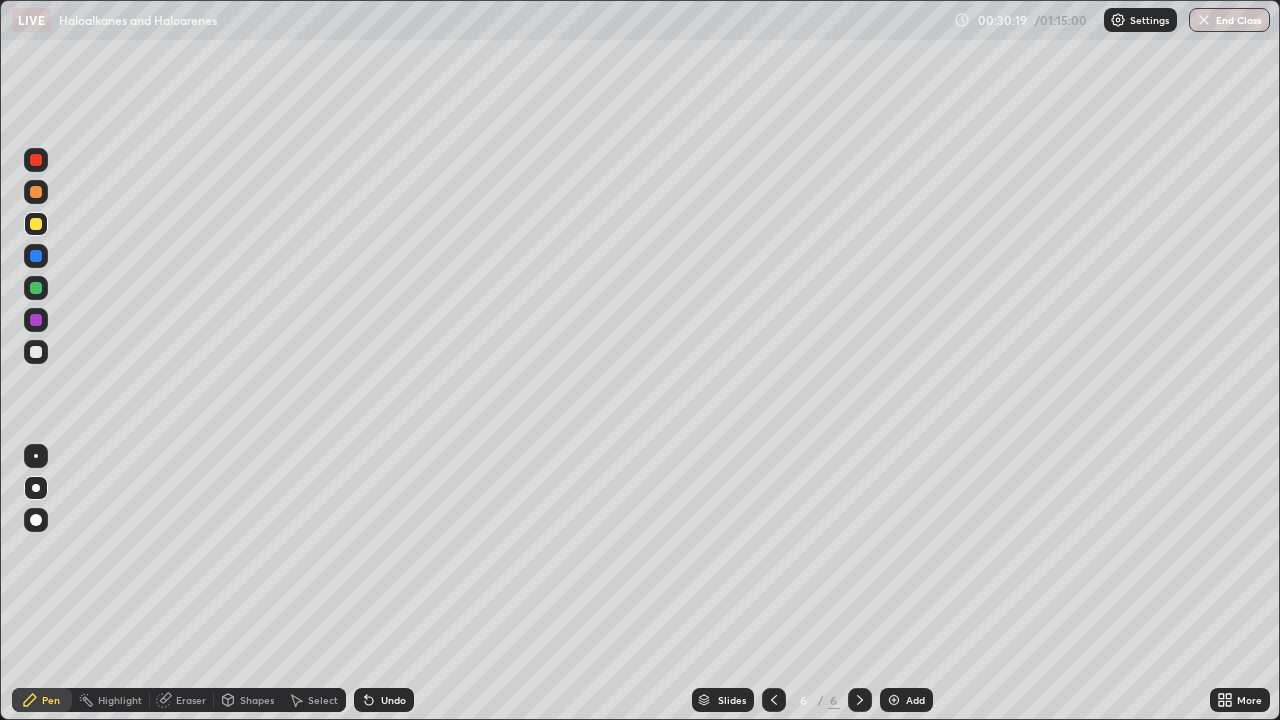 click on "Add" at bounding box center [915, 700] 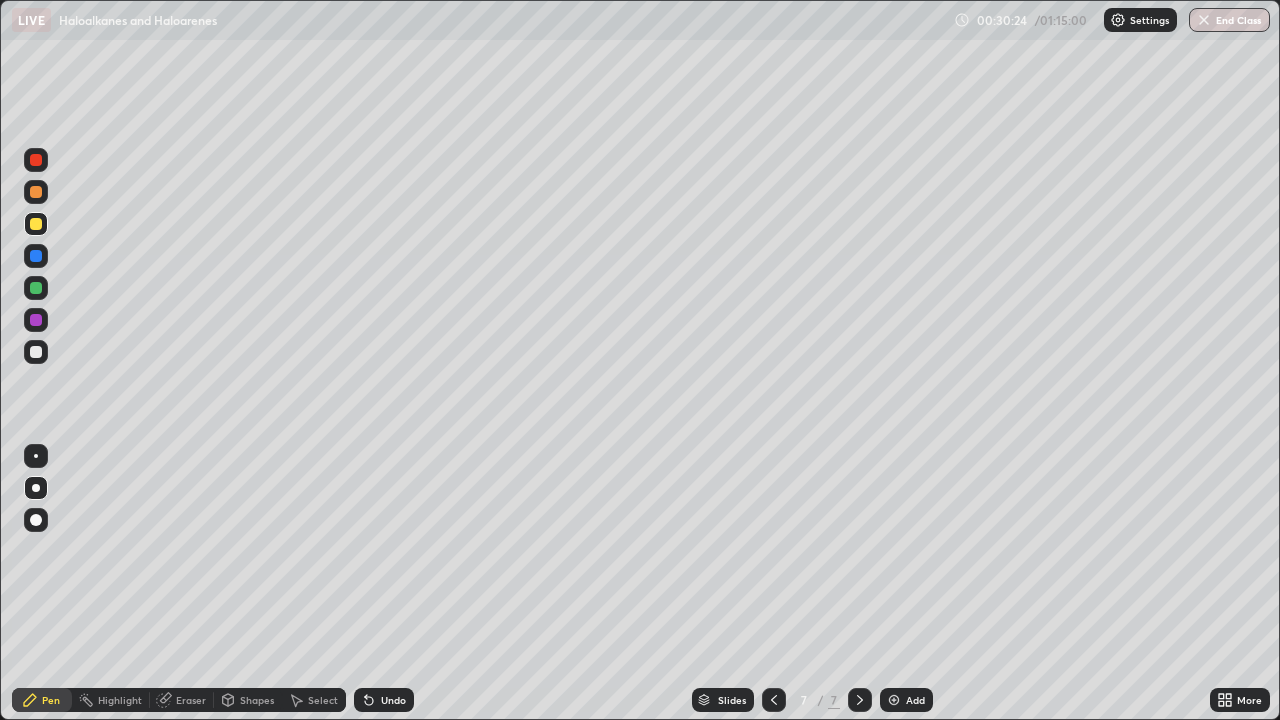 click at bounding box center [36, 352] 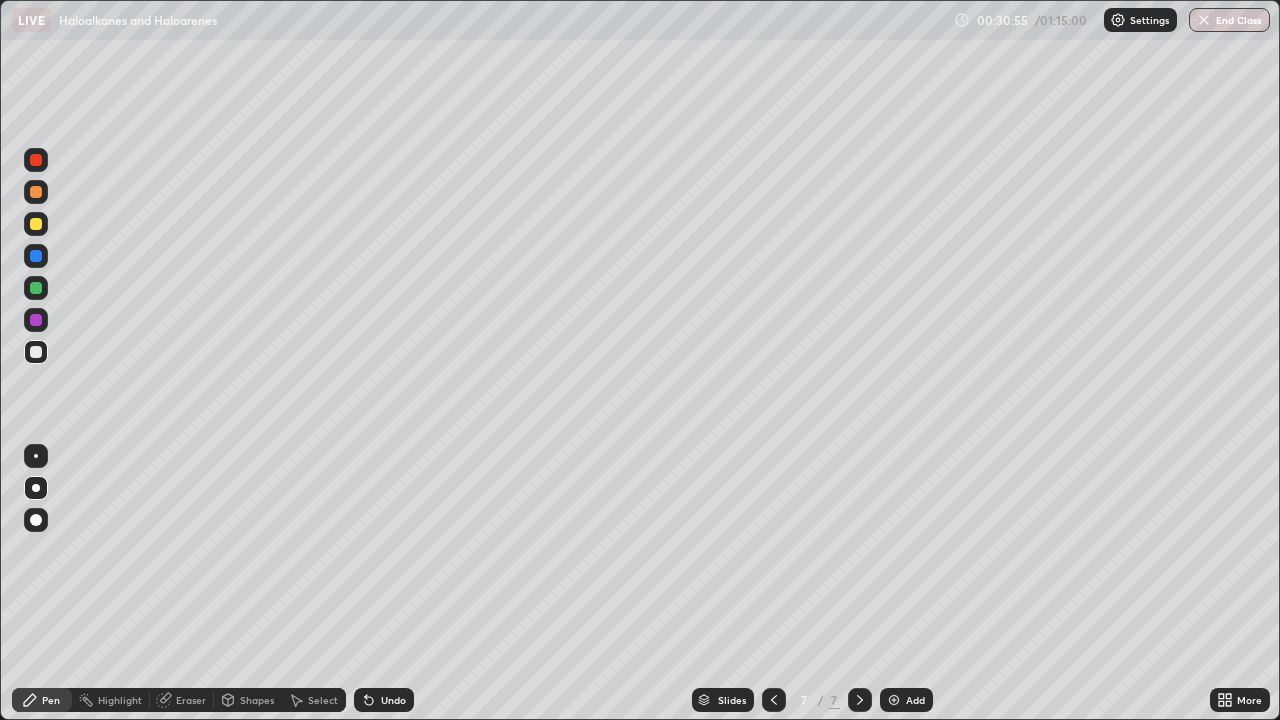 click on "Undo" at bounding box center [393, 700] 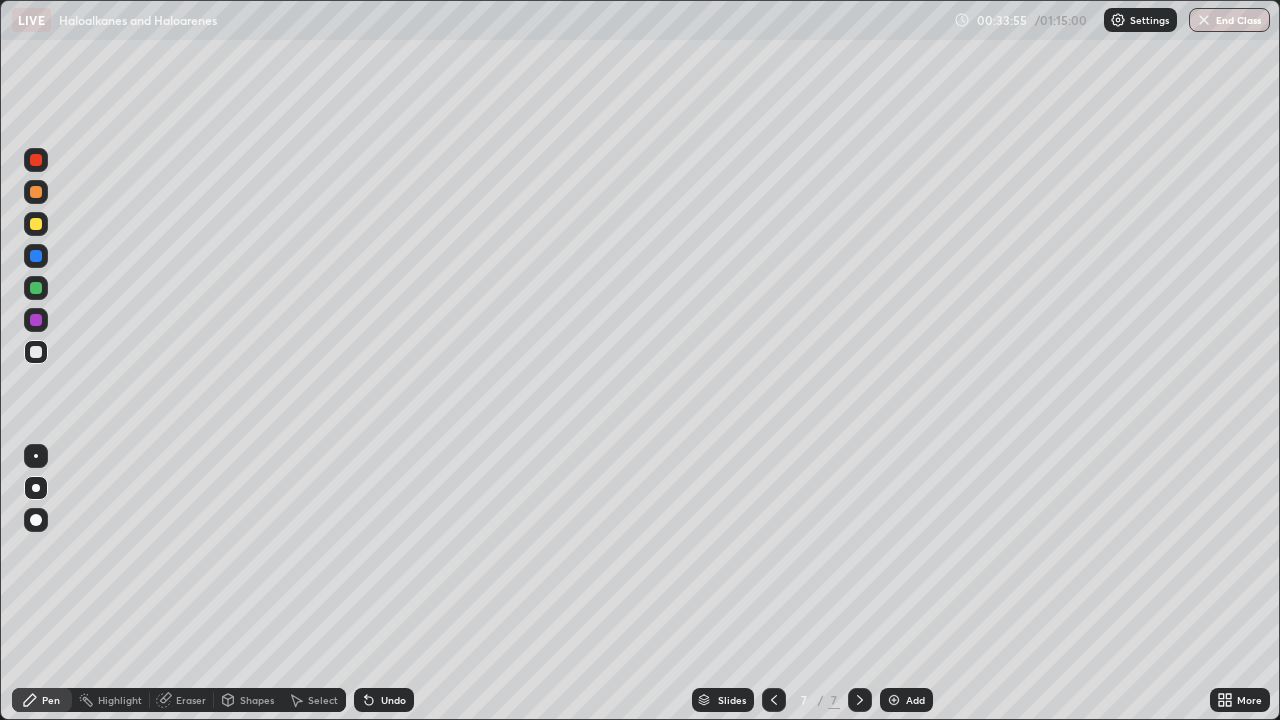 click at bounding box center (36, 224) 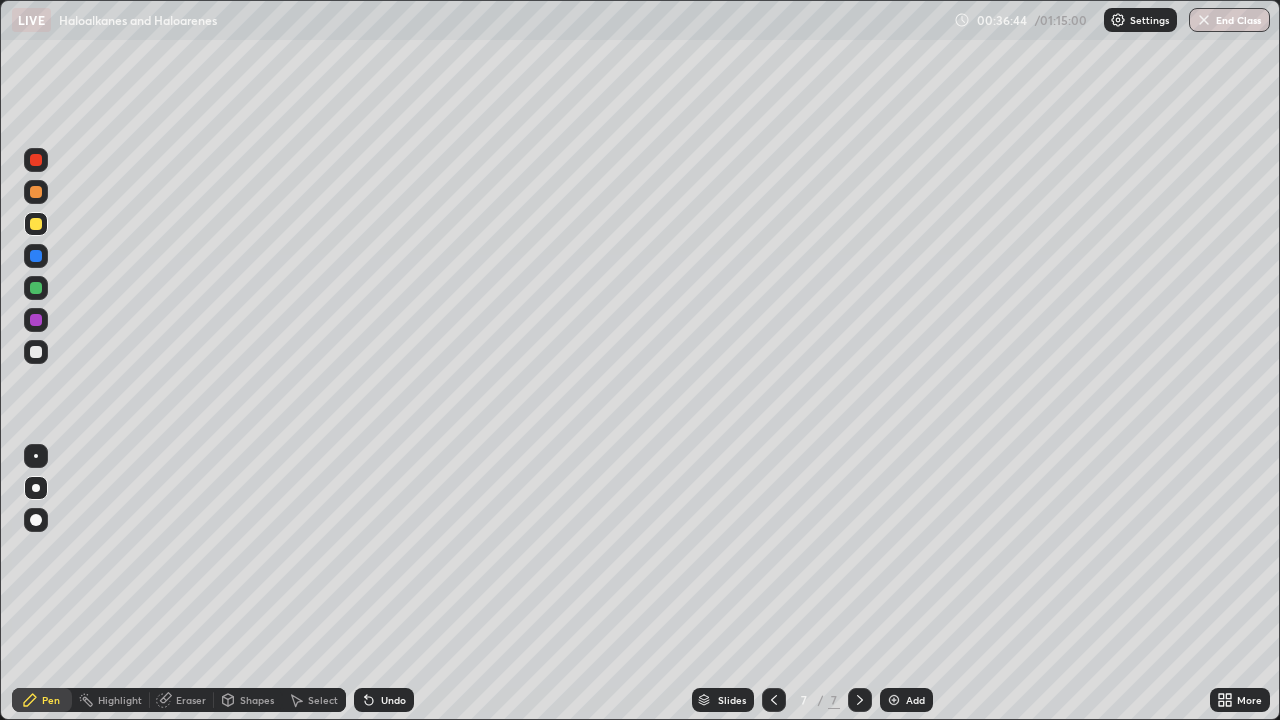 click on "LIVE Haloalkanes and Haloarenes 00:36:44 /  01:15:00 Settings End Class Setting up your live class Haloalkanes and Haloarenes • L27 of Course On Chemistry for JEE Excel 1 2026 [FIRST] [LAST] Pen Highlight Eraser Shapes Select Undo Slides 7 / 7 Add More Enable hand raising Enable raise hand to speak to learners. Once enabled, chat will be turned off temporarily. Enable x   No doubts shared Encourage your learners to ask a doubt for better clarity" at bounding box center (640, 360) 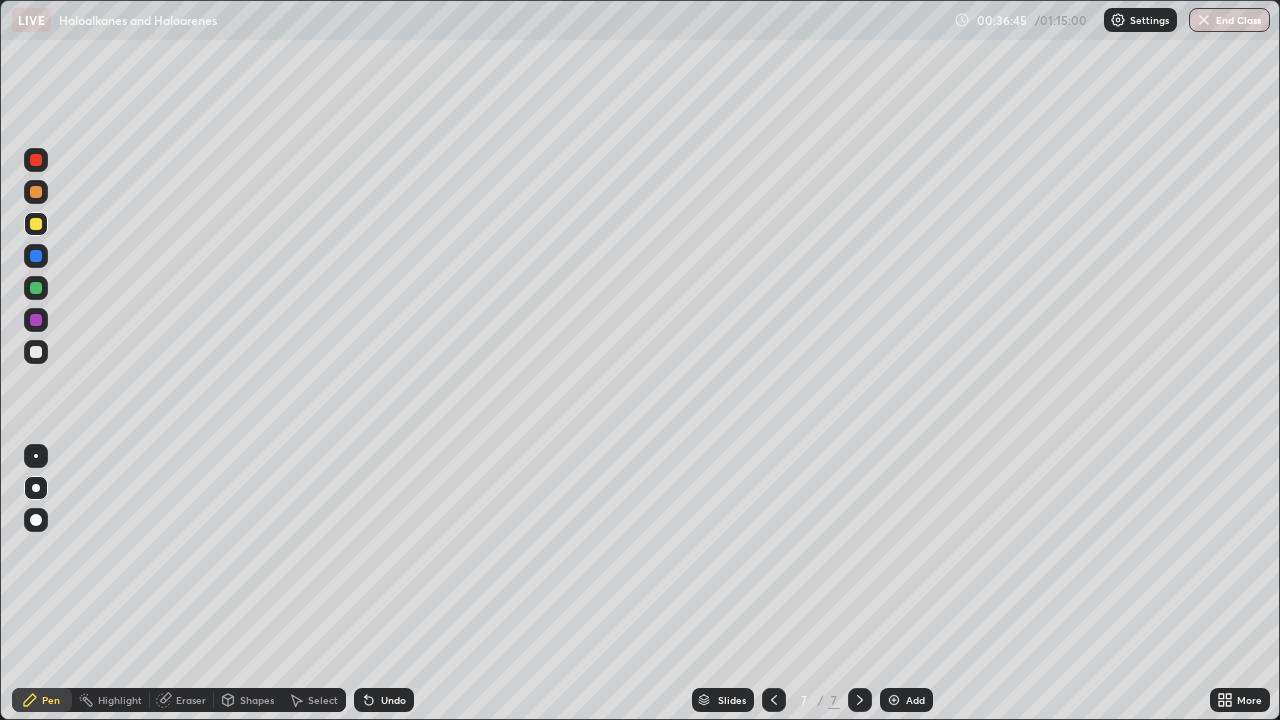 click on "LIVE Haloalkanes and Haloarenes 00:36:45 /  01:15:00 Settings End Class Setting up your live class Haloalkanes and Haloarenes • L27 of Course On Chemistry for JEE Excel 1 2026 [FIRST] [LAST] Pen Highlight Eraser Shapes Select Undo Slides 7 / 7 Add More Enable hand raising Enable raise hand to speak to learners. Once enabled, chat will be turned off temporarily. Enable x   No doubts shared Encourage your learners to ask a doubt for better clarity" at bounding box center [640, 360] 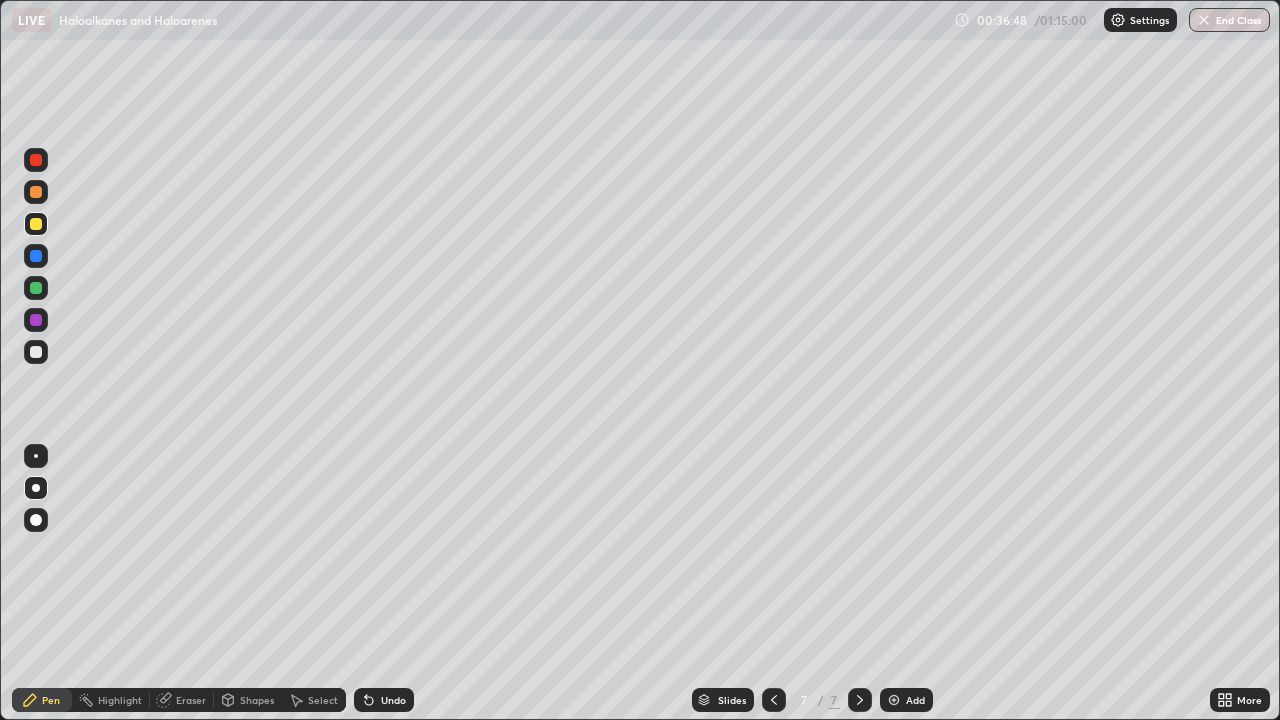 click on "LIVE Haloalkanes and Haloarenes 00:36:48 /  01:15:00 Settings End Class Setting up your live class Haloalkanes and Haloarenes • L27 of Course On Chemistry for JEE Excel 1 2026 [FIRST] [LAST] Pen Highlight Eraser Shapes Select Undo Slides 7 / 7 Add More Enable hand raising Enable raise hand to speak to learners. Once enabled, chat will be turned off temporarily. Enable x   No doubts shared Encourage your learners to ask a doubt for better clarity" at bounding box center (640, 360) 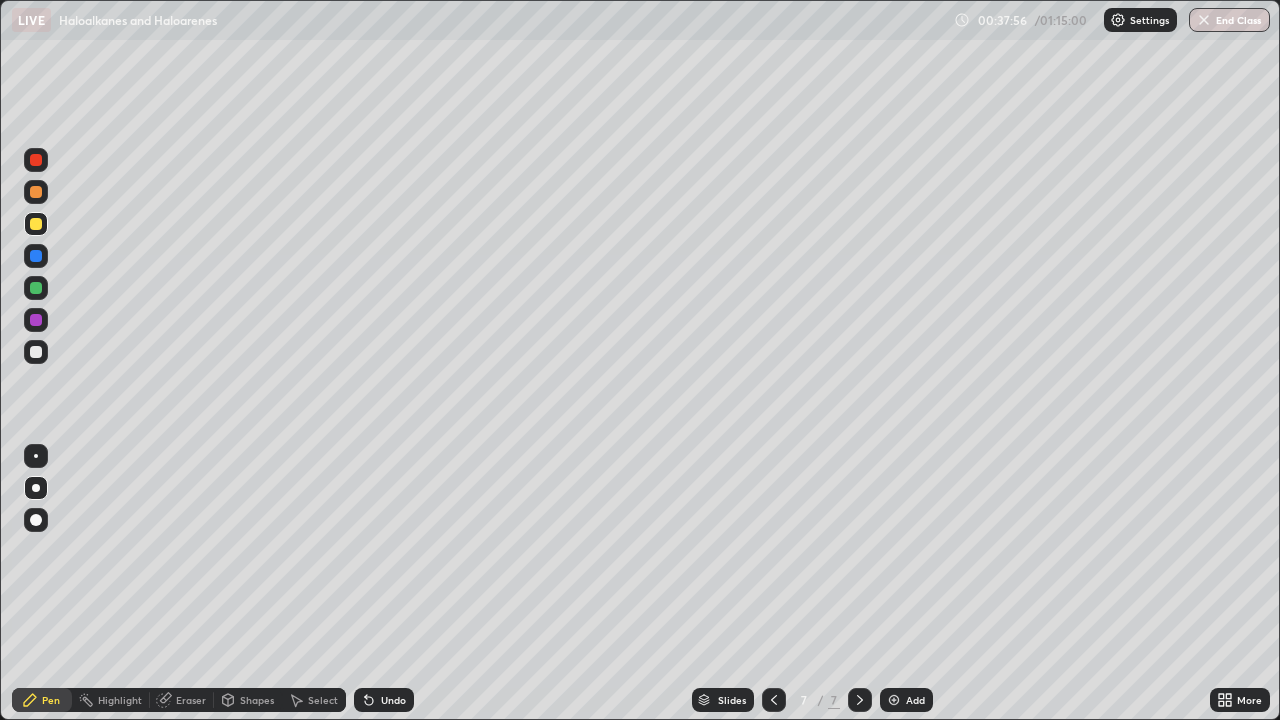 click on "Add" at bounding box center [915, 700] 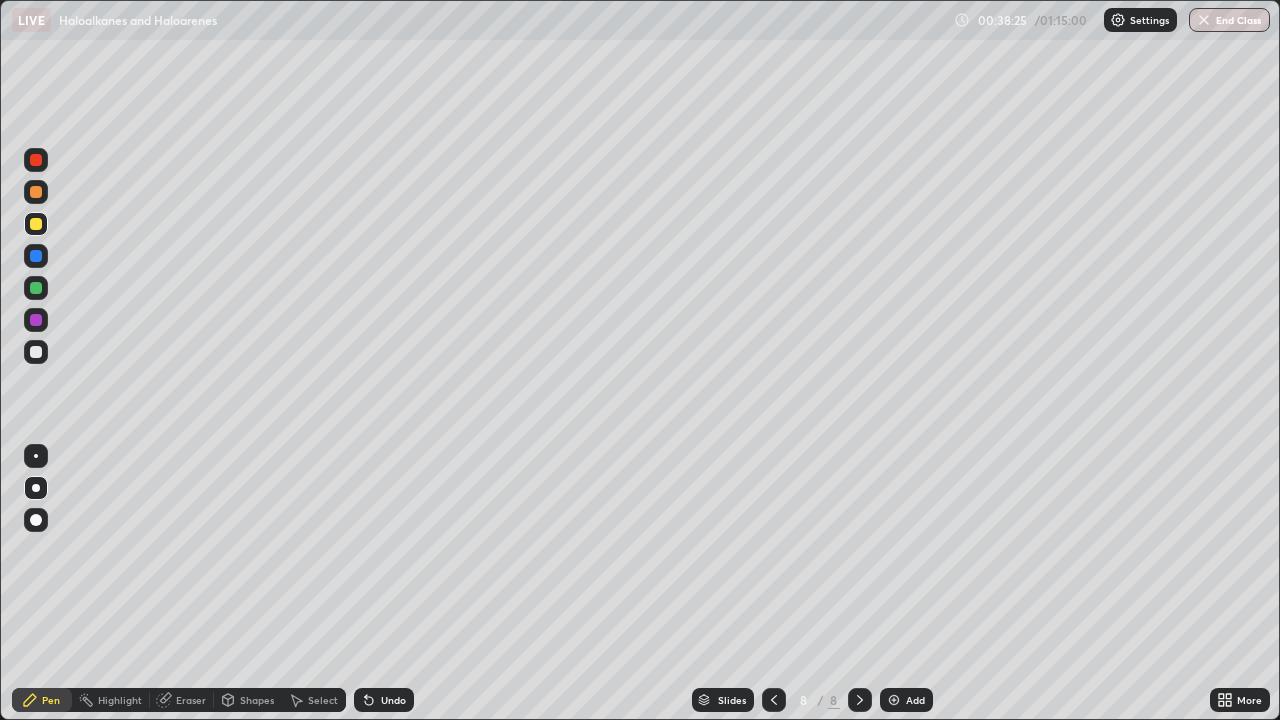 click on "Undo" at bounding box center (384, 700) 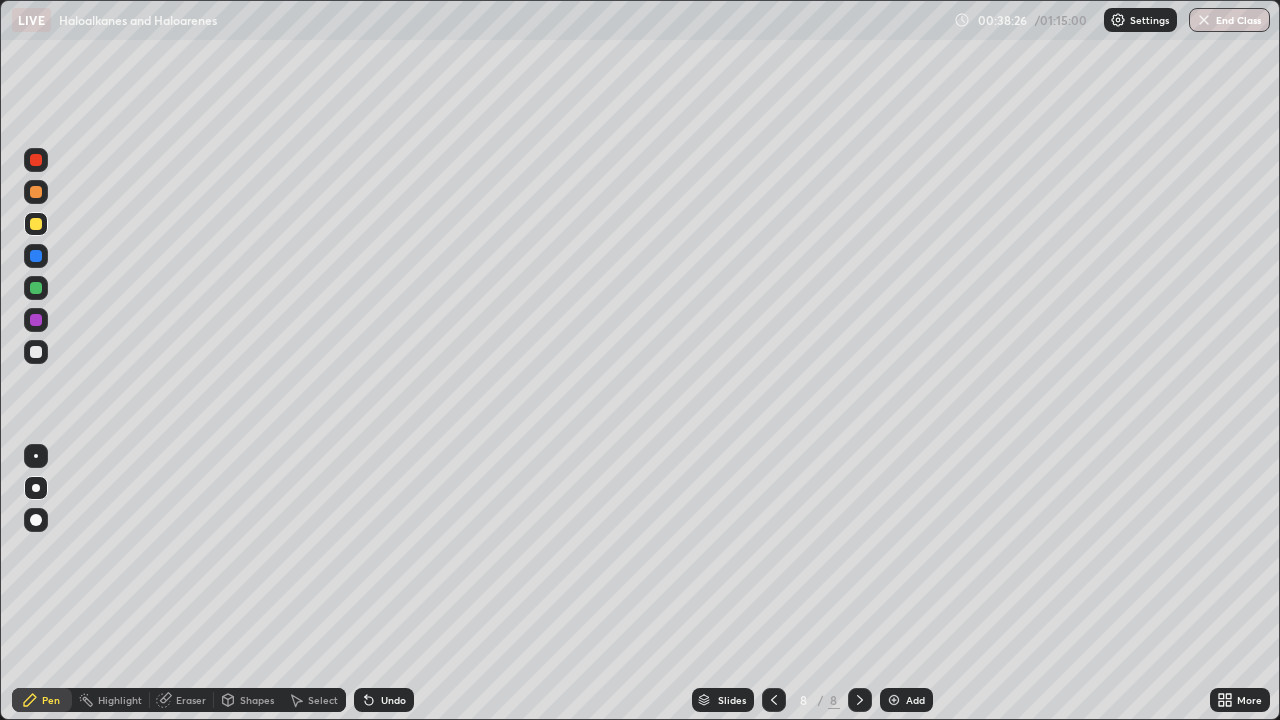 click on "Undo" at bounding box center (393, 700) 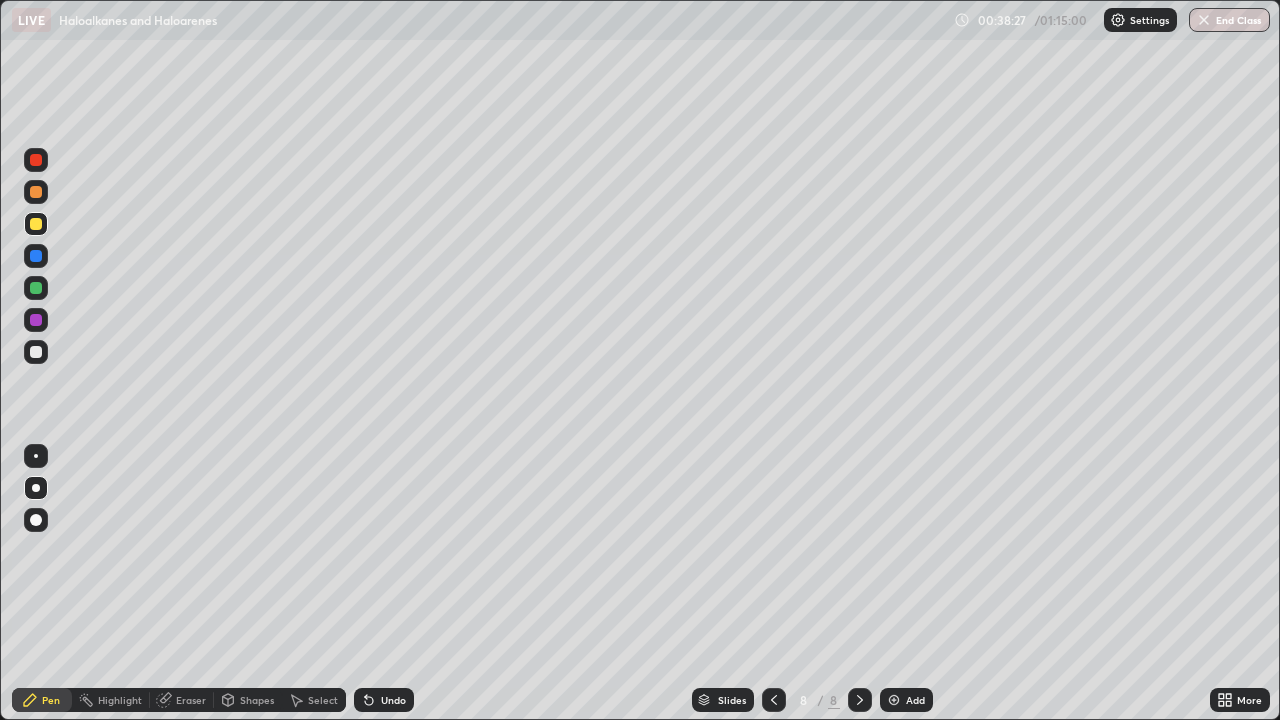 click on "Undo" at bounding box center [393, 700] 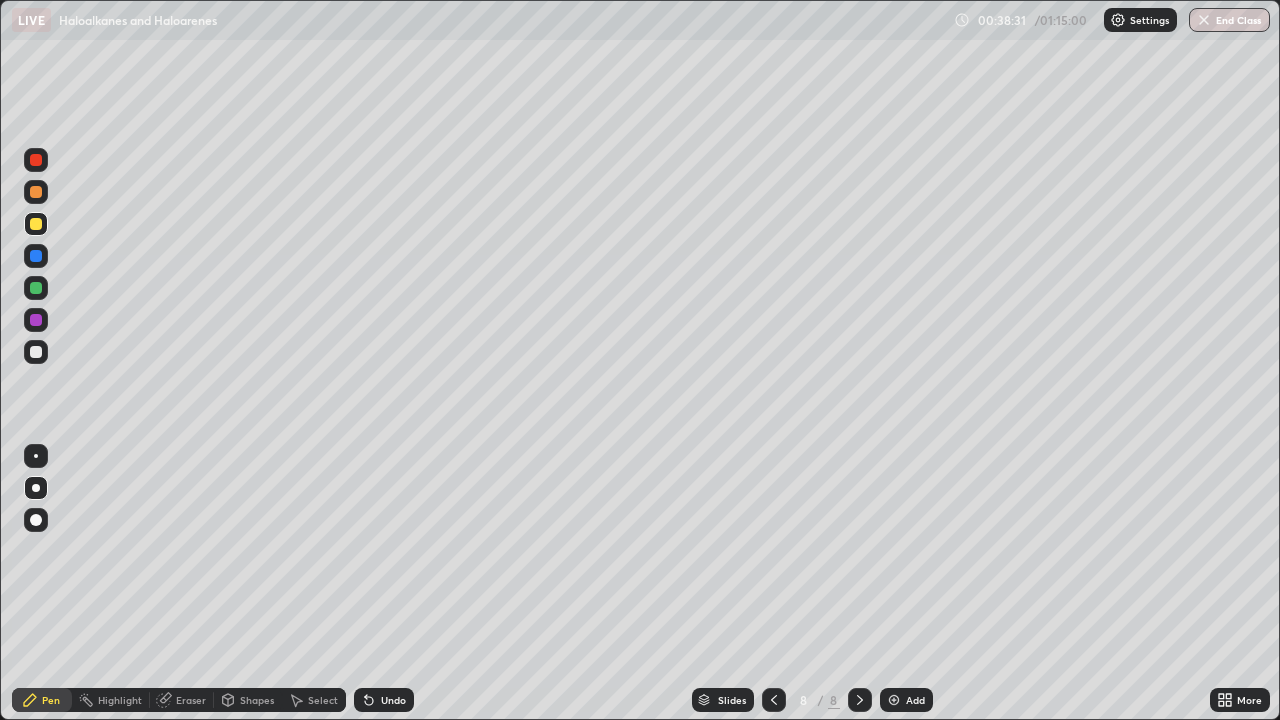 click on "Undo" at bounding box center [393, 700] 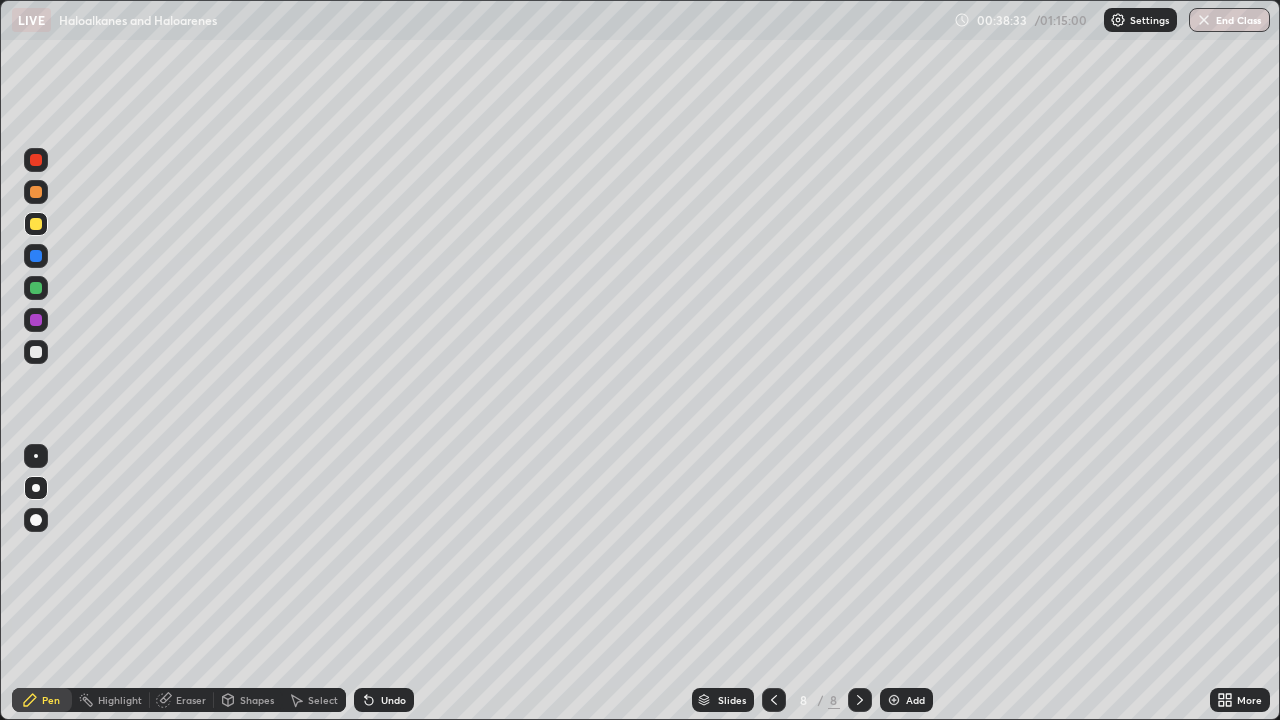 click on "Undo" at bounding box center (393, 700) 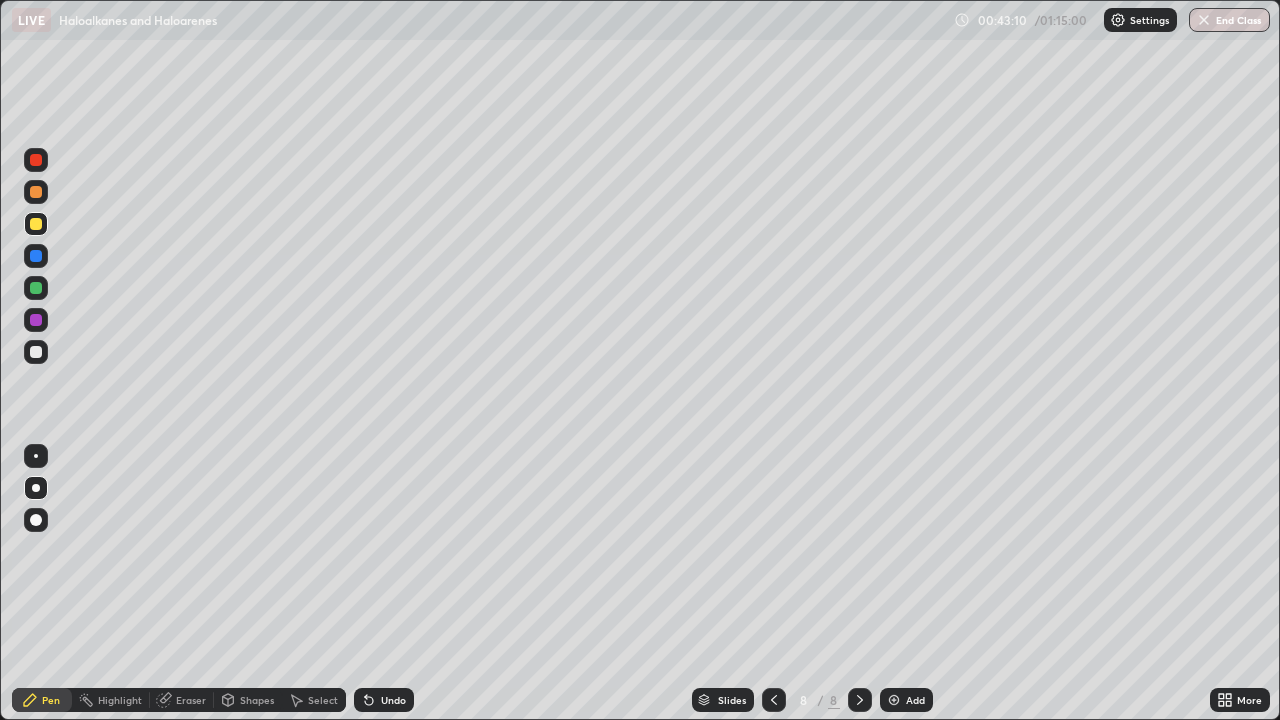 click at bounding box center [774, 700] 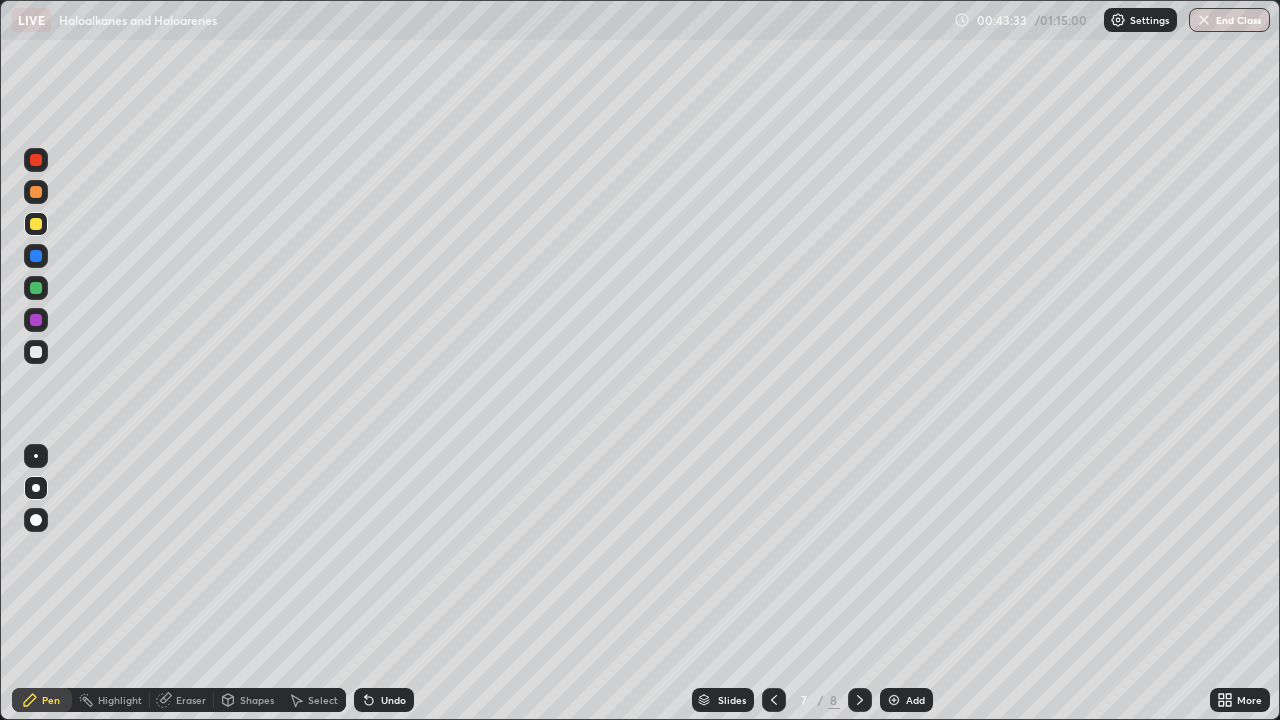 click 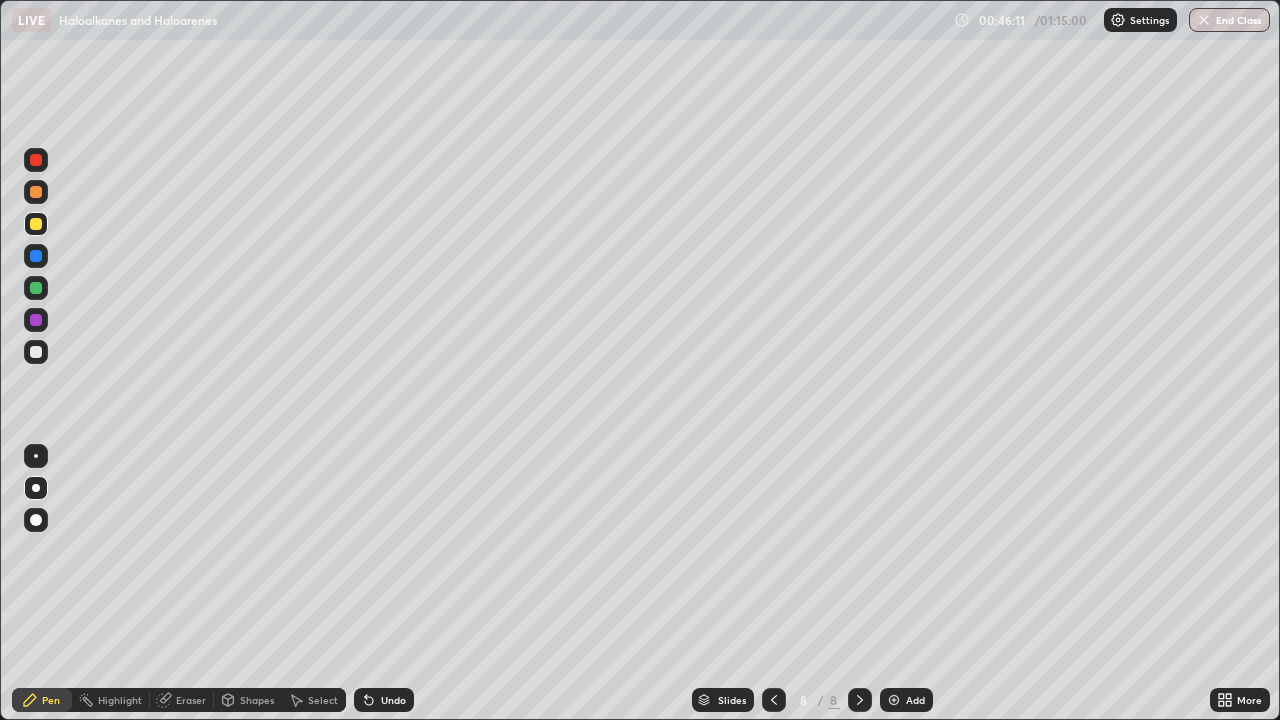 click at bounding box center (36, 352) 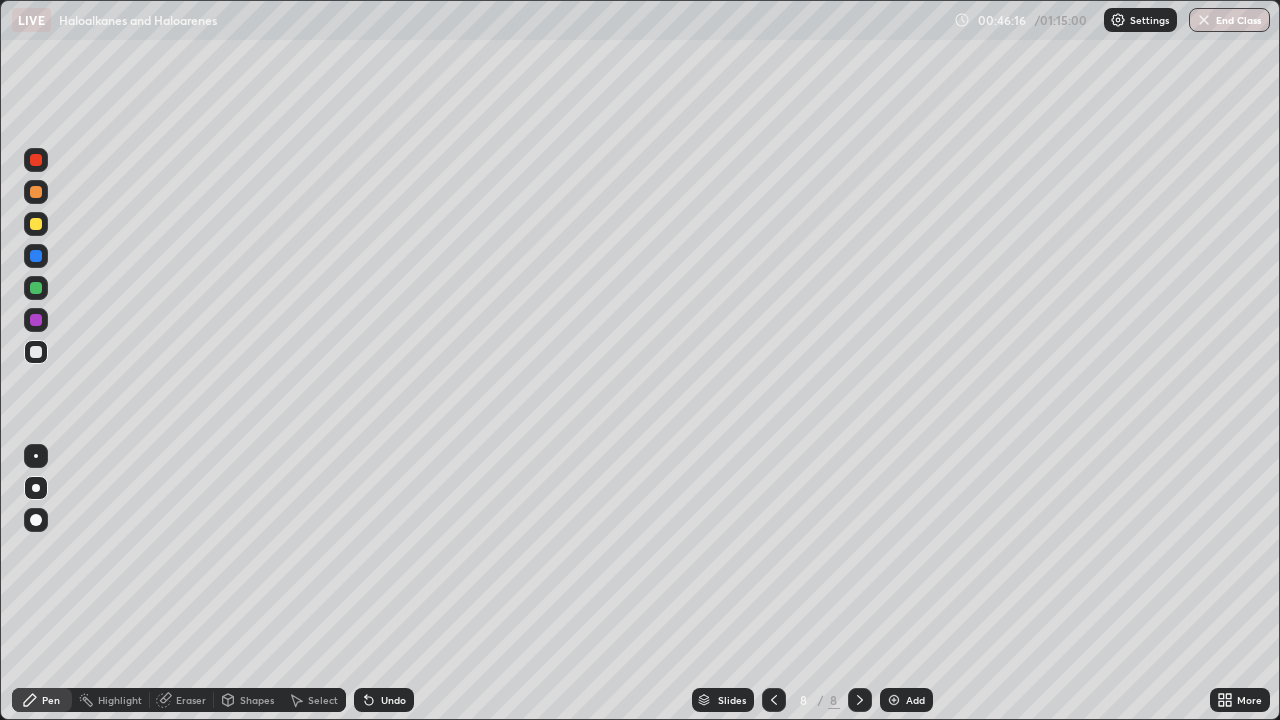 click at bounding box center [894, 700] 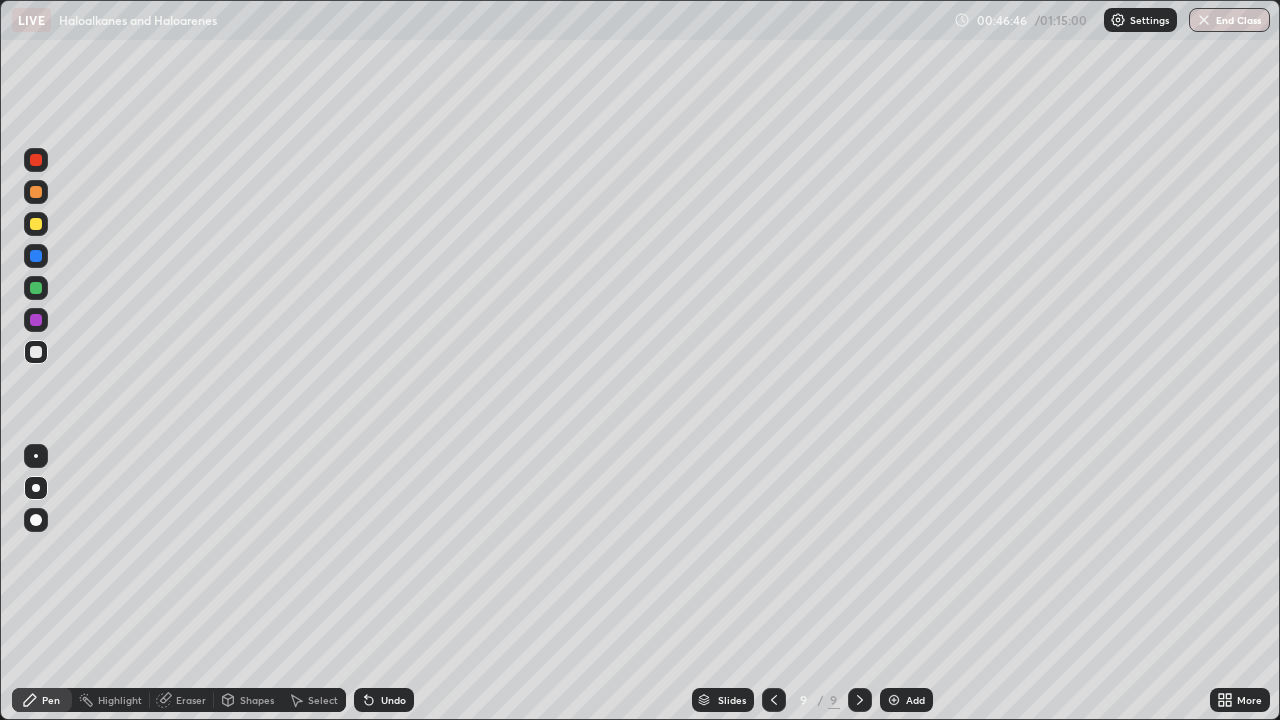 click on "Eraser" at bounding box center [191, 700] 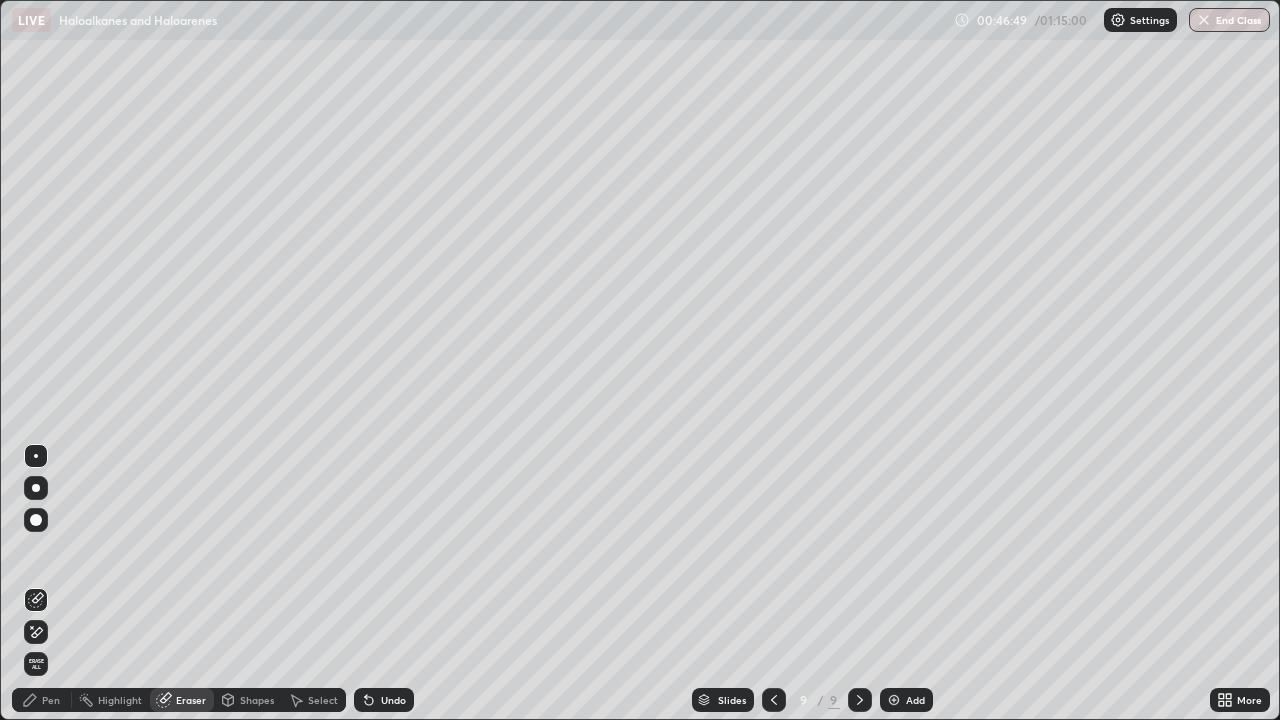 click on "Pen" at bounding box center (51, 700) 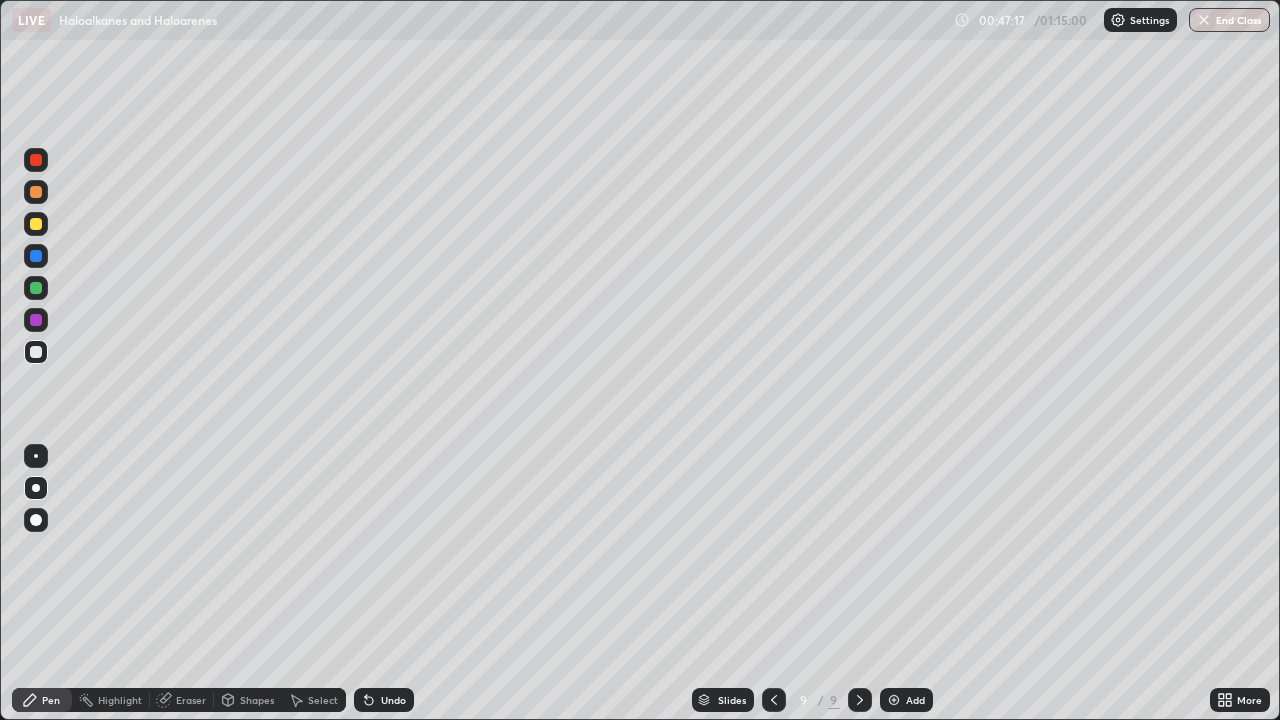 click at bounding box center [36, 224] 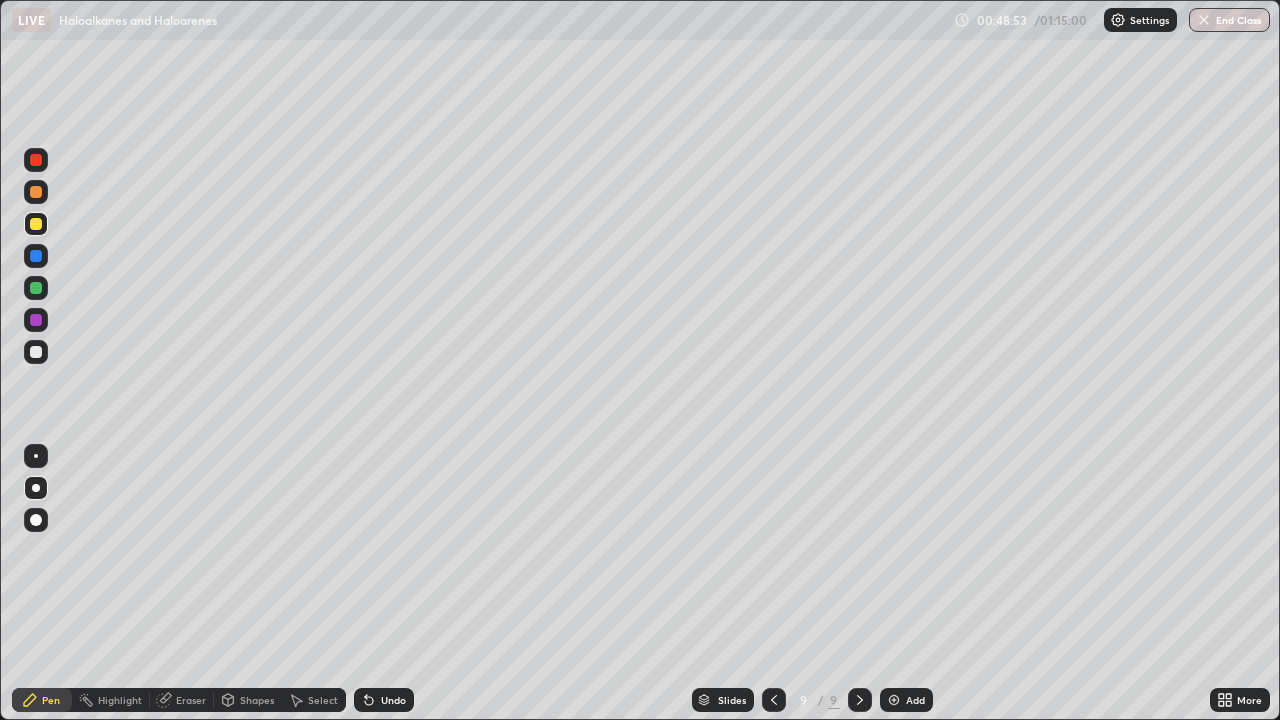 click 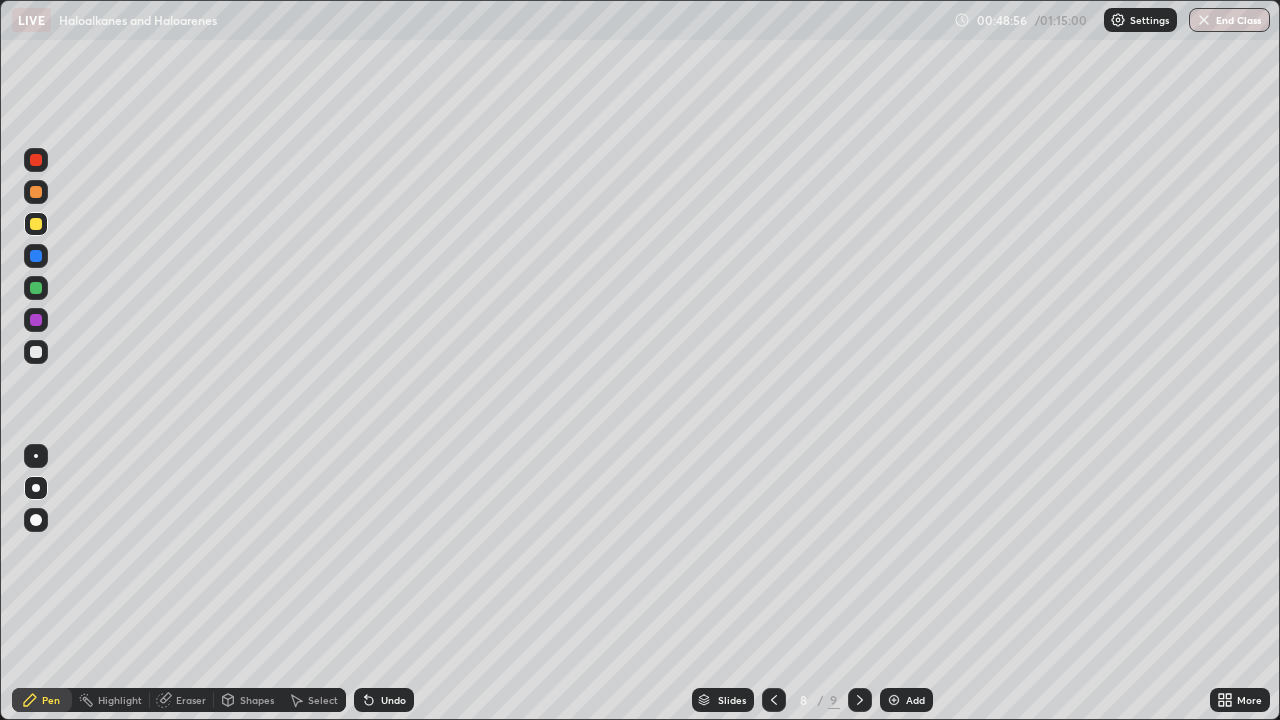 click 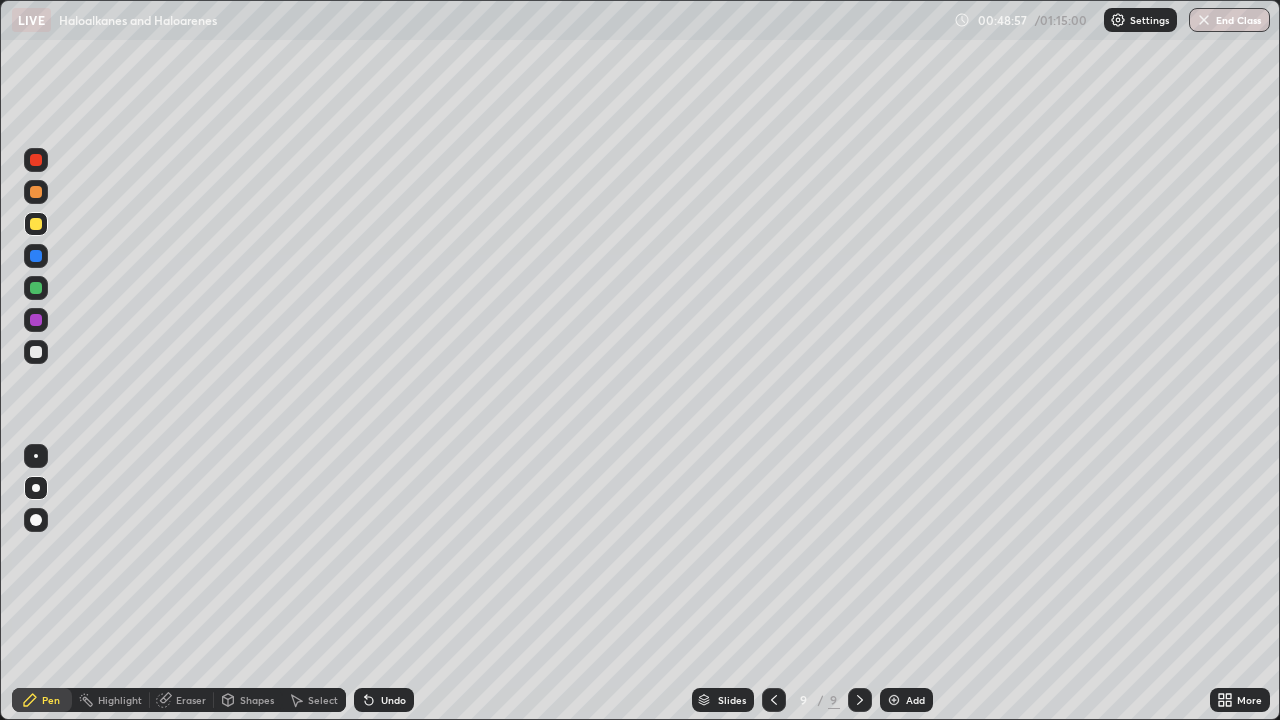 click on "Add" at bounding box center (915, 700) 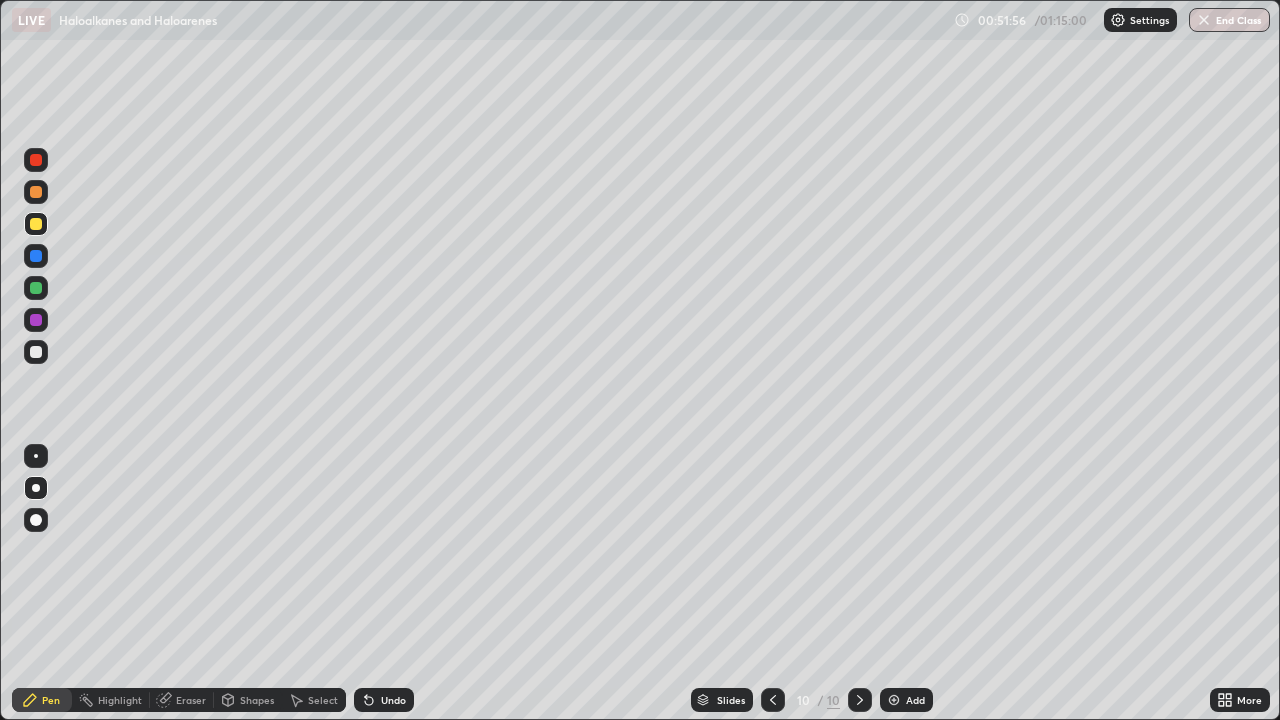 click at bounding box center (36, 352) 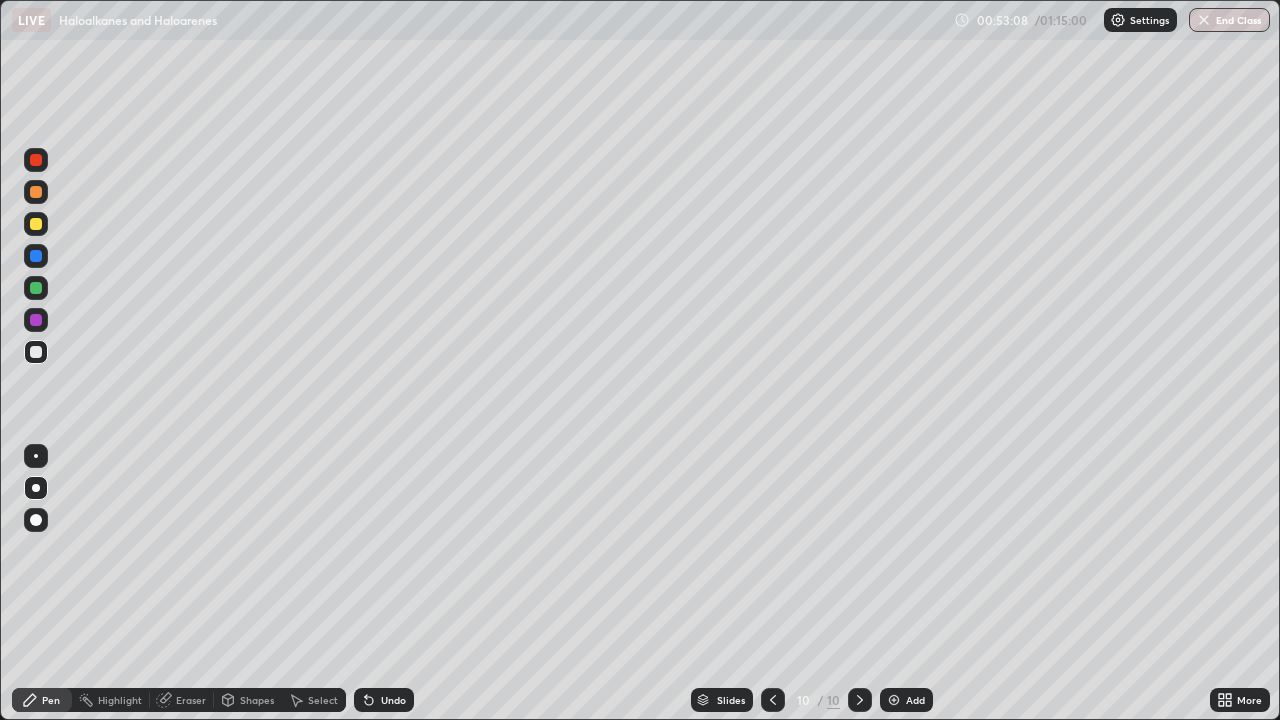 click at bounding box center [36, 288] 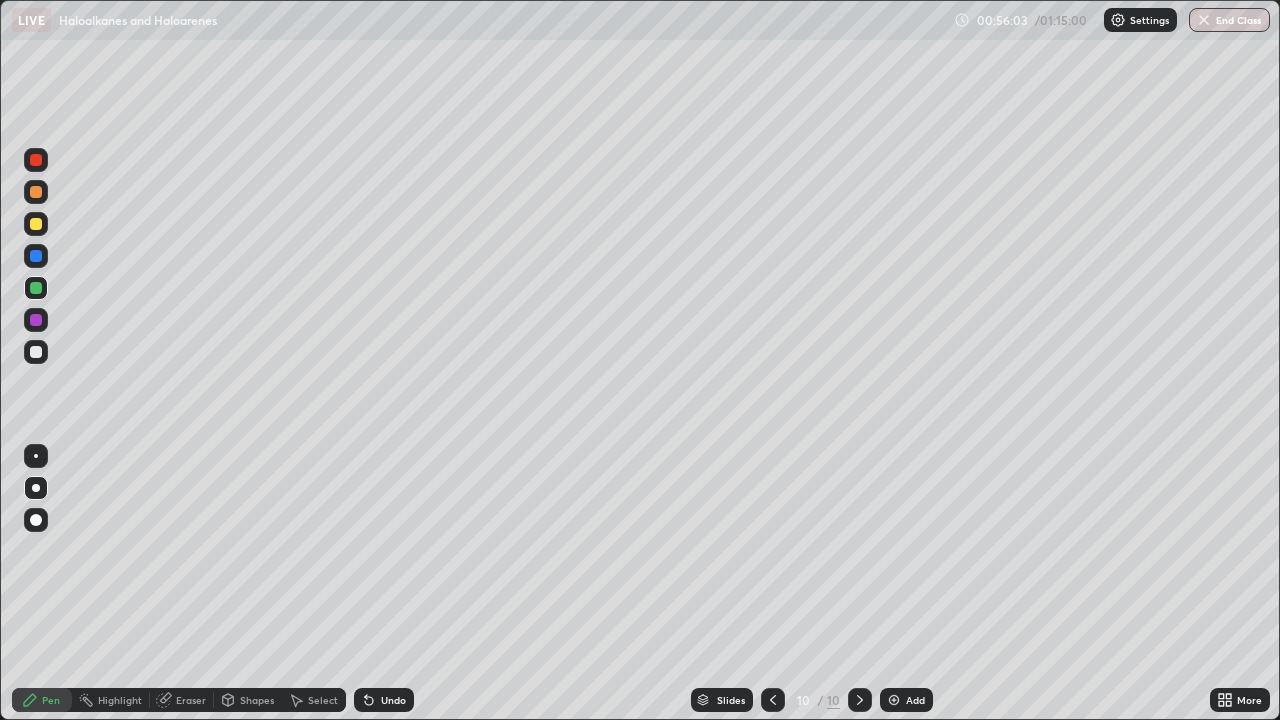 click 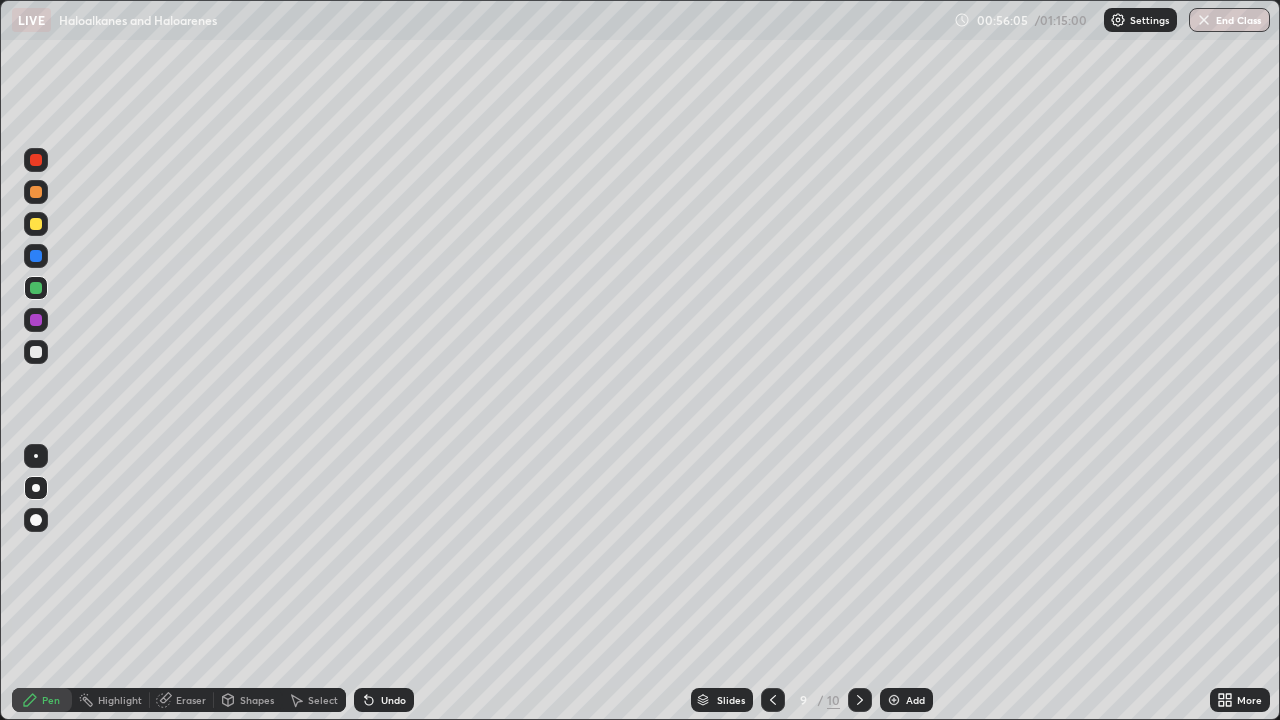 click 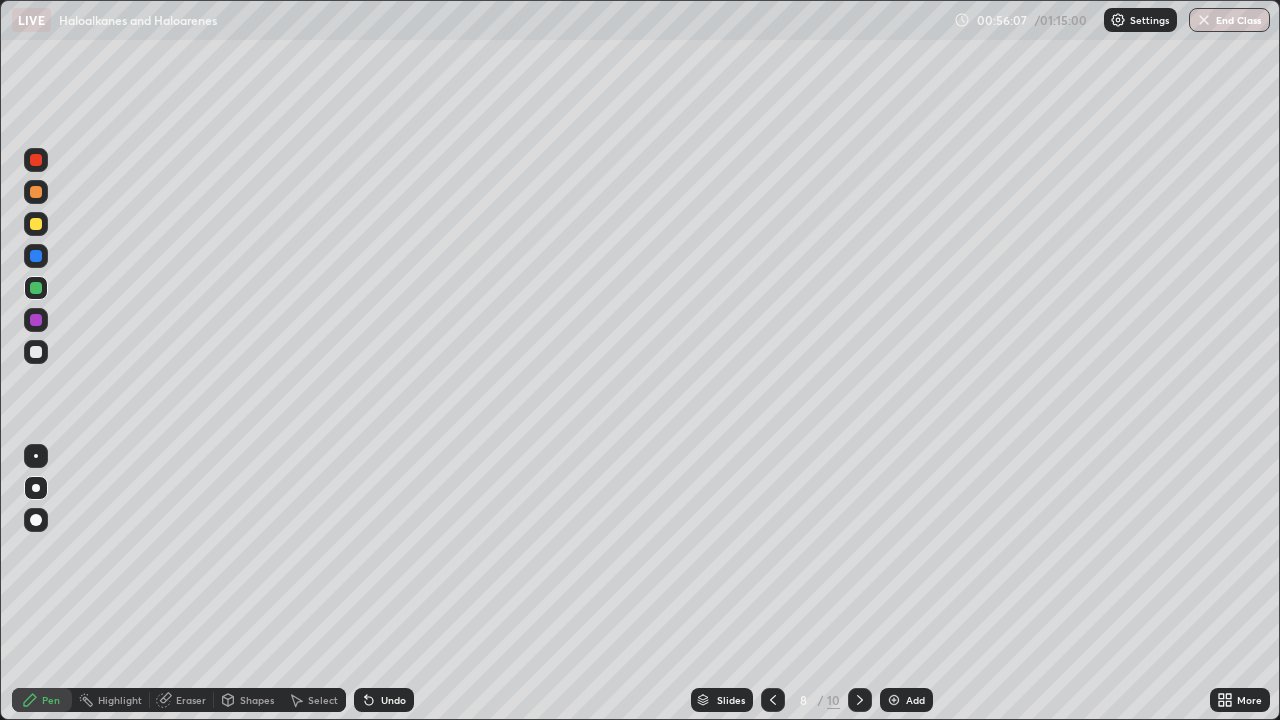 click 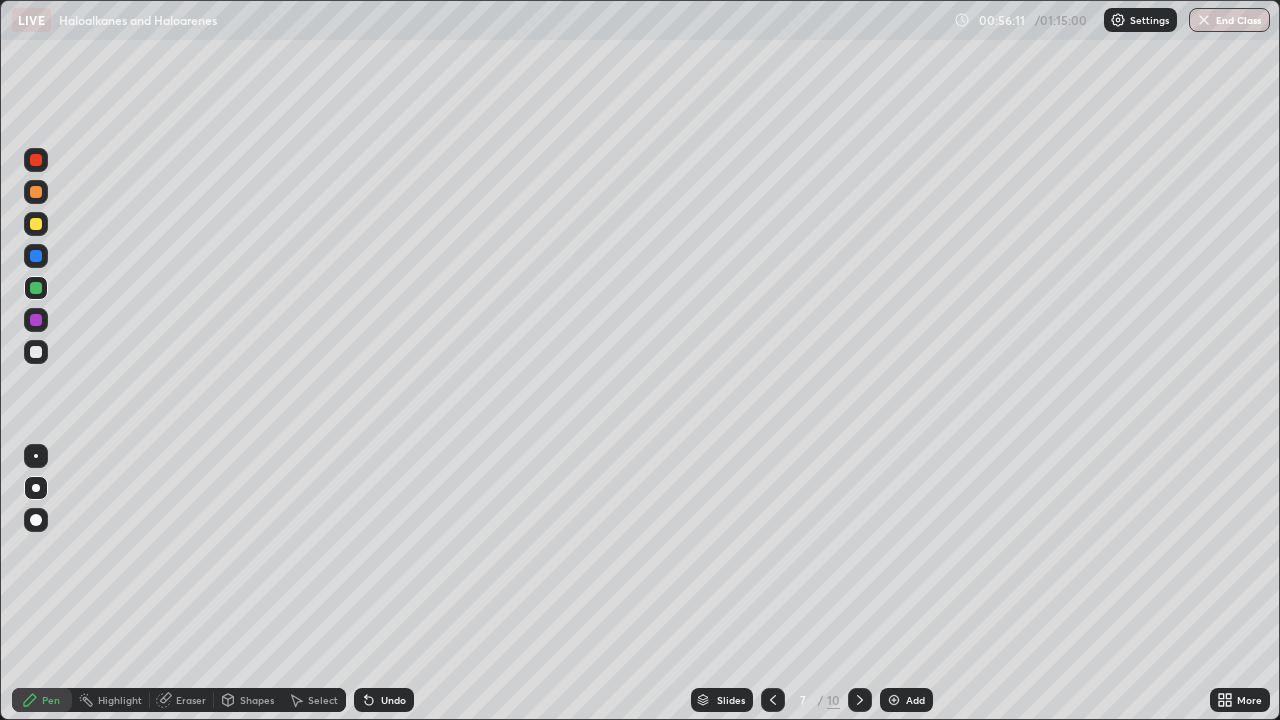 click 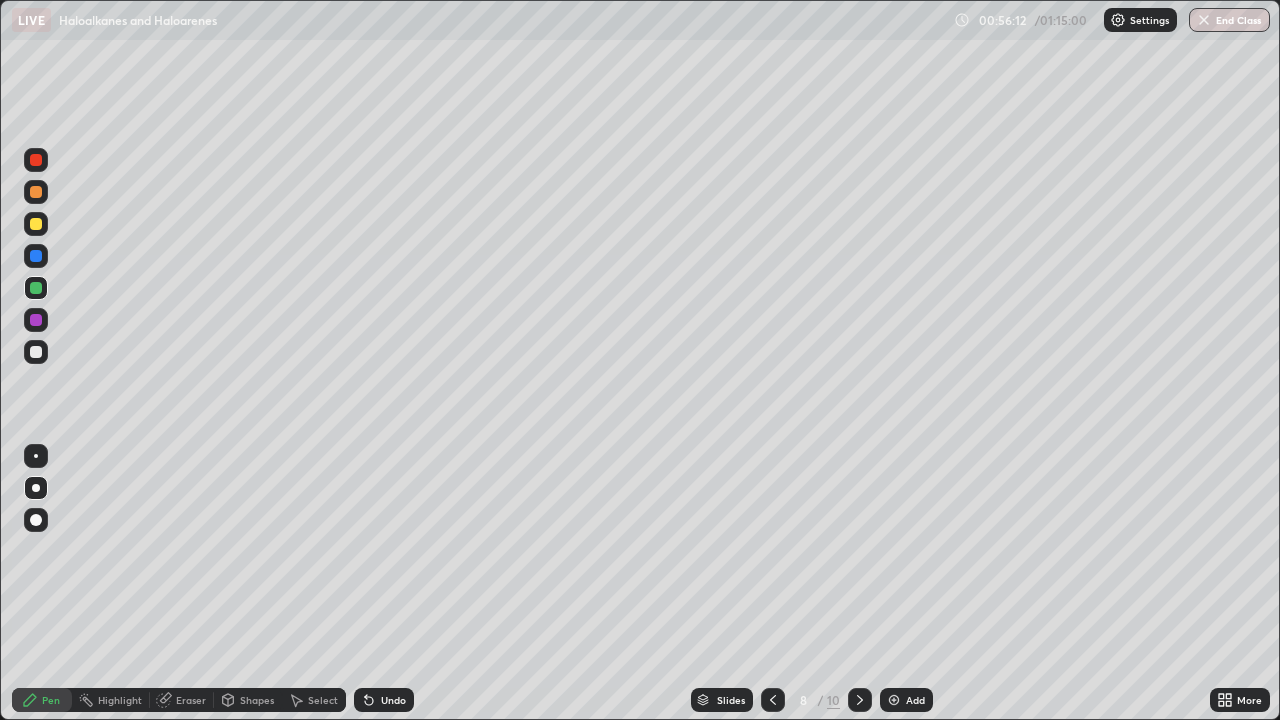 click 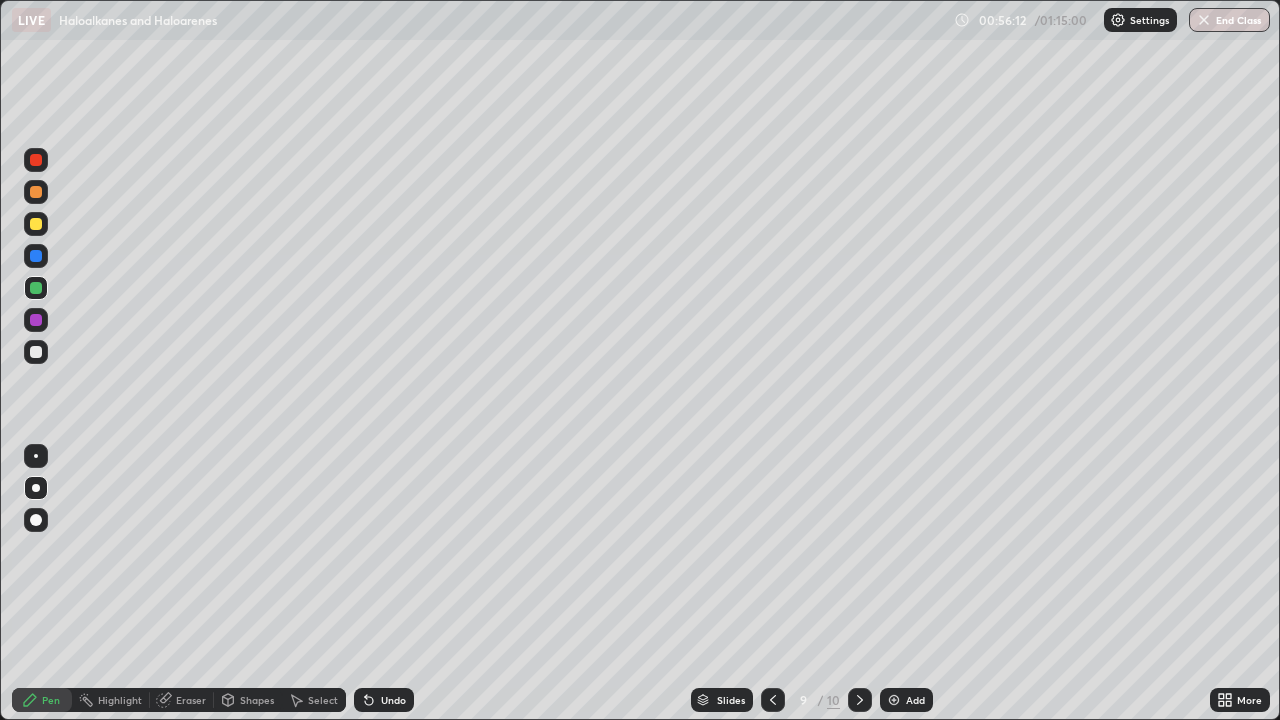 click 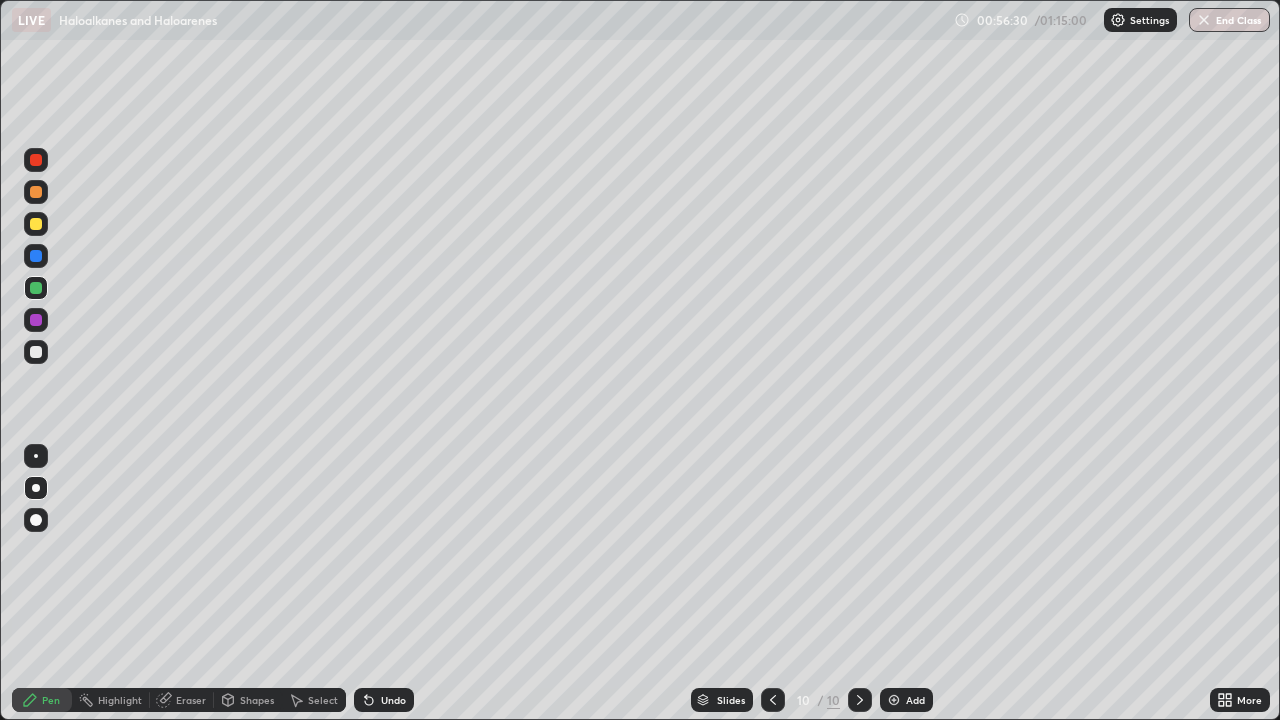 click on "Add" at bounding box center [915, 700] 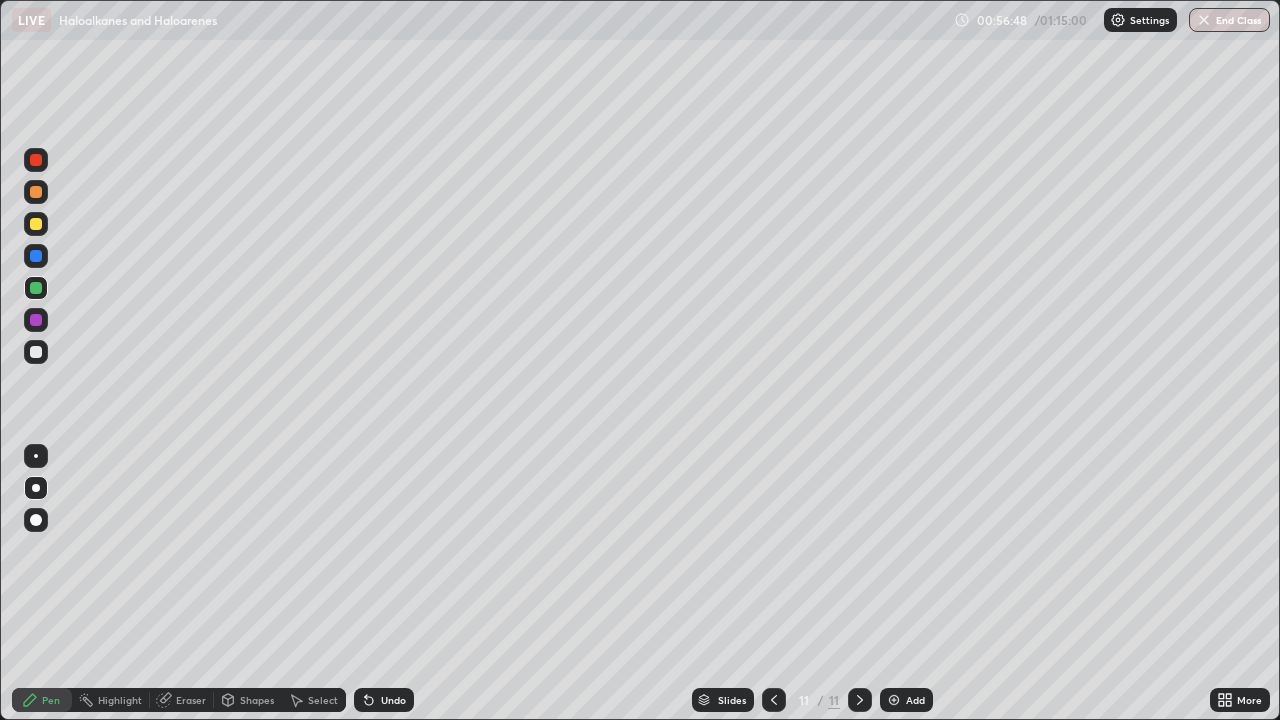 click at bounding box center [36, 224] 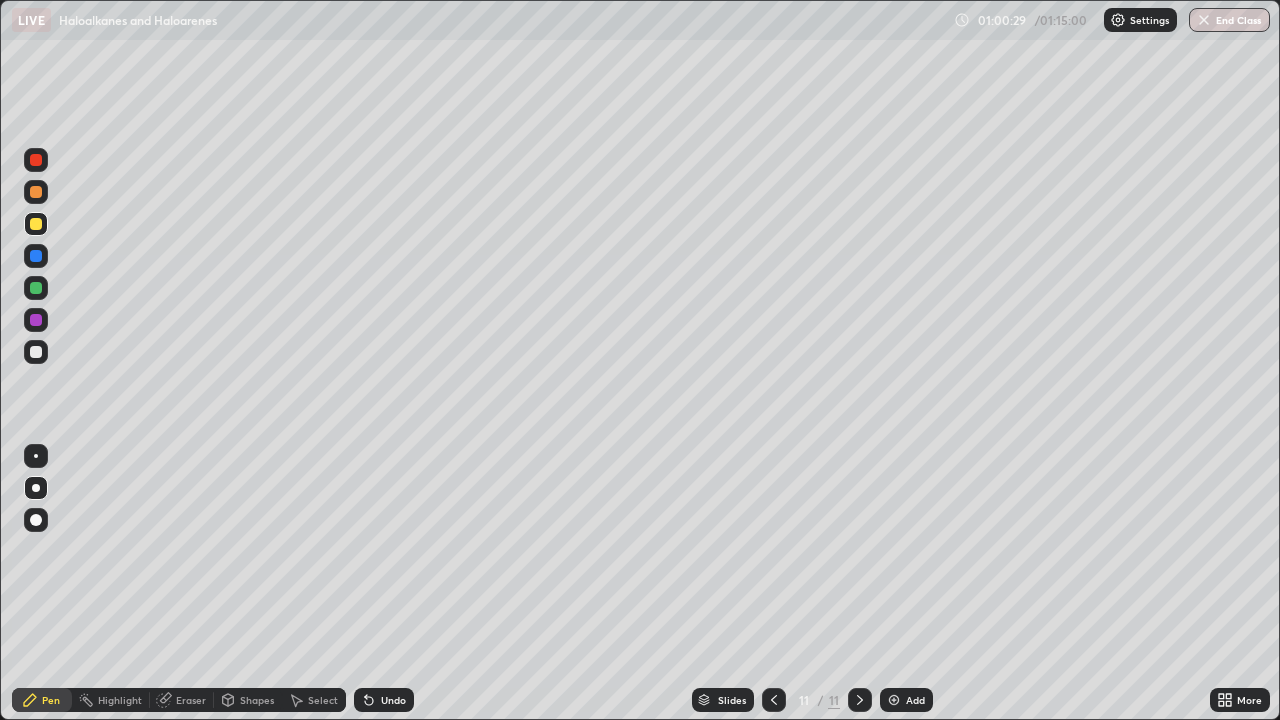 click on "Undo" at bounding box center (393, 700) 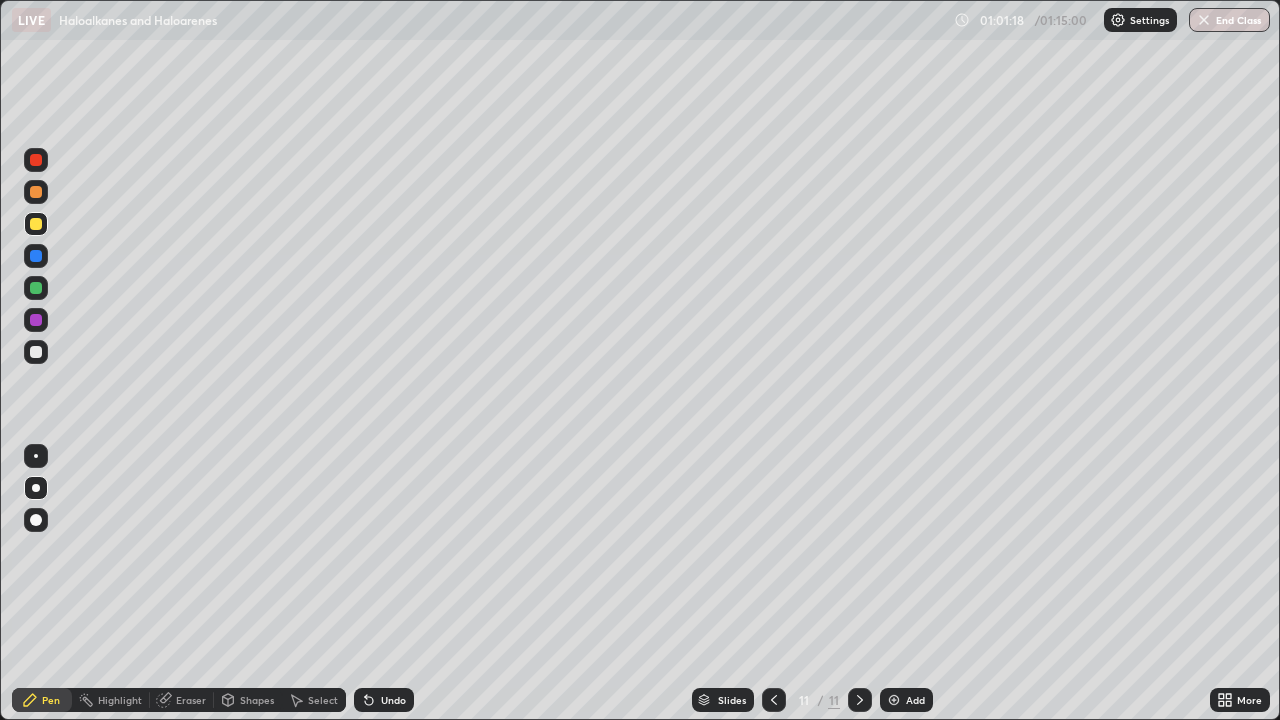 click on "LIVE Haloalkanes and Haloarenes 01:01:18 /  01:15:00 Settings End Class Setting up your live class Haloalkanes and Haloarenes • L27 of Course On Chemistry for JEE Excel 1 2026 [FIRST] [LAST] Pen Highlight Eraser Shapes Select Undo Slides 11 / 11 Add More Enable hand raising Enable raise hand to speak to learners. Once enabled, chat will be turned off temporarily. Enable x   No doubts shared Encourage your learners to ask a doubt for better clarity" at bounding box center [640, 360] 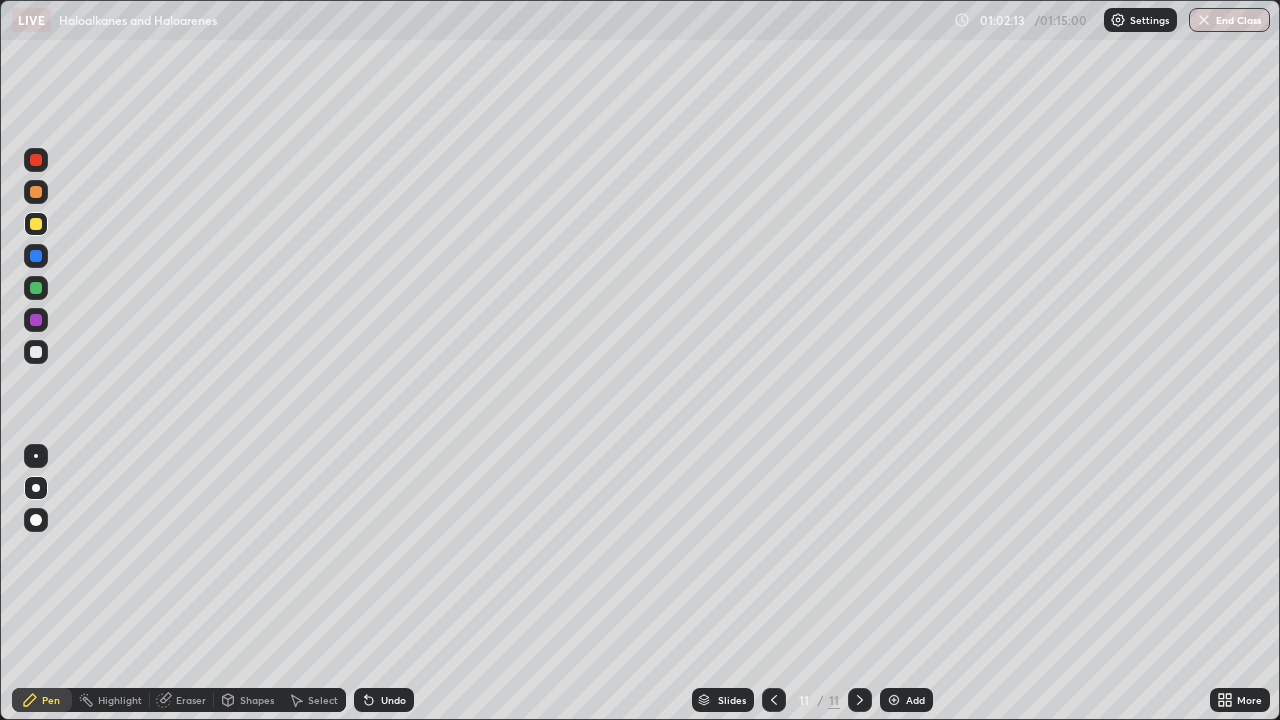 click at bounding box center (36, 352) 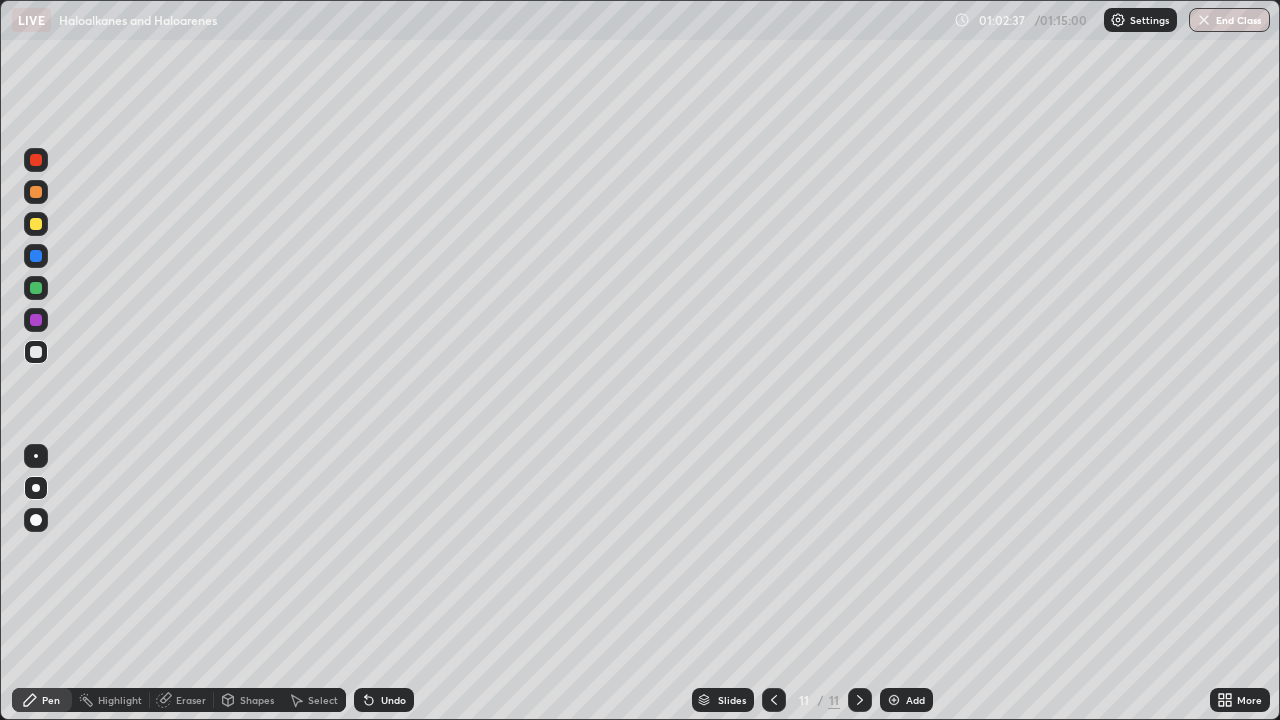 click on "Add" at bounding box center (915, 700) 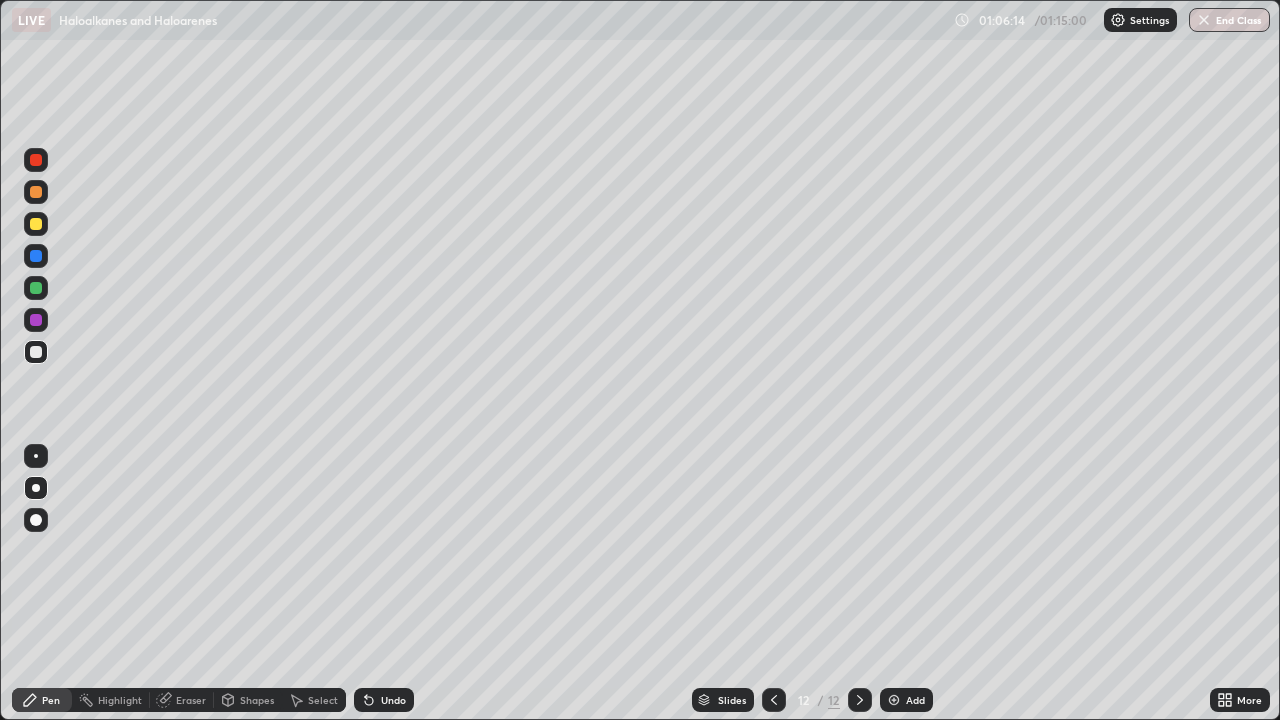 click at bounding box center (36, 224) 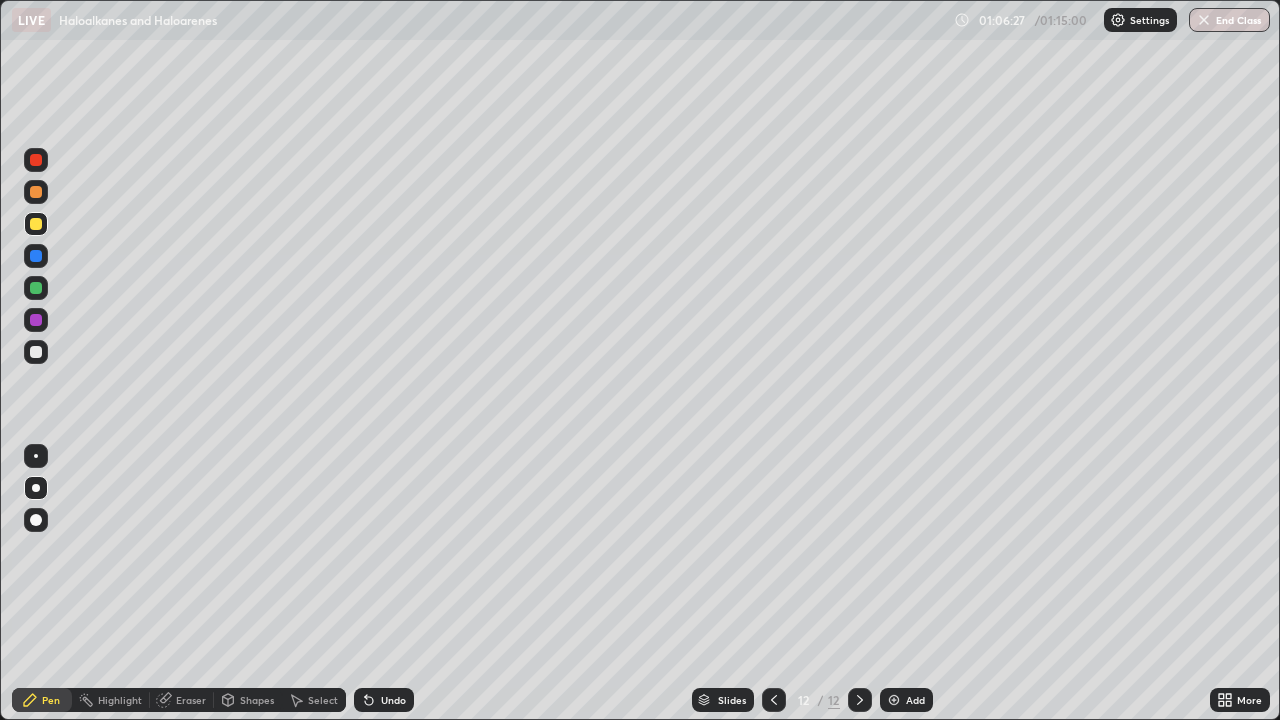 click on "Add" at bounding box center [915, 700] 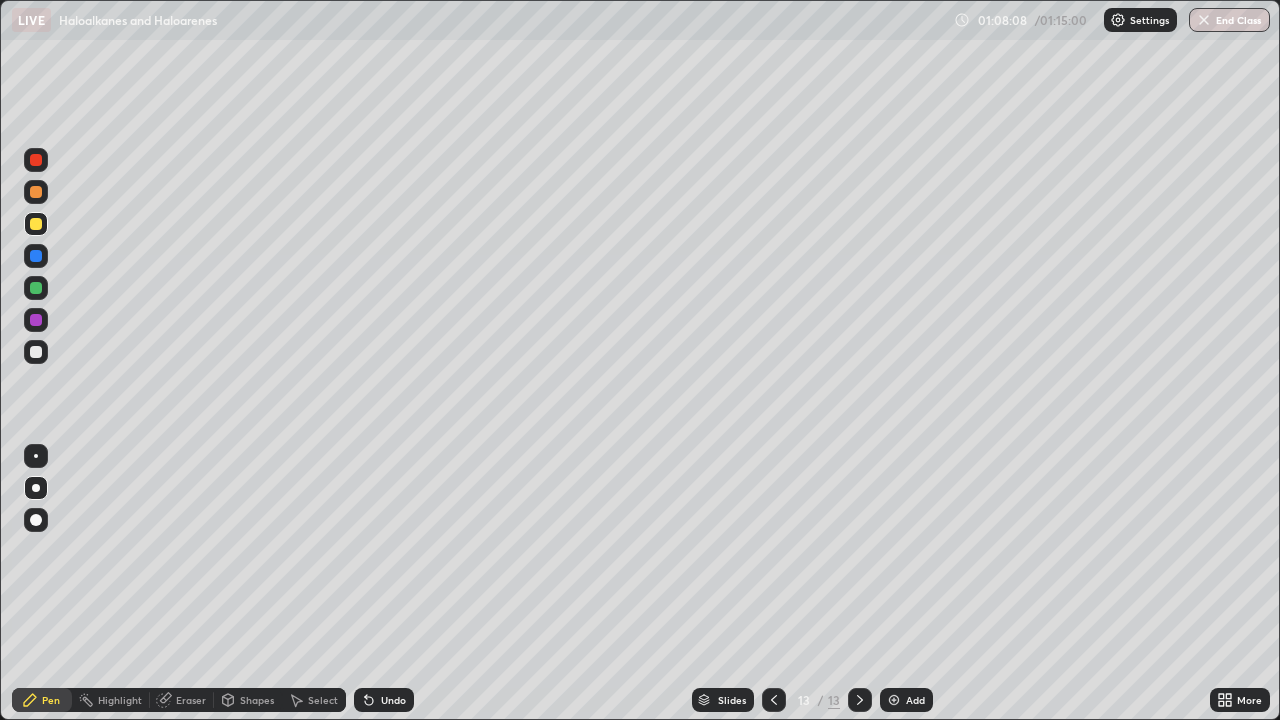 click on "Undo" at bounding box center (384, 700) 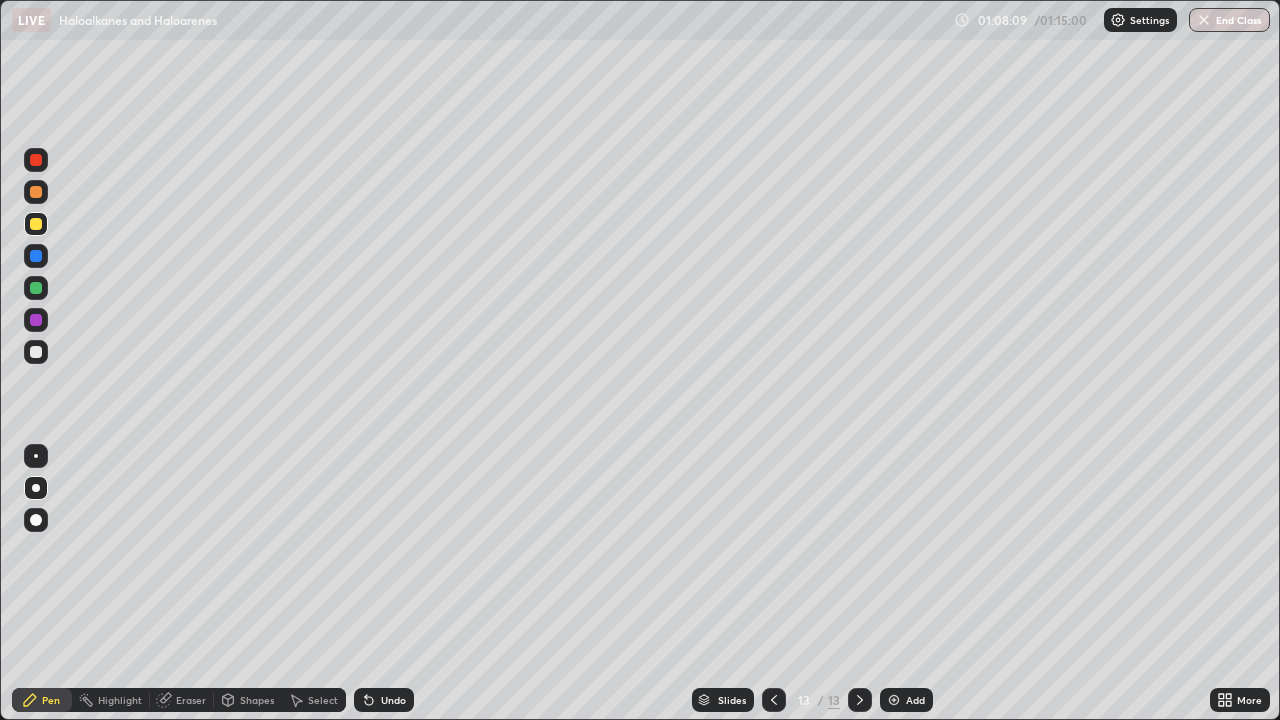 click on "Undo" at bounding box center (393, 700) 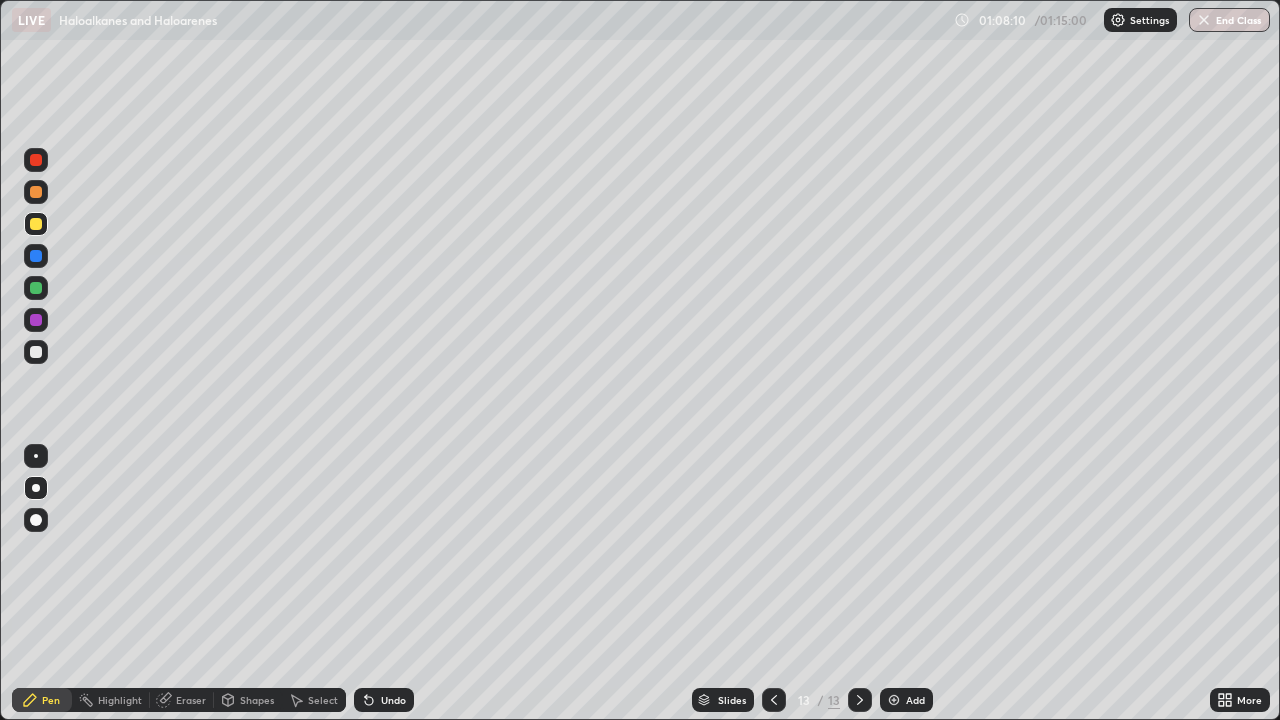 click on "Undo" at bounding box center (393, 700) 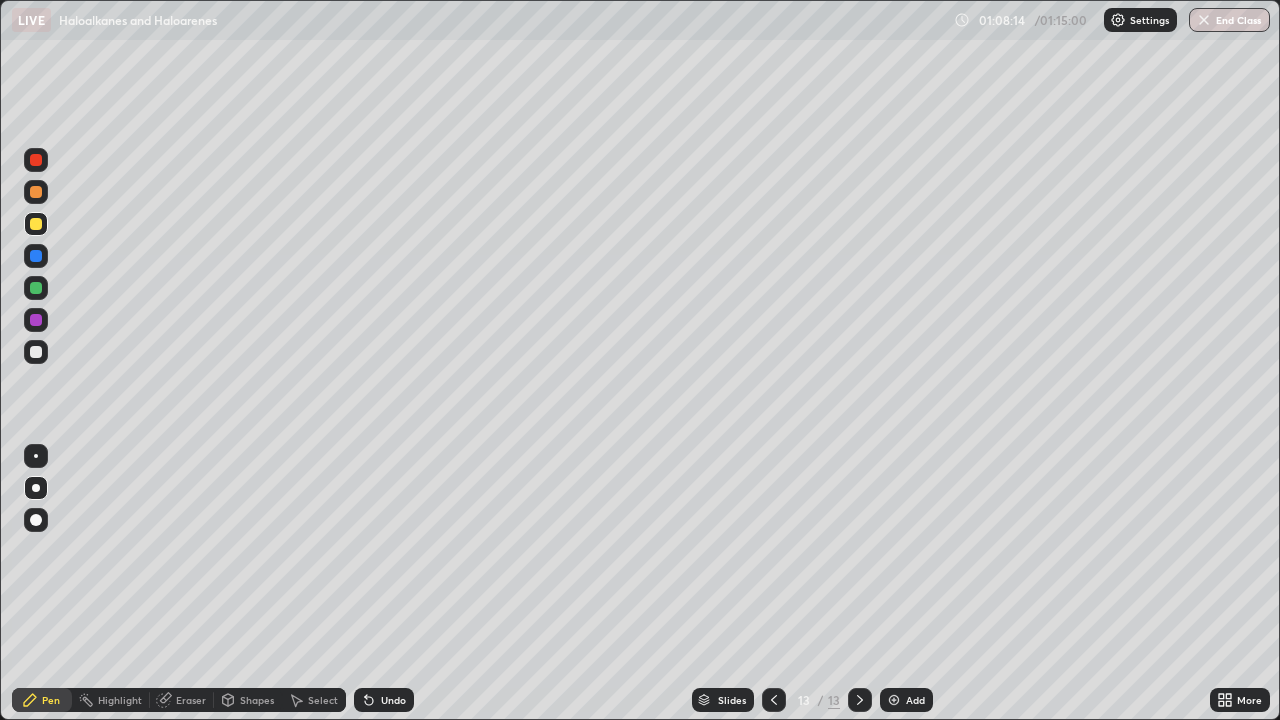 click on "Eraser" at bounding box center [182, 700] 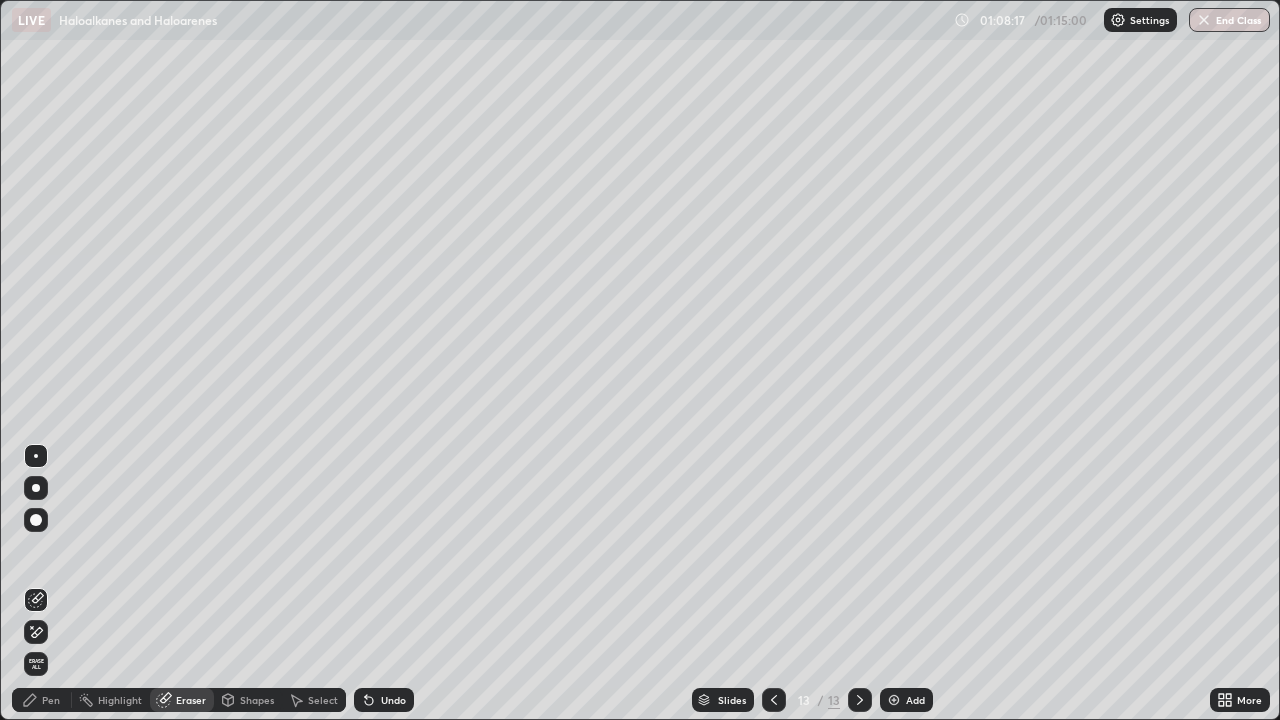 click on "Pen" at bounding box center (51, 700) 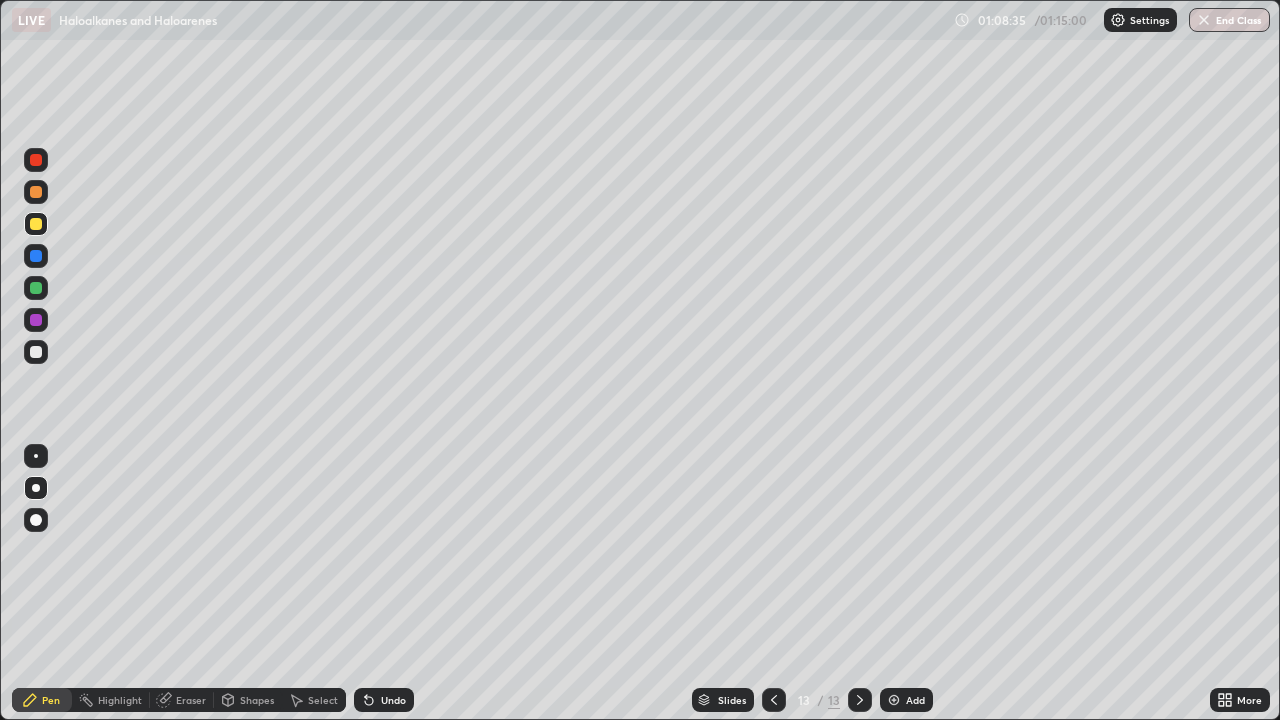 click at bounding box center [36, 352] 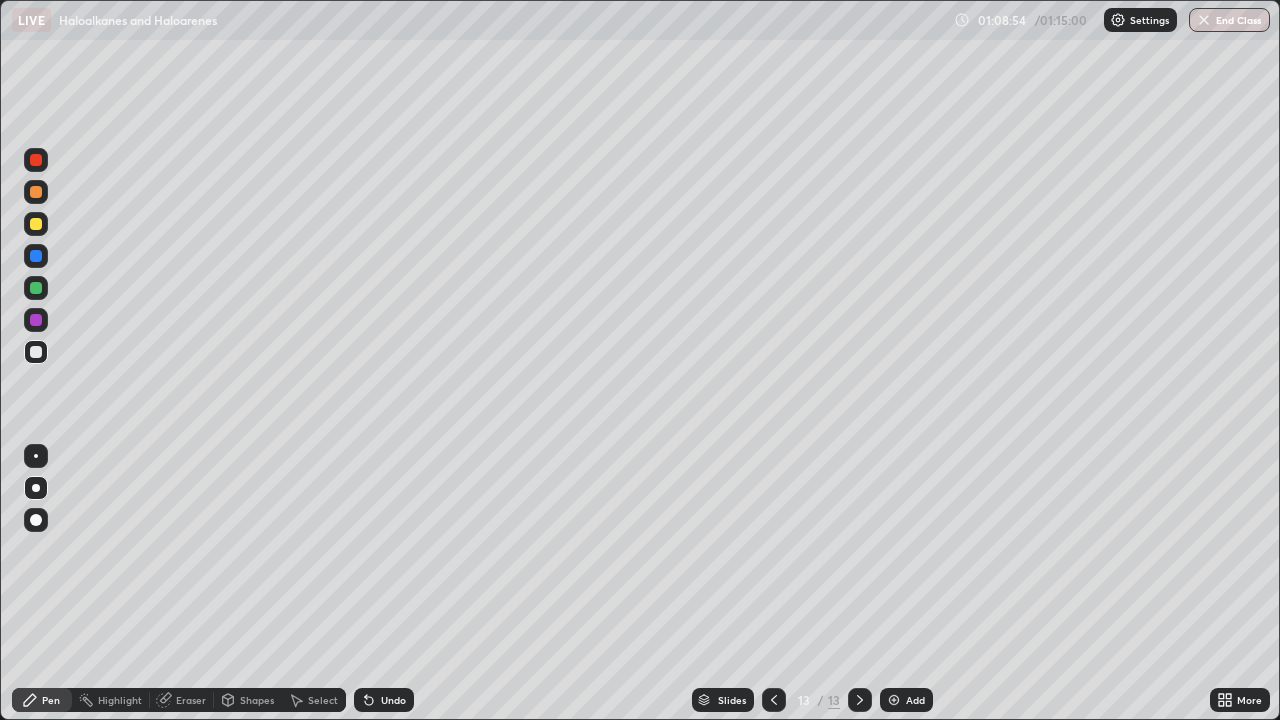 click on "Undo" at bounding box center [393, 700] 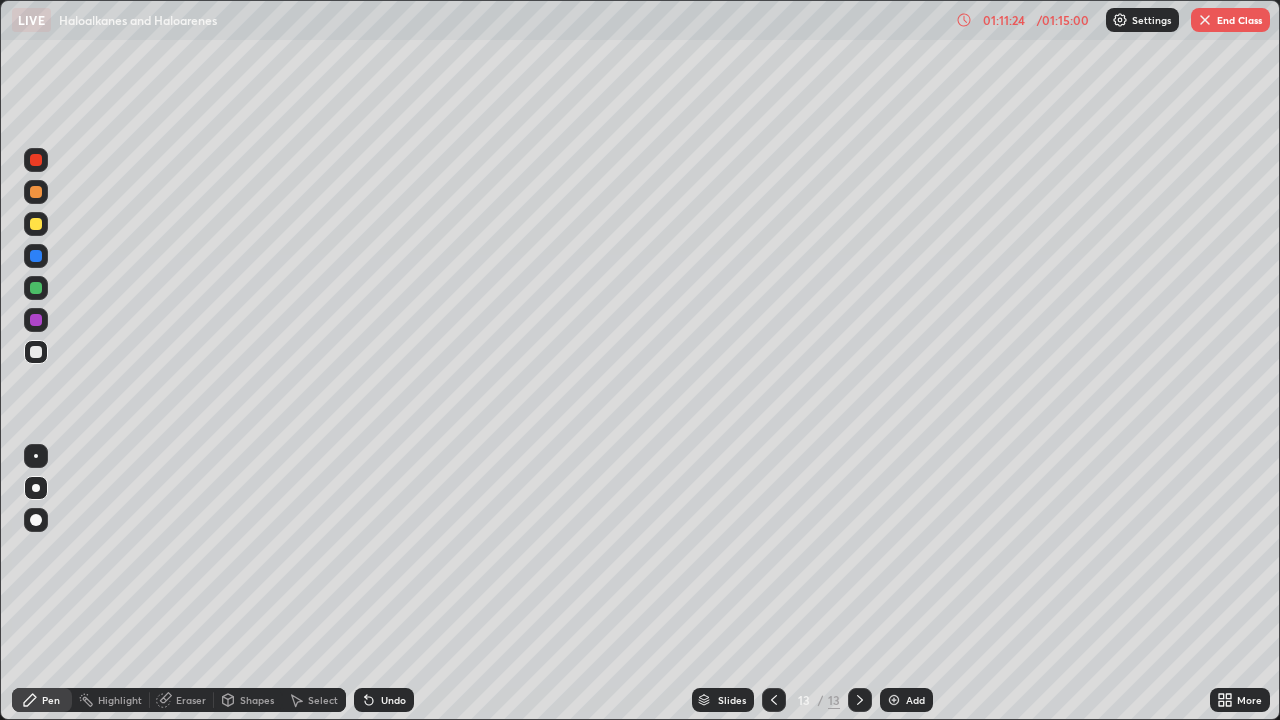 click on "End Class" at bounding box center (1230, 20) 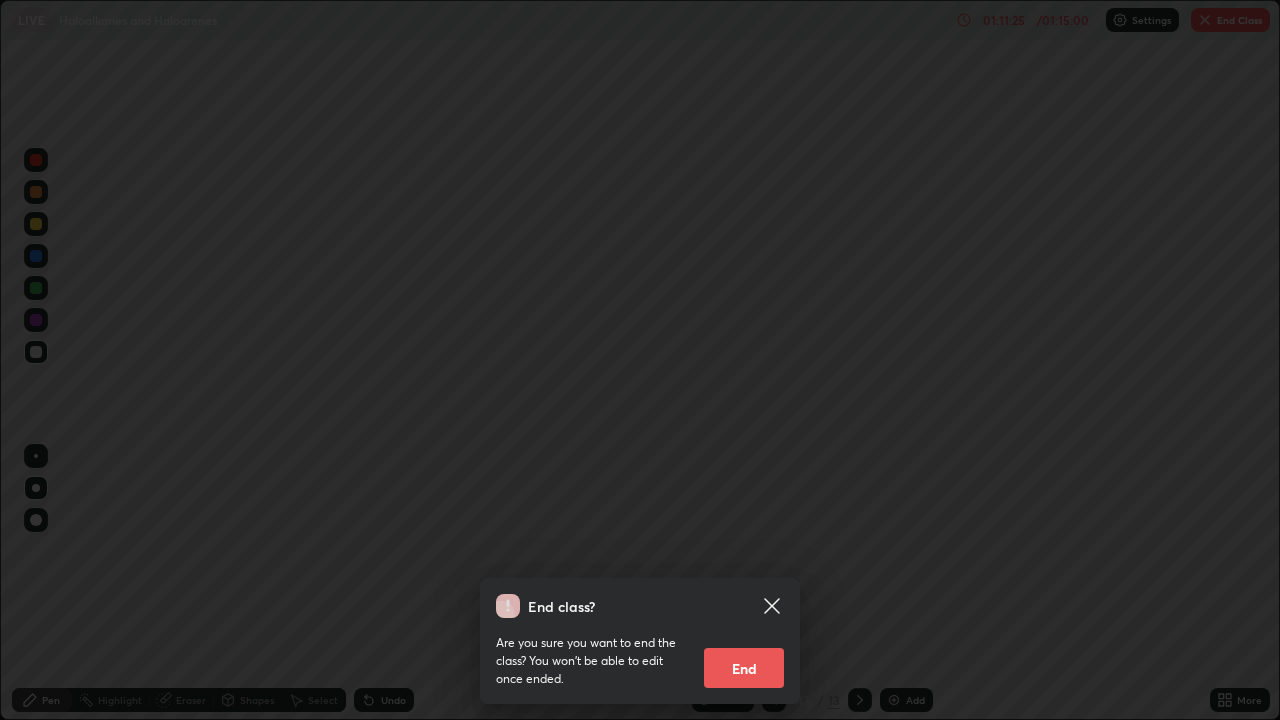click on "End" at bounding box center [744, 668] 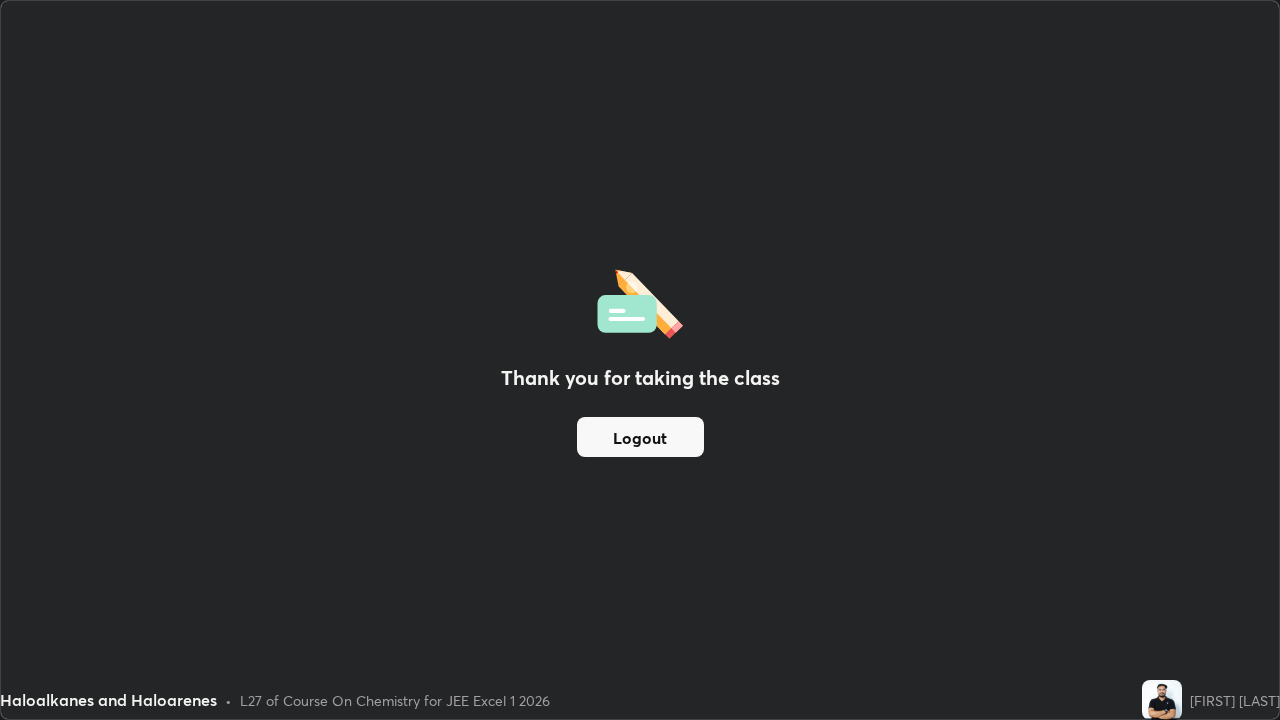 drag, startPoint x: 724, startPoint y: 432, endPoint x: 726, endPoint y: 420, distance: 12.165525 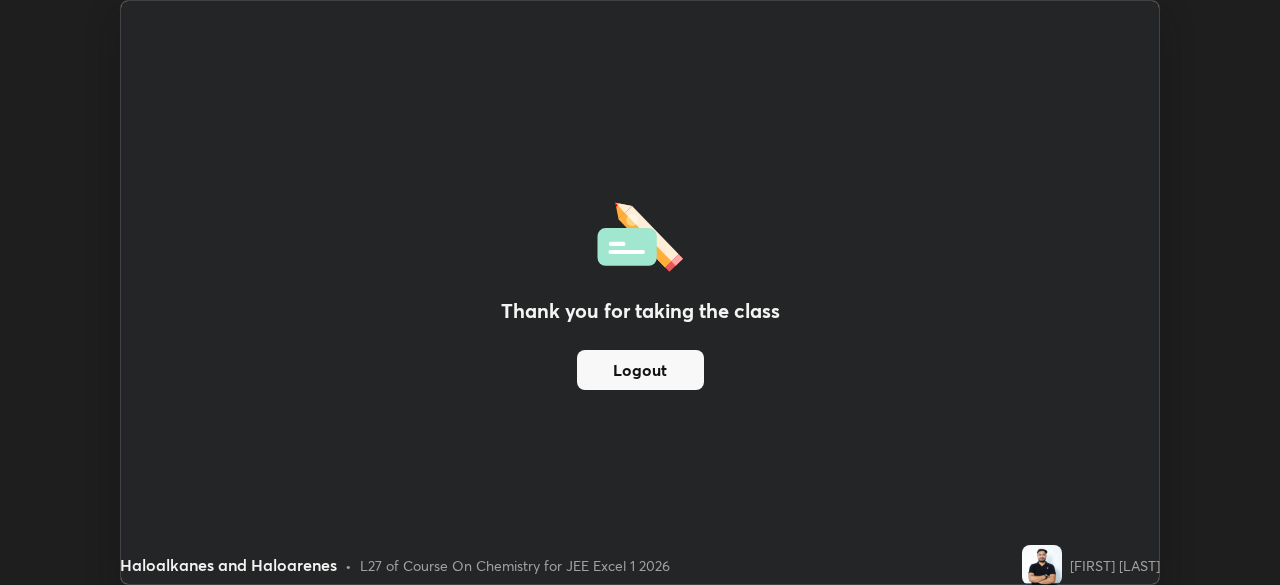 scroll, scrollTop: 585, scrollLeft: 1280, axis: both 